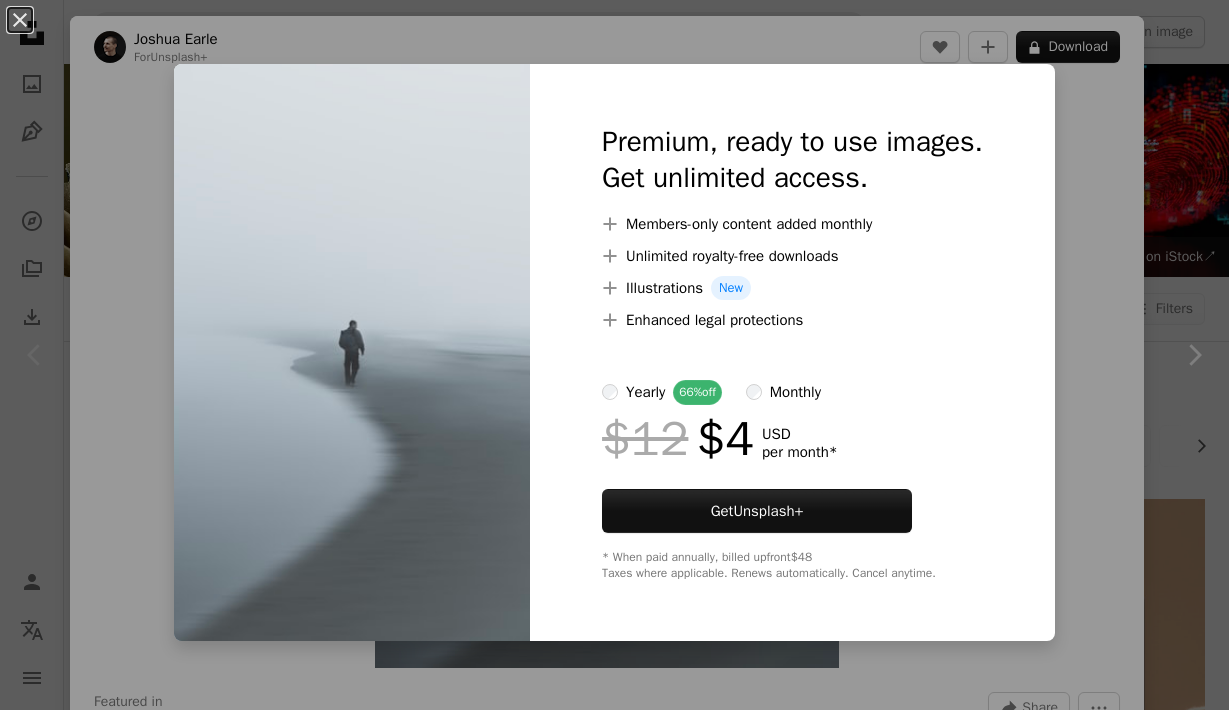 scroll, scrollTop: 416, scrollLeft: 0, axis: vertical 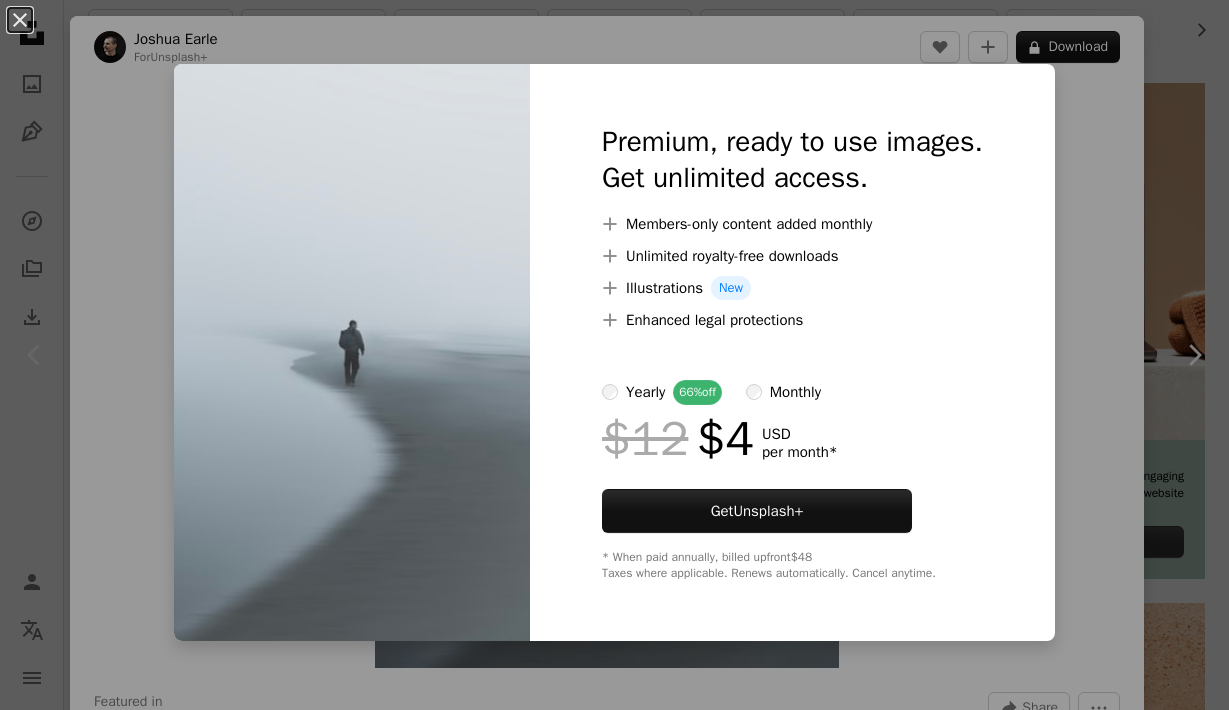 click on "An X shape Premium, ready to use images. Get unlimited access. A plus sign Members-only content added monthly A plus sign Unlimited royalty-free downloads A plus sign Illustrations  New A plus sign Enhanced legal protections yearly 66%  off monthly $12   $4 USD per month * Get  Unsplash+ * When paid annually, billed upfront  $48 Taxes where applicable. Renews automatically. Cancel anytime." at bounding box center (614, 355) 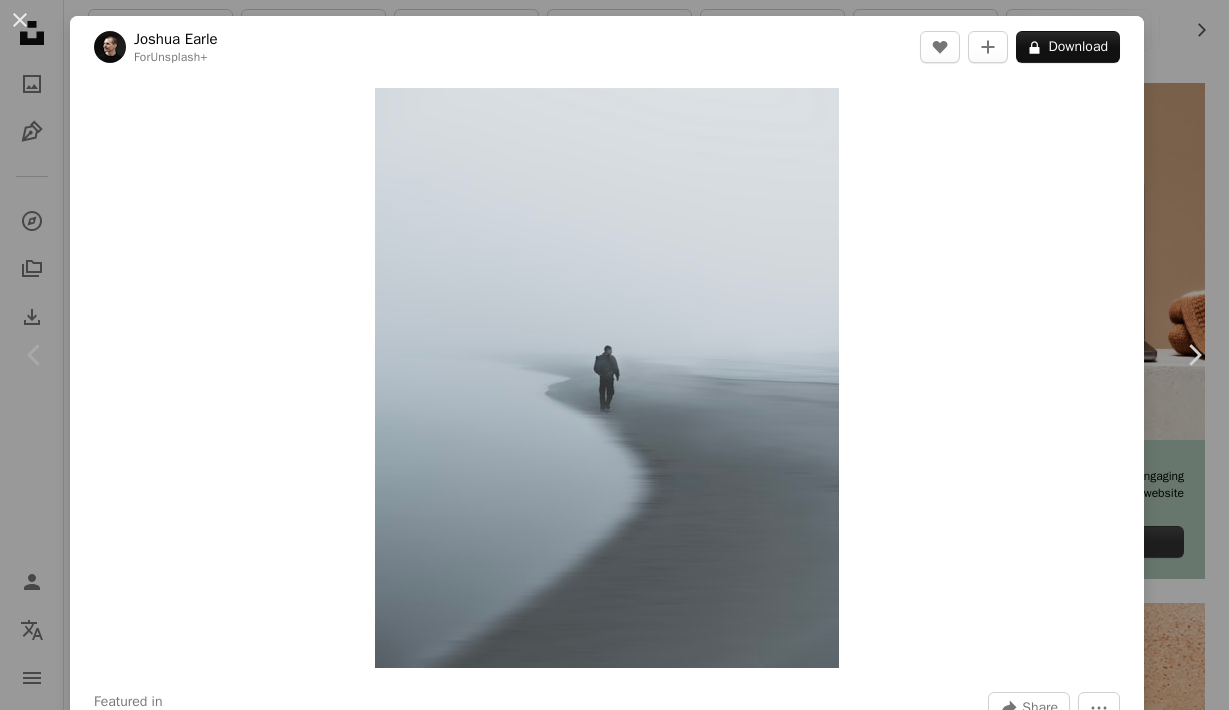 click on "An X shape Chevron left Chevron right [FIRST] [LAST] For  Unsplash+ A heart A plus sign A lock Download Zoom in Featured in Photos A forward-right arrow Share More Actions A map marker [CITY], [COUNTRY] Calendar outlined Published on  January 30, 2024 Camera Canon, EOS R5 Safety Licensed under the  Unsplash+ License travel winter adventure walking backgrounds outdoors explore mist wilderness remote Free images From this series Chevron right Plus sign for Unsplash+ Plus sign for Unsplash+ Plus sign for Unsplash+ Plus sign for Unsplash+ Plus sign for Unsplash+ Plus sign for Unsplash+ Plus sign for Unsplash+ Plus sign for Unsplash+ Plus sign for Unsplash+ Plus sign for Unsplash+ Related images Plus sign for Unsplash+ A heart A plus sign [FIRST] [LAST] For  Unsplash+ A lock Download Plus sign for Unsplash+ A heart A plus sign [FIRST] [LAST] For  Unsplash+ A lock" at bounding box center [614, 355] 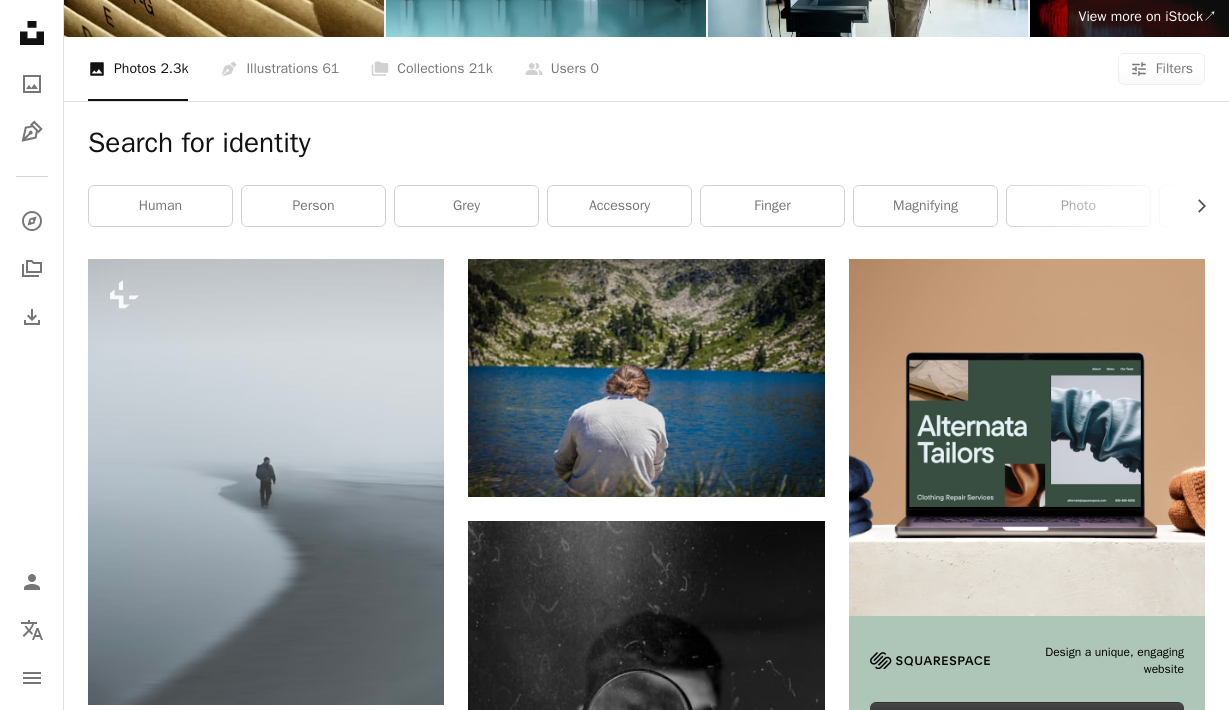 scroll, scrollTop: 0, scrollLeft: 0, axis: both 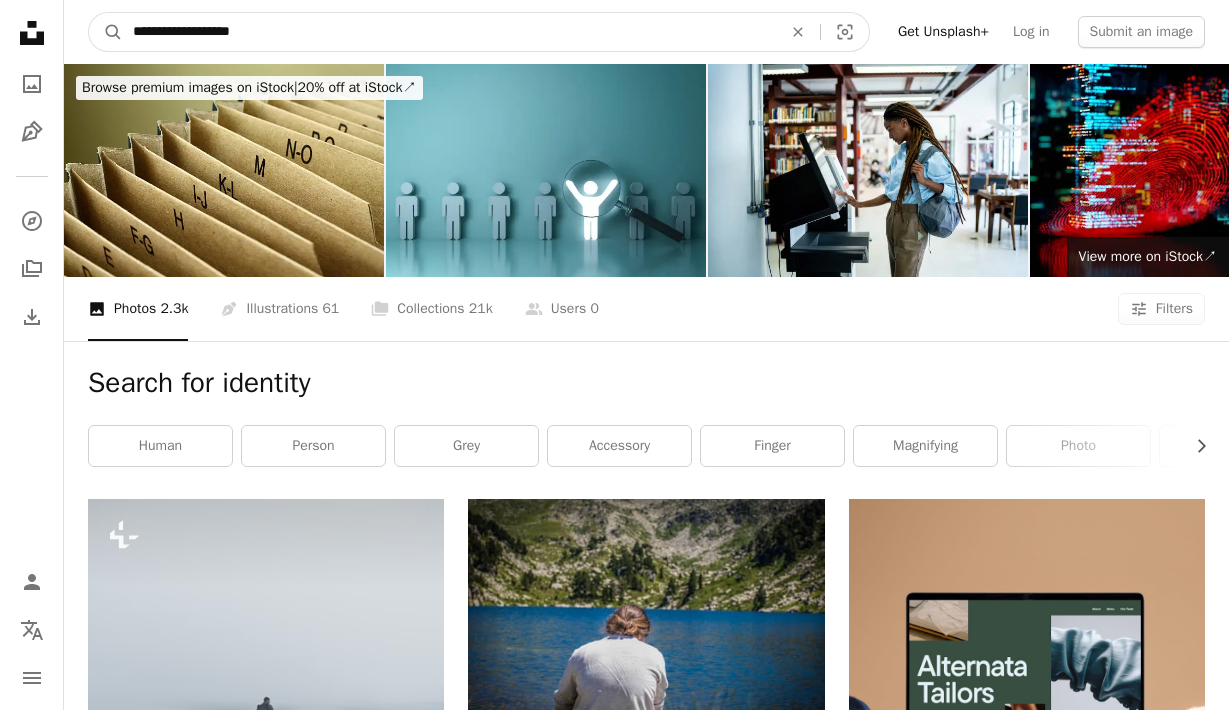 drag, startPoint x: 268, startPoint y: 29, endPoint x: 66, endPoint y: 21, distance: 202.15836 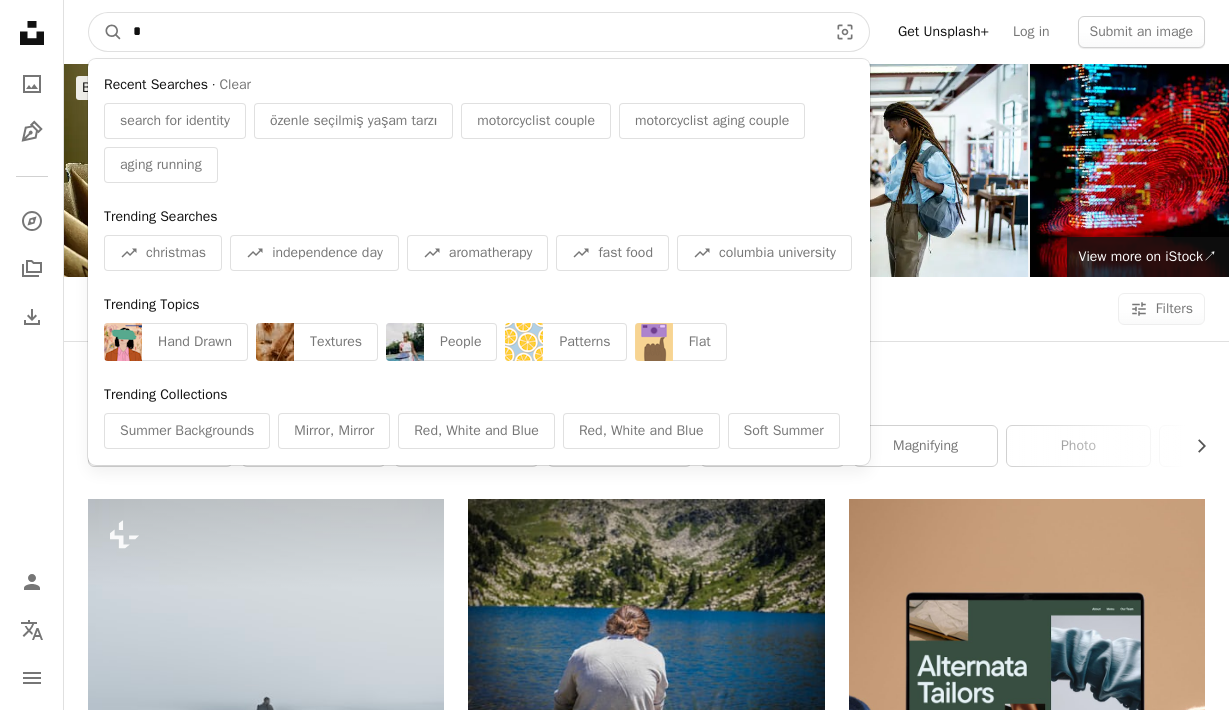 click at bounding box center [472, 32] 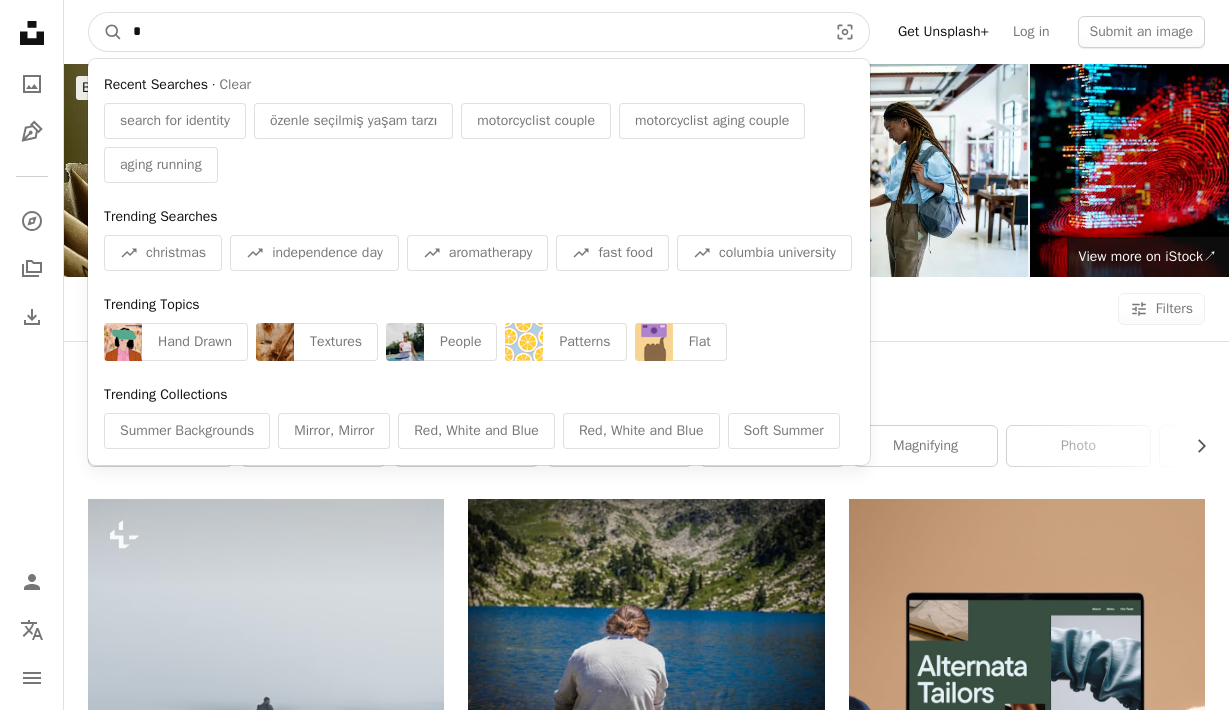 type on "**********" 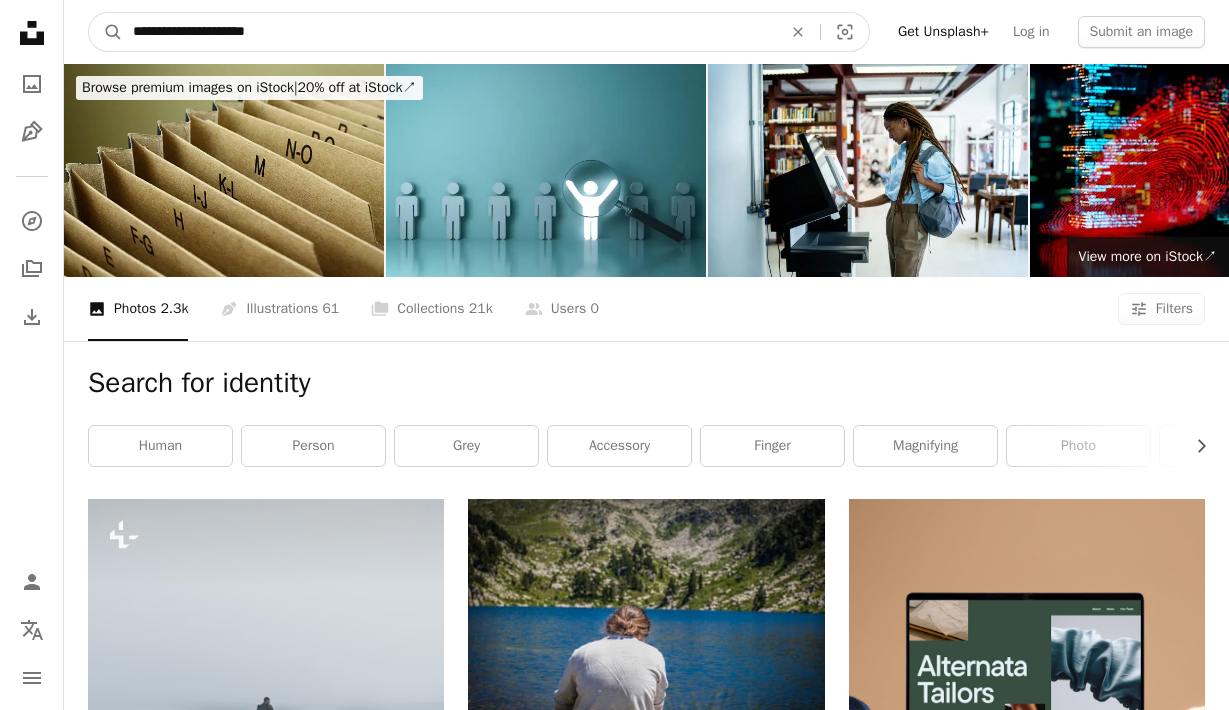 click on "A magnifying glass" at bounding box center (106, 32) 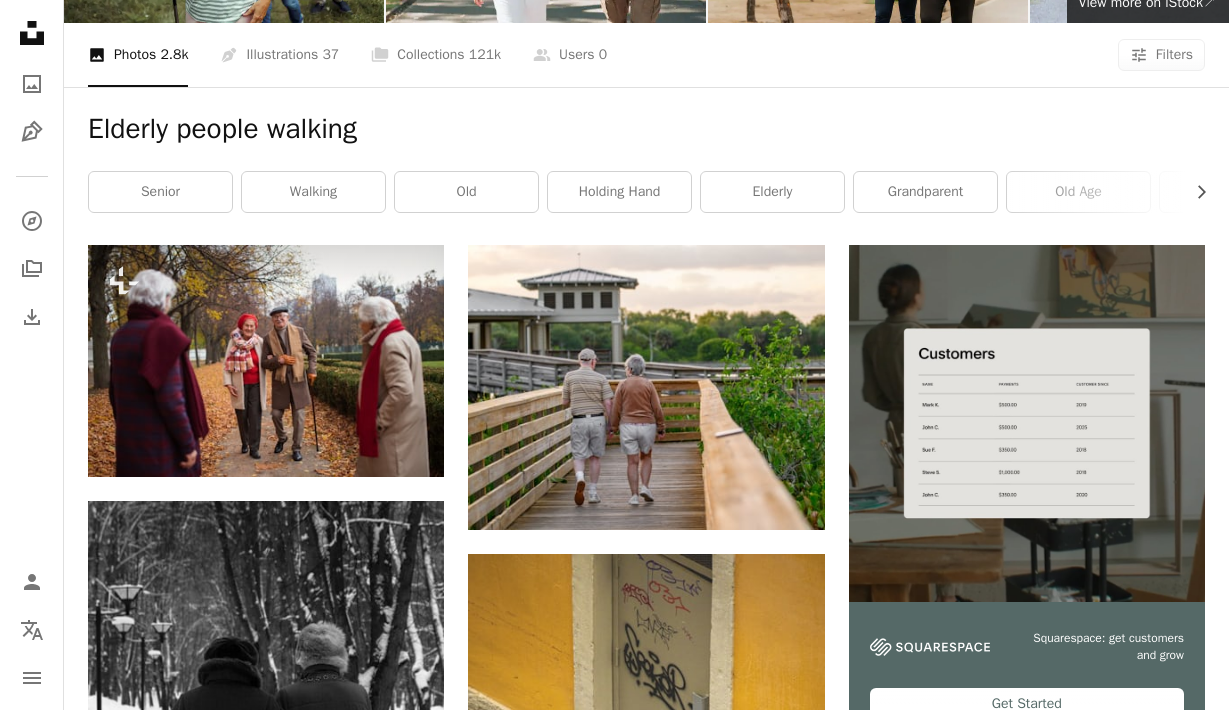 scroll, scrollTop: 255, scrollLeft: 0, axis: vertical 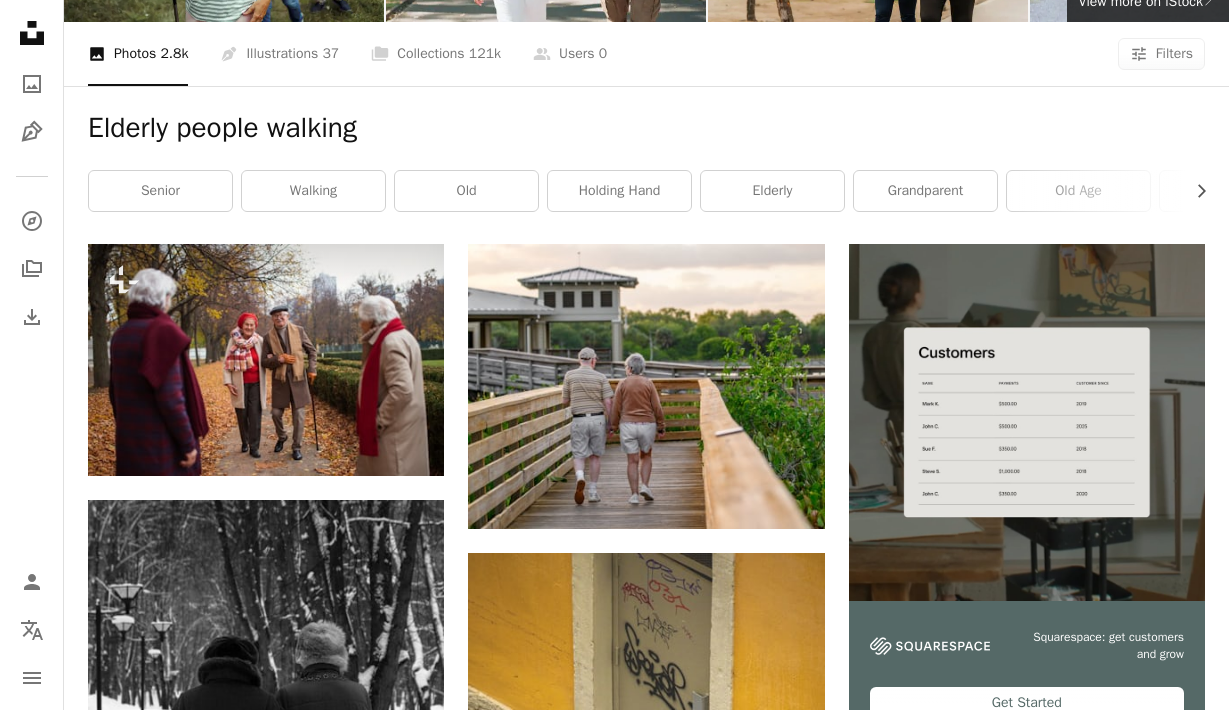 click on "senior" at bounding box center (160, 191) 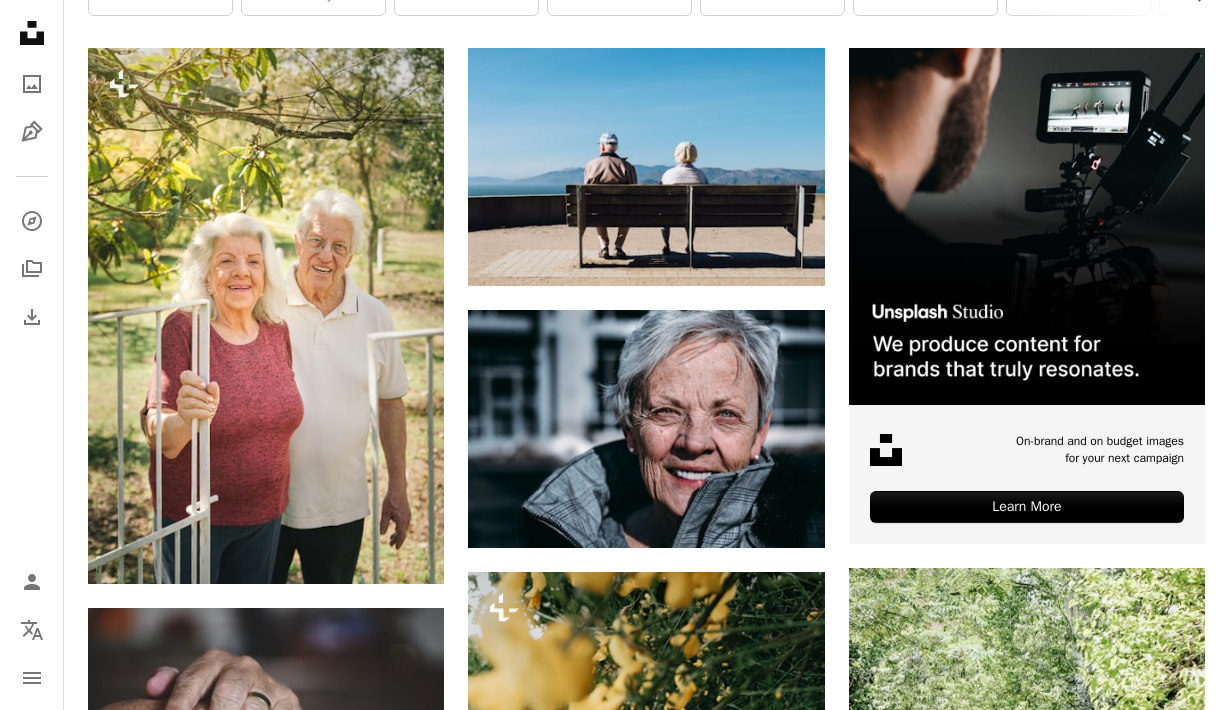 scroll, scrollTop: 0, scrollLeft: 0, axis: both 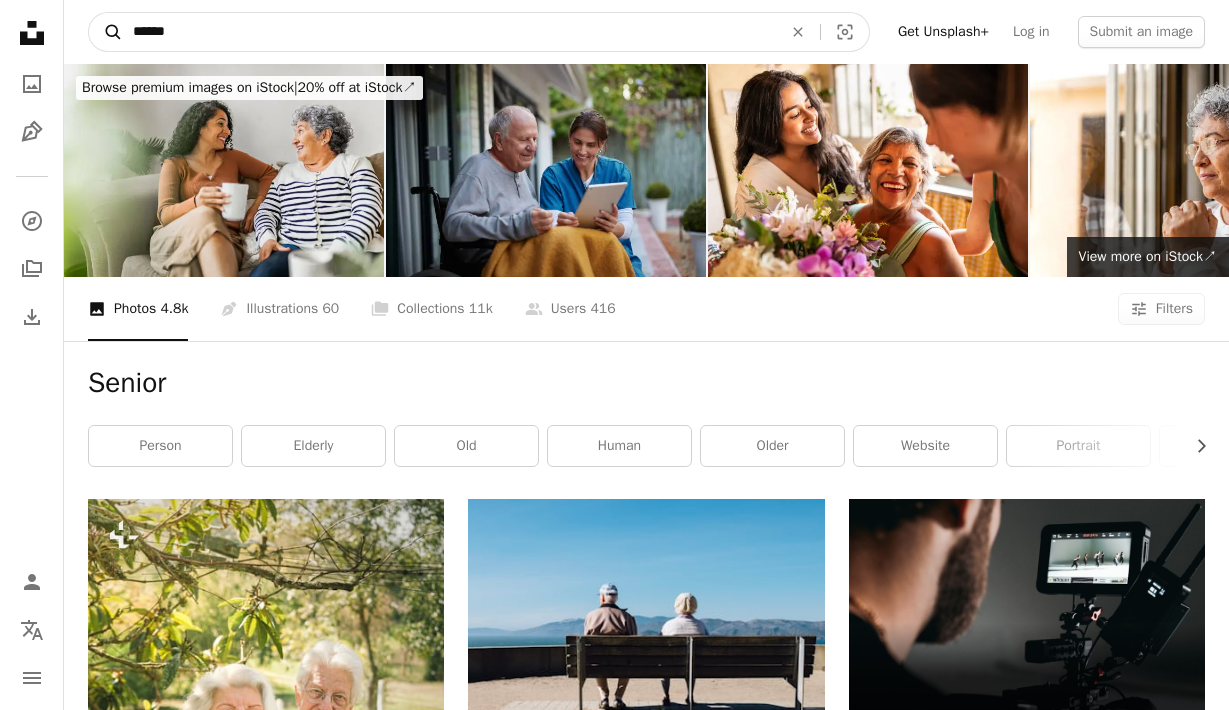 drag, startPoint x: 199, startPoint y: 31, endPoint x: 113, endPoint y: 32, distance: 86.00581 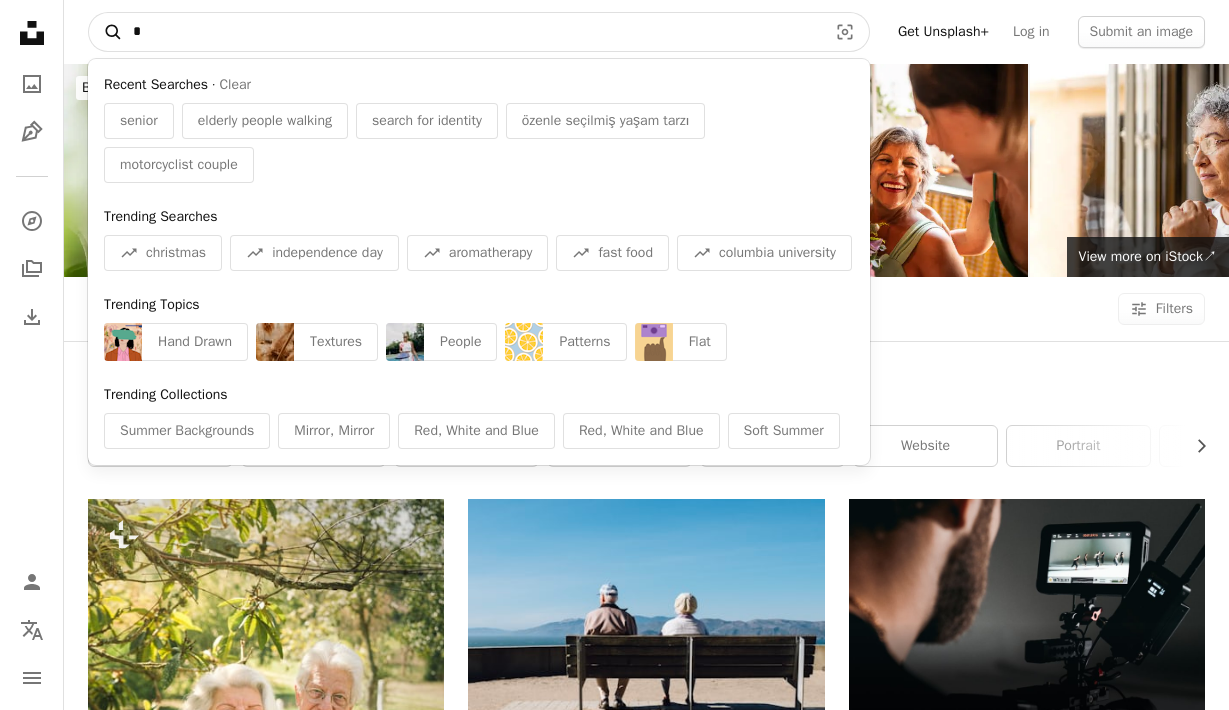 type 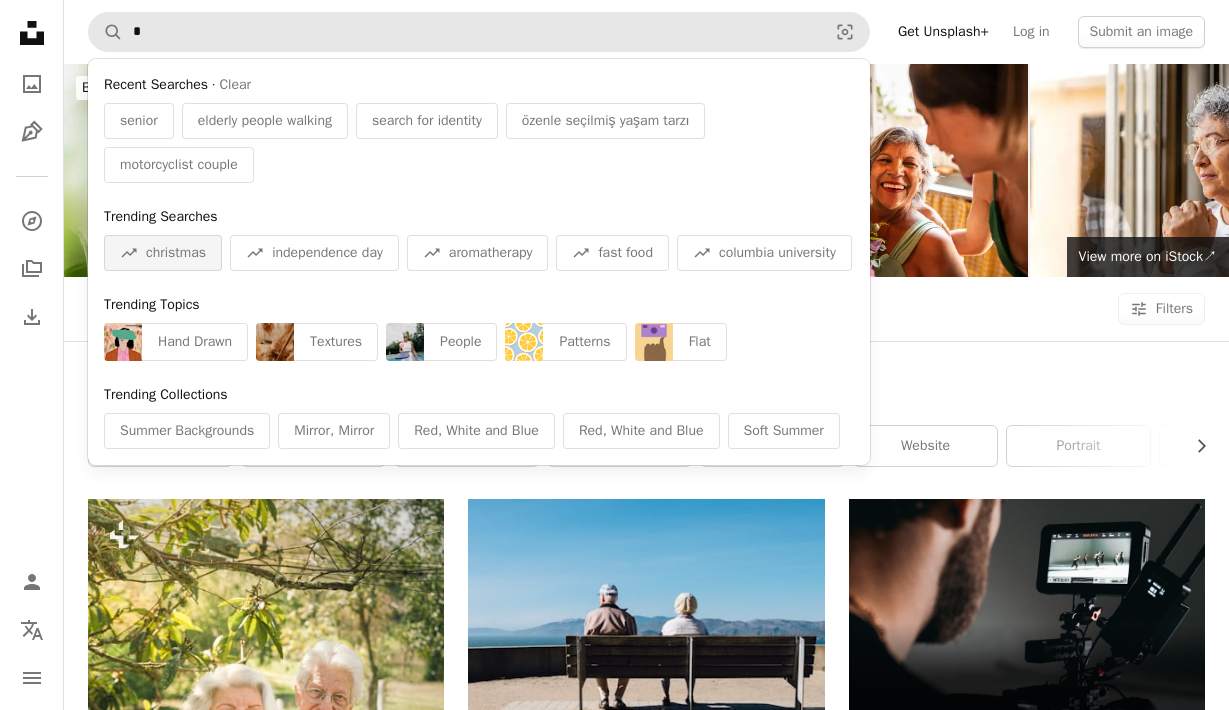 click on "A trend sign christmas" at bounding box center (163, 253) 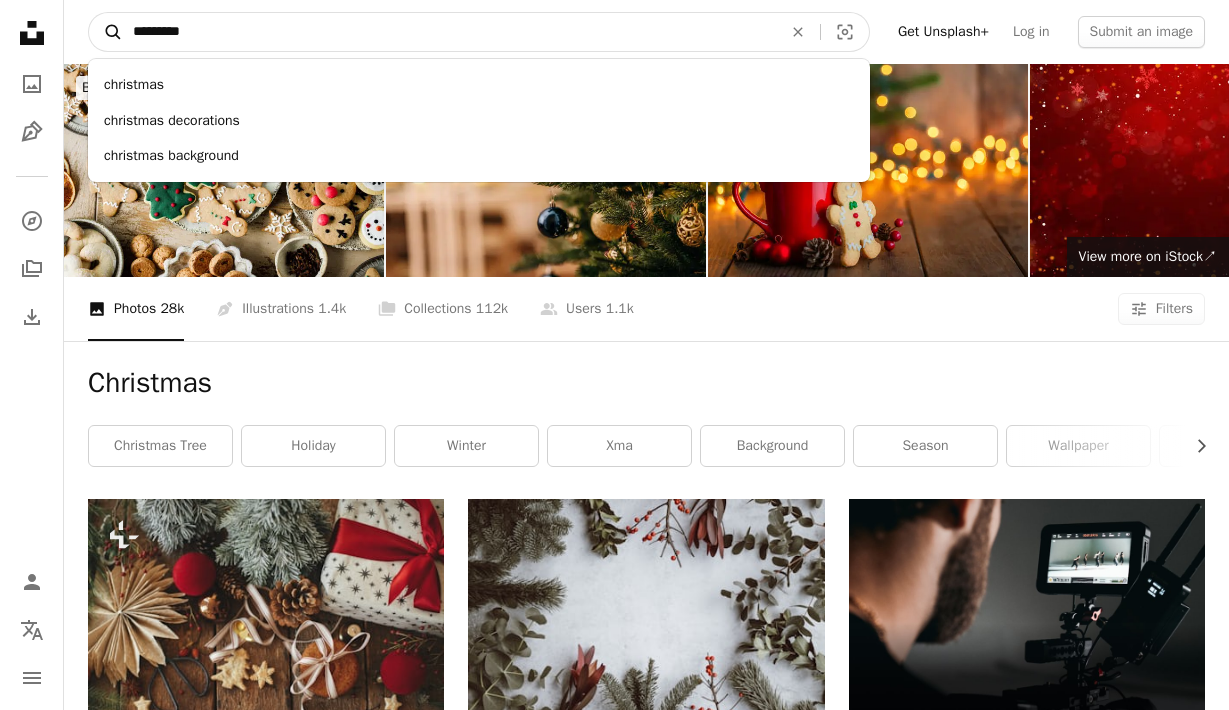 drag, startPoint x: 202, startPoint y: 33, endPoint x: 112, endPoint y: 33, distance: 90 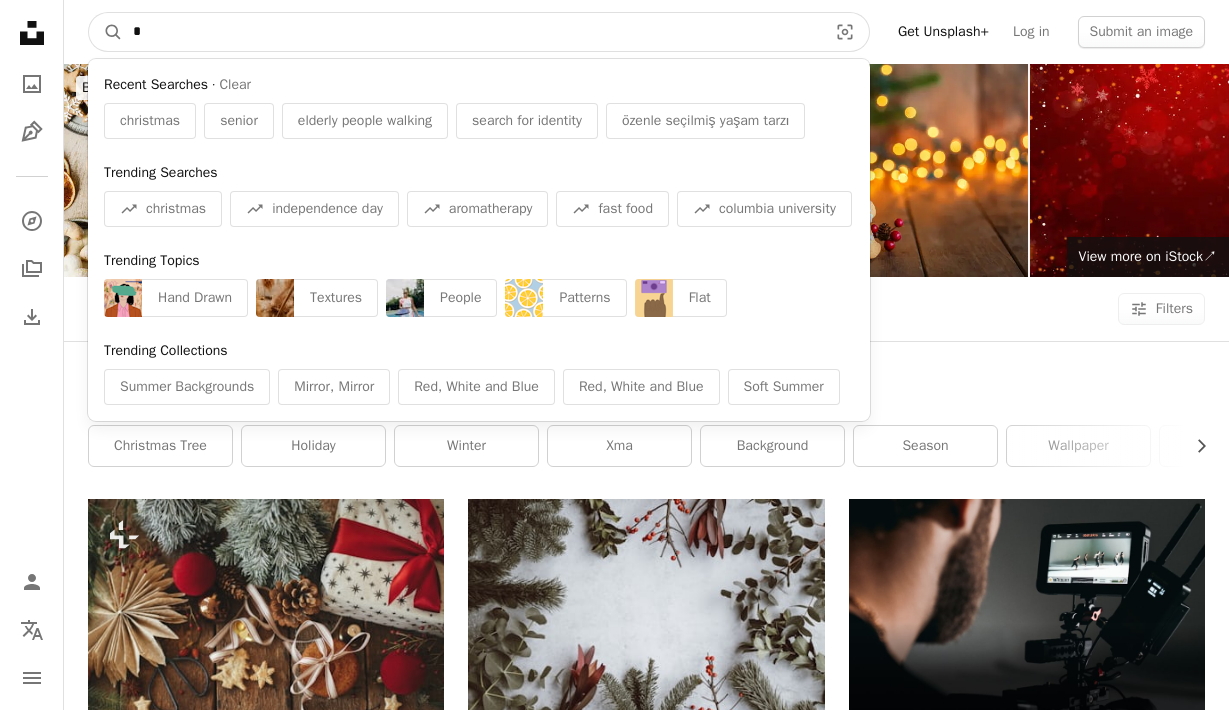 paste on "**********" 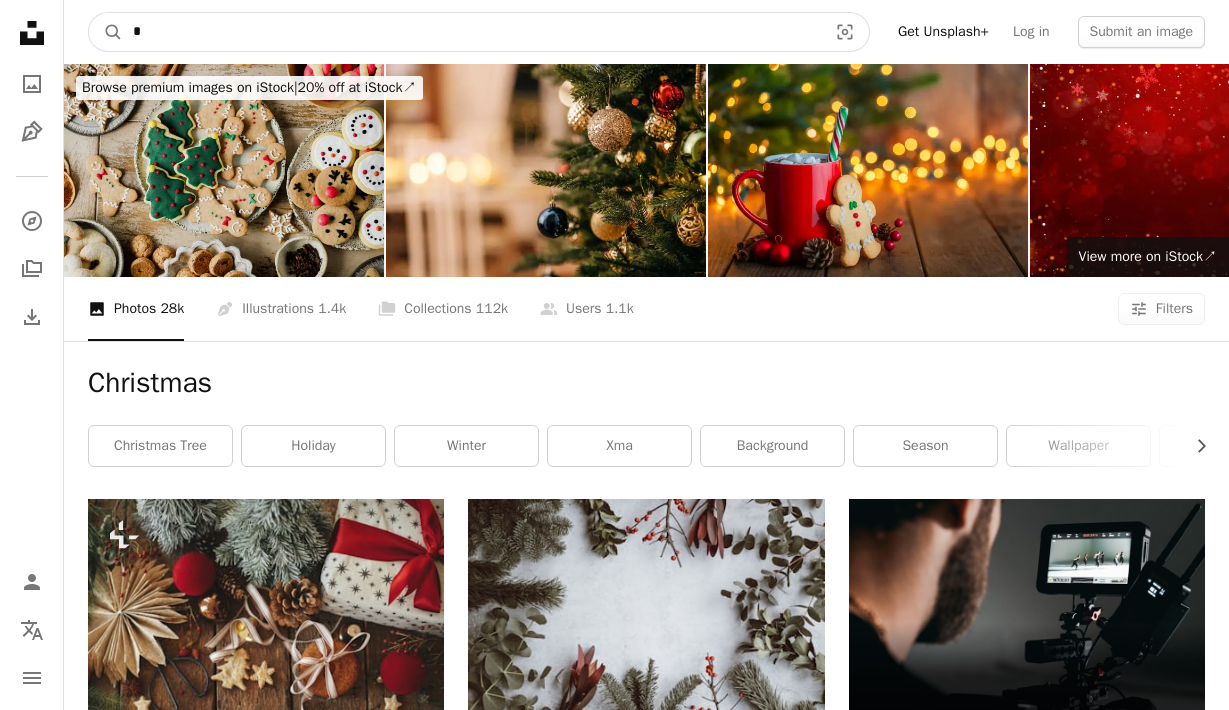 type on "**********" 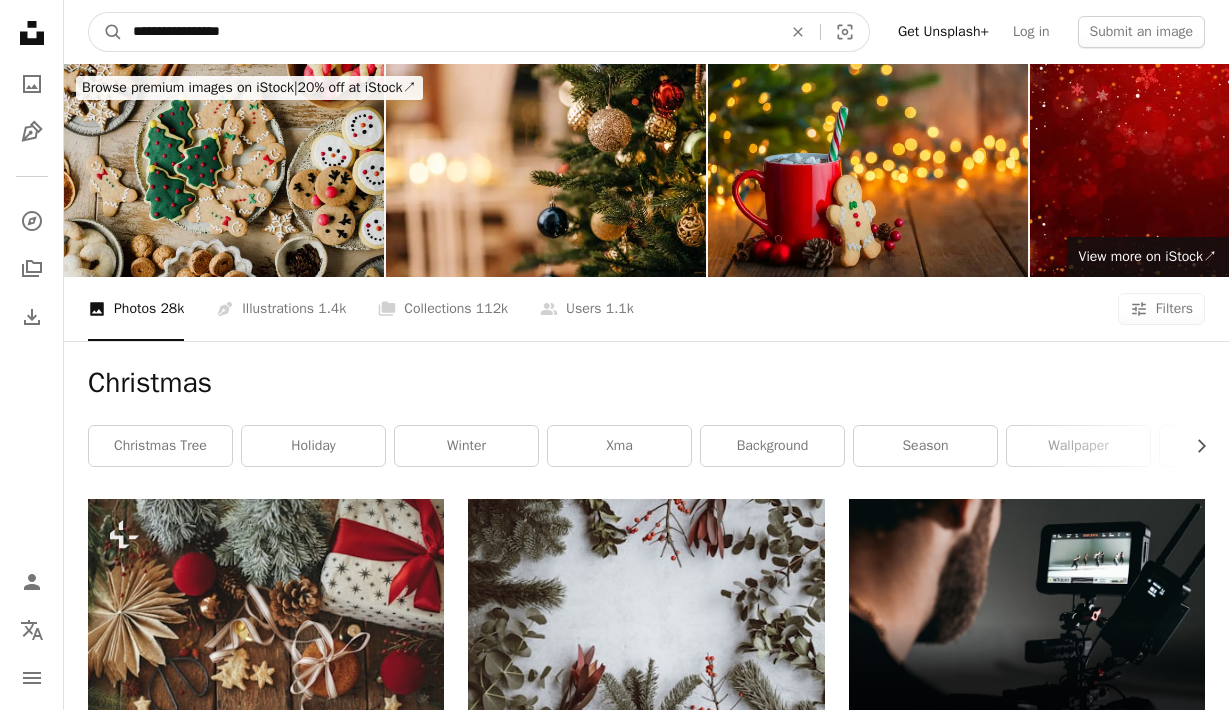 click on "A magnifying glass" at bounding box center (106, 32) 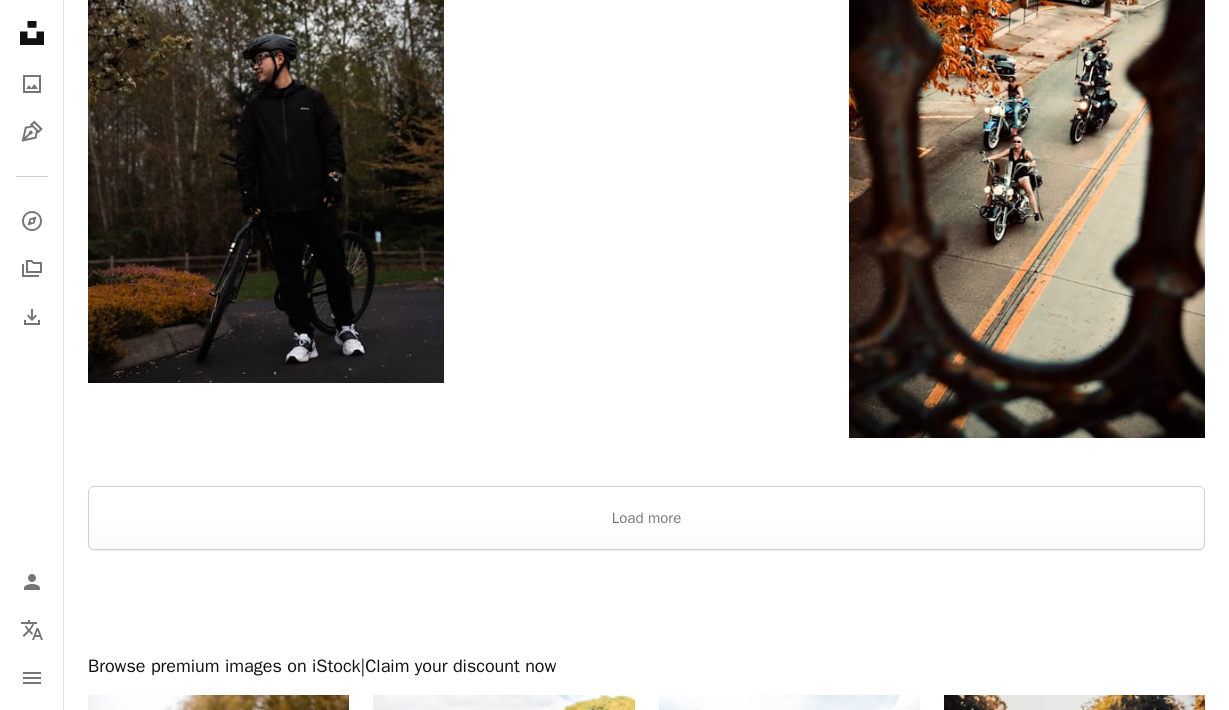 scroll, scrollTop: 3324, scrollLeft: 0, axis: vertical 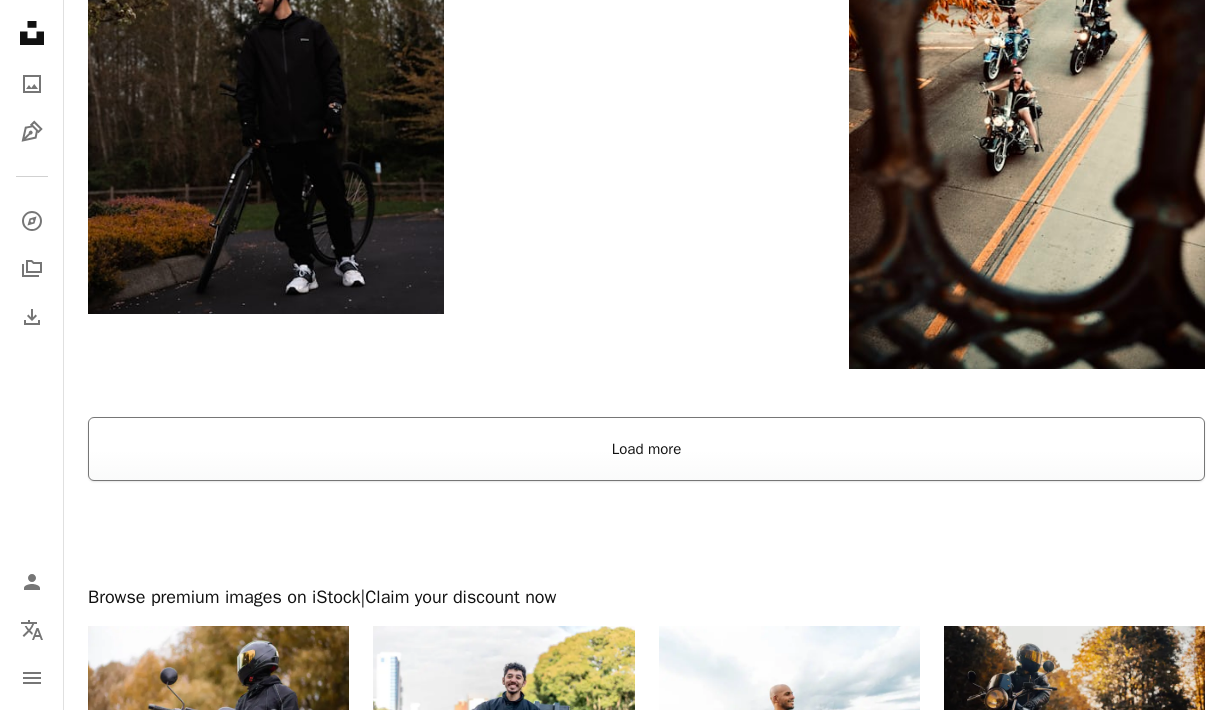click on "Load more" at bounding box center (646, 449) 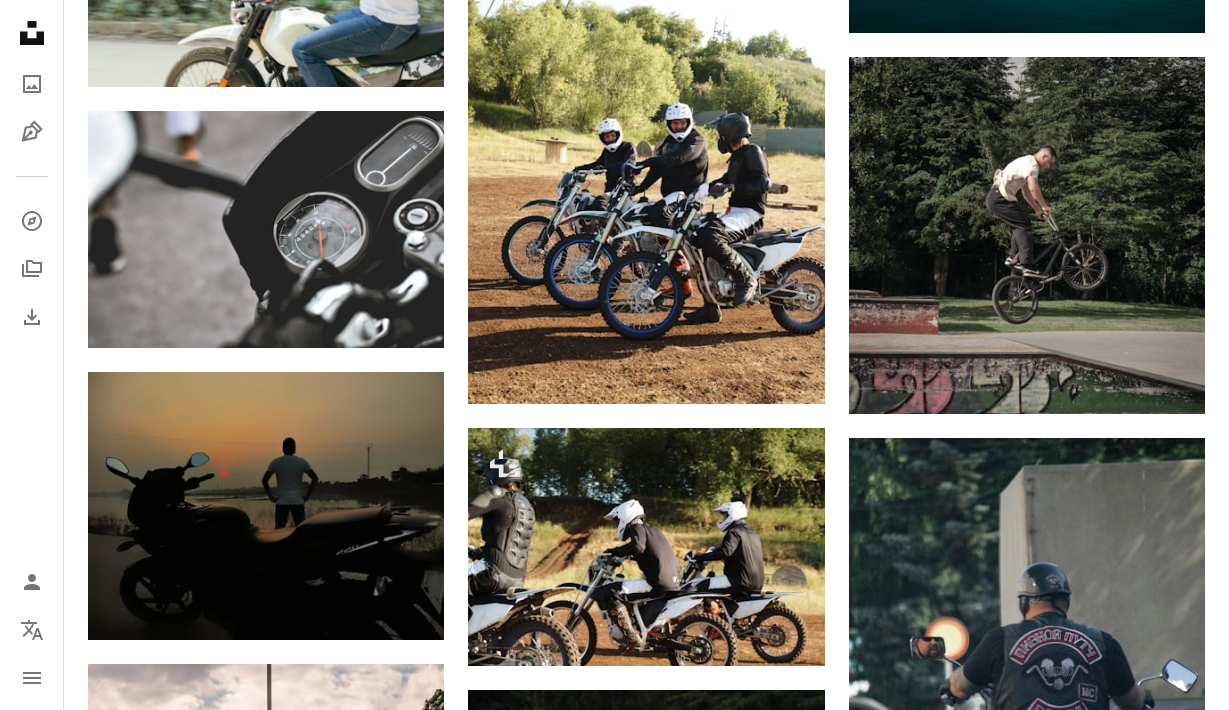 scroll, scrollTop: 9506, scrollLeft: 0, axis: vertical 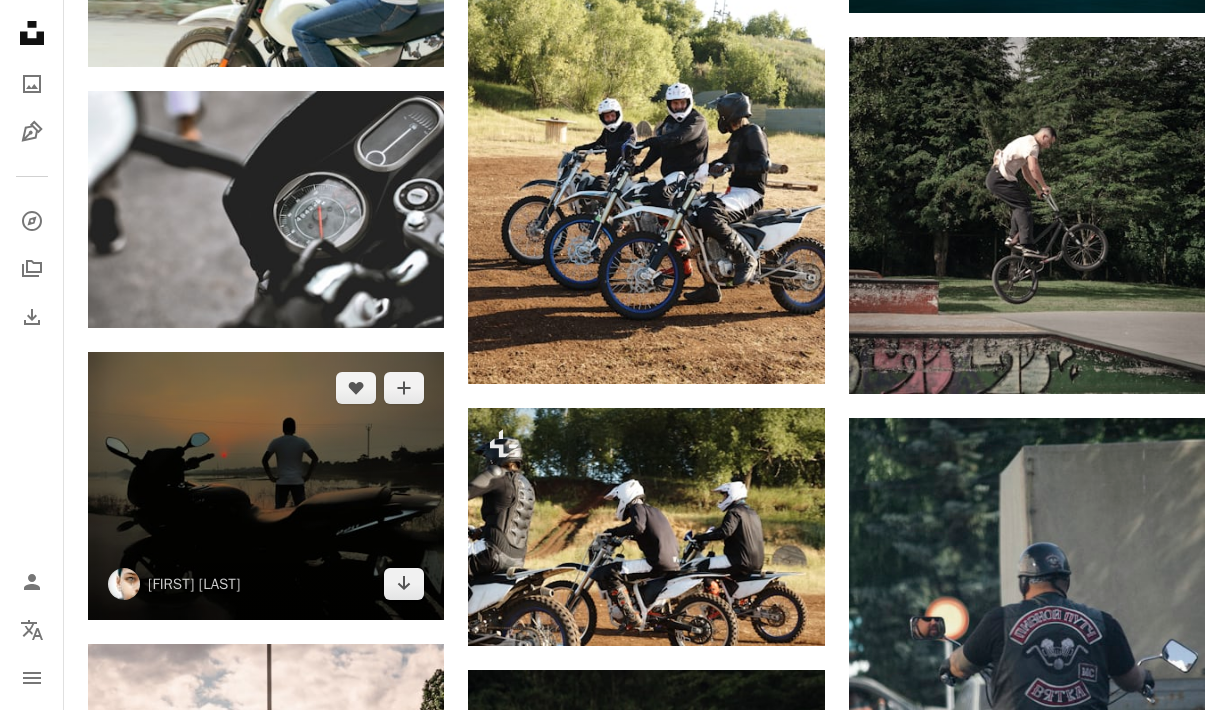 click at bounding box center (266, 485) 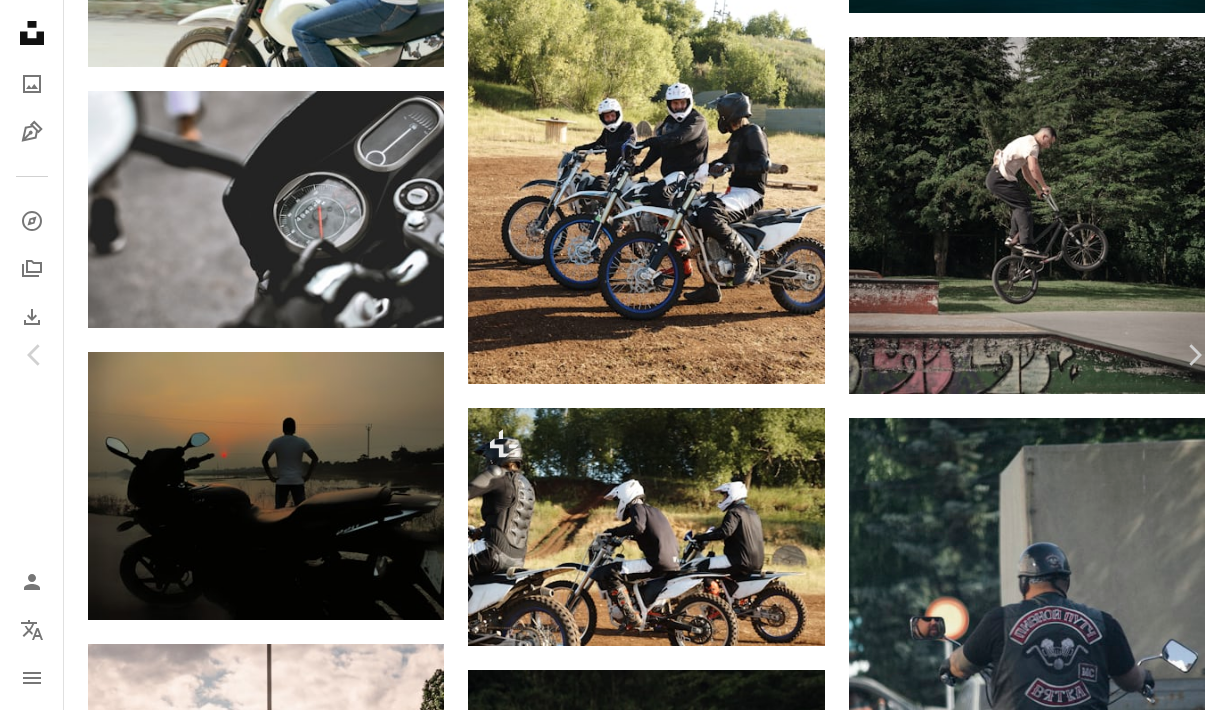 click on "An X shape Chevron left Chevron right [FIRST] [LAST] [FIRST] A heart A plus sign Download free Chevron down Zoom in Views 5,690 Downloads 31 A forward-right arrow Share Info icon Info More Actions Sunset 🌇 Calendar outlined Published on  January 8, 2022 Camera Xiaomi, Redmi Note 5 Pro Safety Free to use under the  Unsplash License sunset boys bikes sunset beach biker mood human animal horse vehicle motorcycle transportation mammal vespa moped motor scooter HD Wallpapers Browse premium related images on iStock  |  Save 20% with code UNSPLASH20 View more on iStock  ↗ Related images A heart A plus sign [FIRST] [LAST] Arrow pointing down Plus sign for Unsplash+ A heart A plus sign [FIRST] For  Unsplash+ A lock Download A heart A plus sign [FIRST] [LAST] Available for hire A checkmark inside of a circle Arrow pointing down A heart A plus sign [FIRST] [LAST] Arrow pointing down Plus sign for Unsplash+ For" at bounding box center [614, 5259] 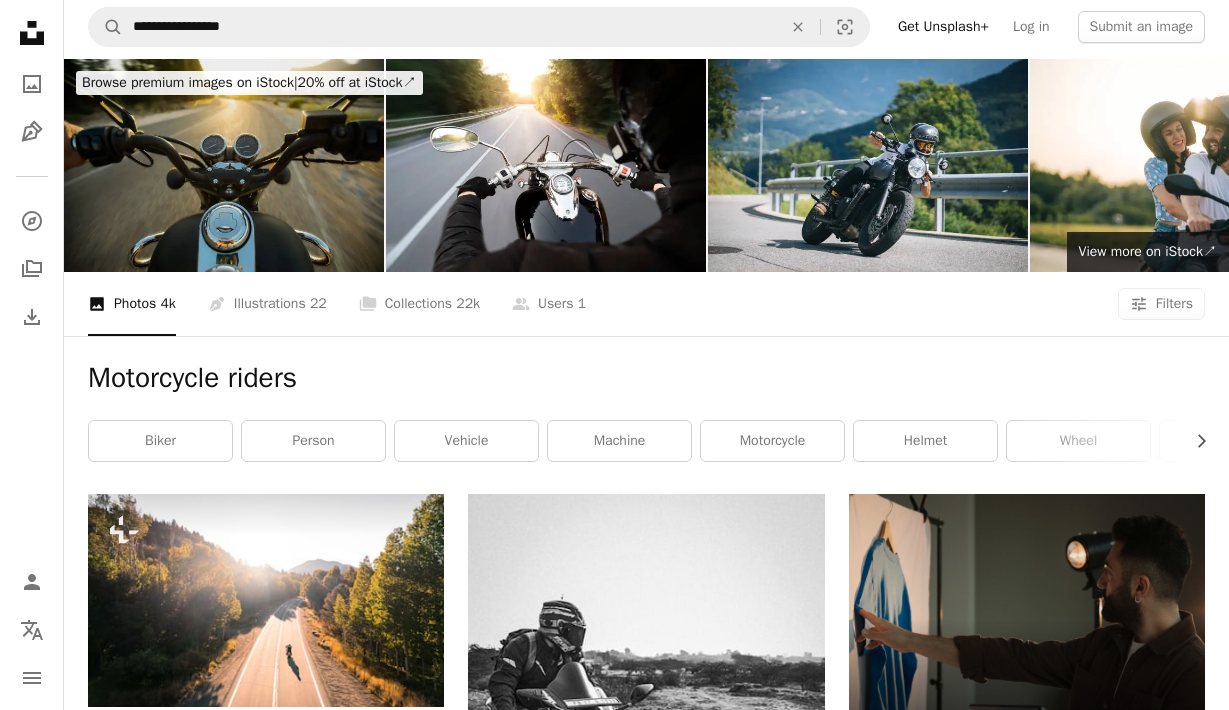 scroll, scrollTop: 0, scrollLeft: 0, axis: both 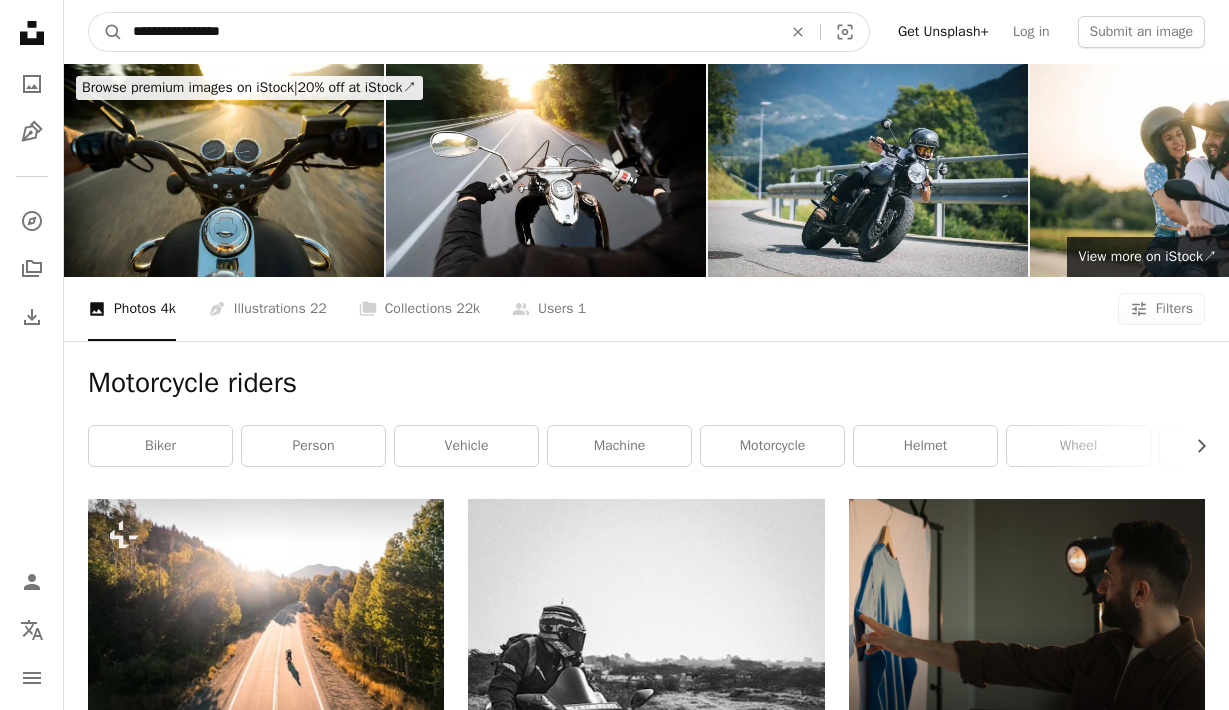 click on "**********" at bounding box center [449, 32] 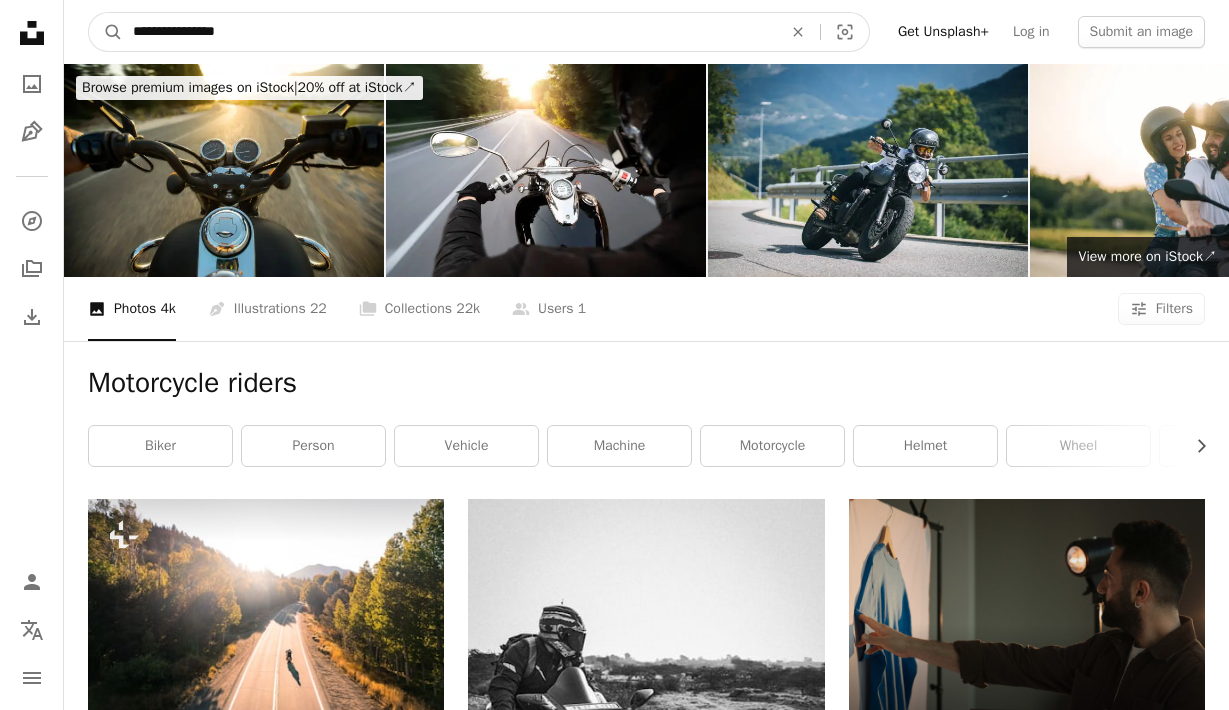 type on "**********" 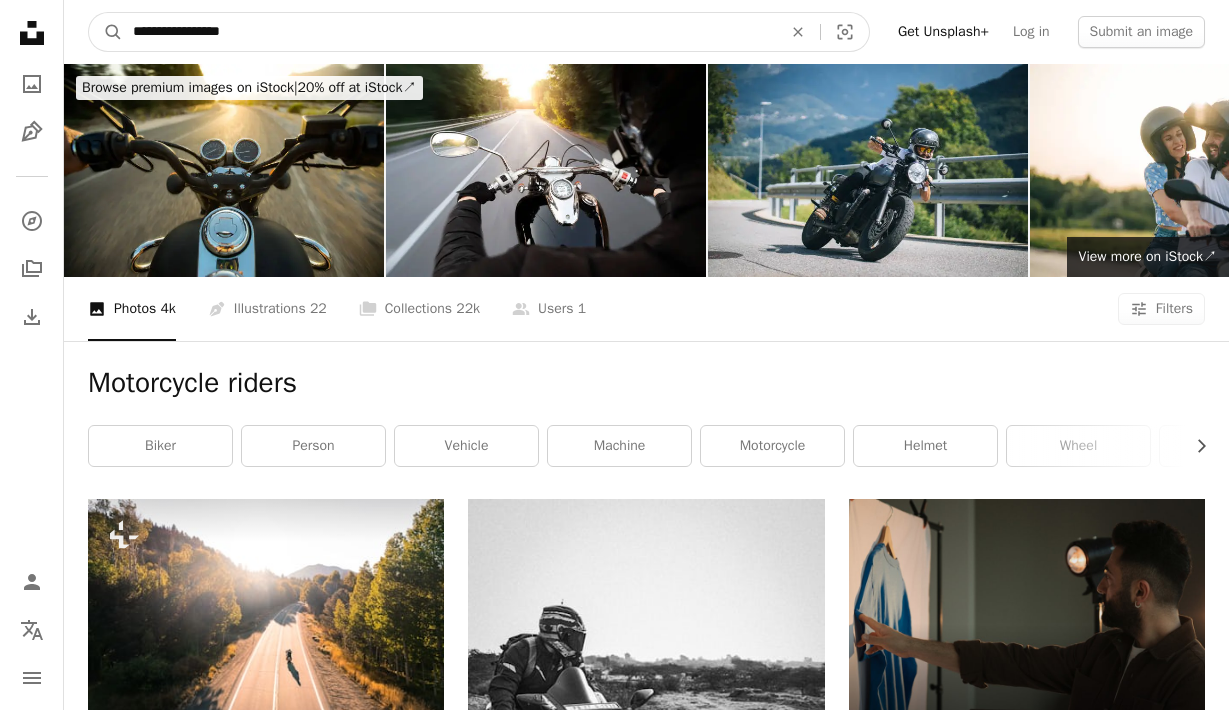click on "A magnifying glass" at bounding box center [106, 32] 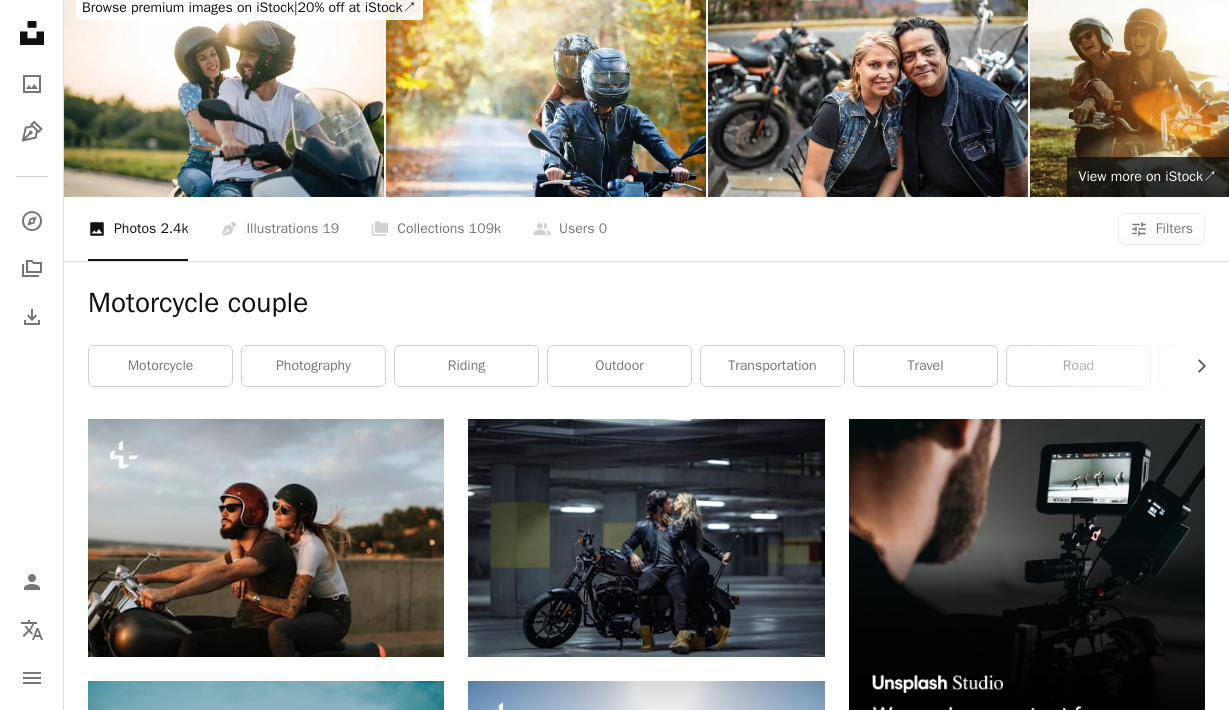 scroll, scrollTop: 0, scrollLeft: 0, axis: both 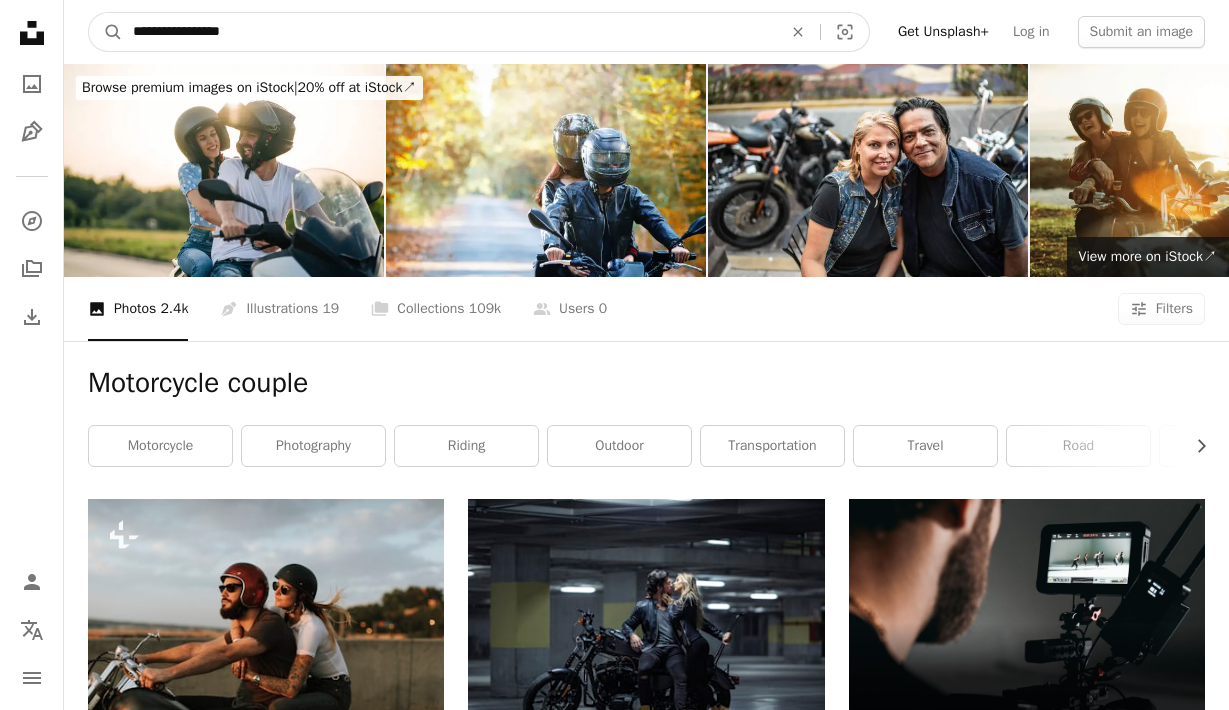 click on "**********" at bounding box center (449, 32) 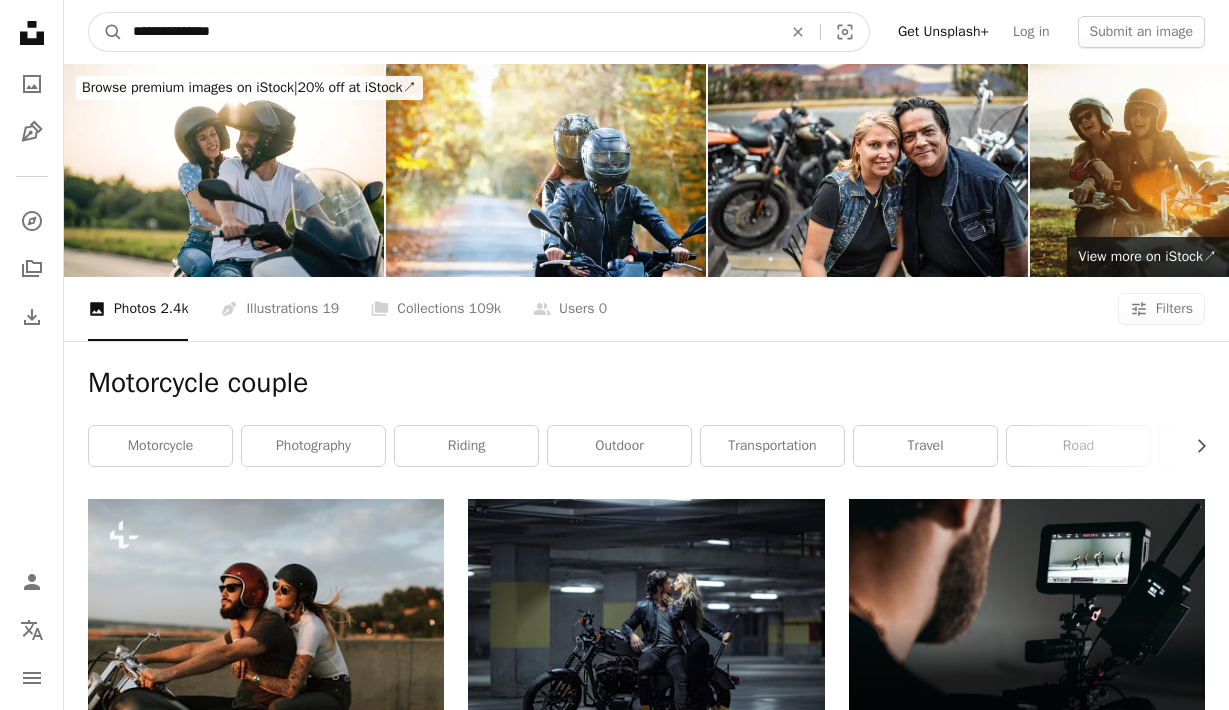 type on "**********" 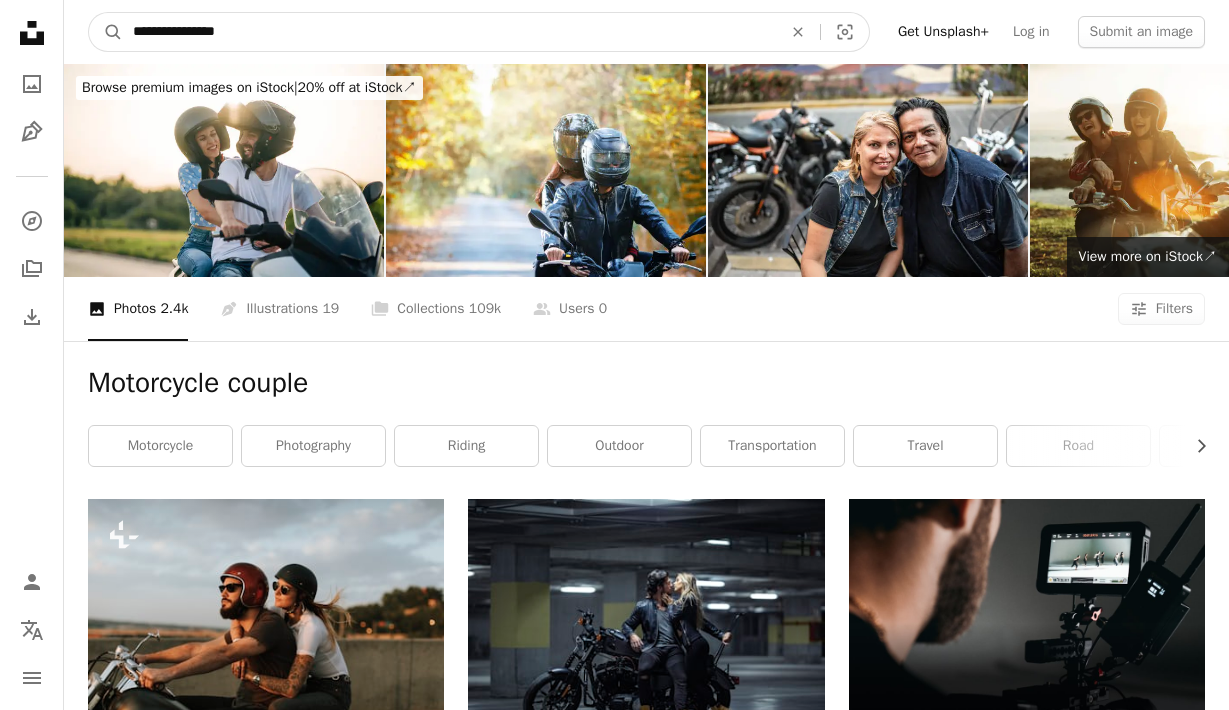 click on "A magnifying glass" at bounding box center [106, 32] 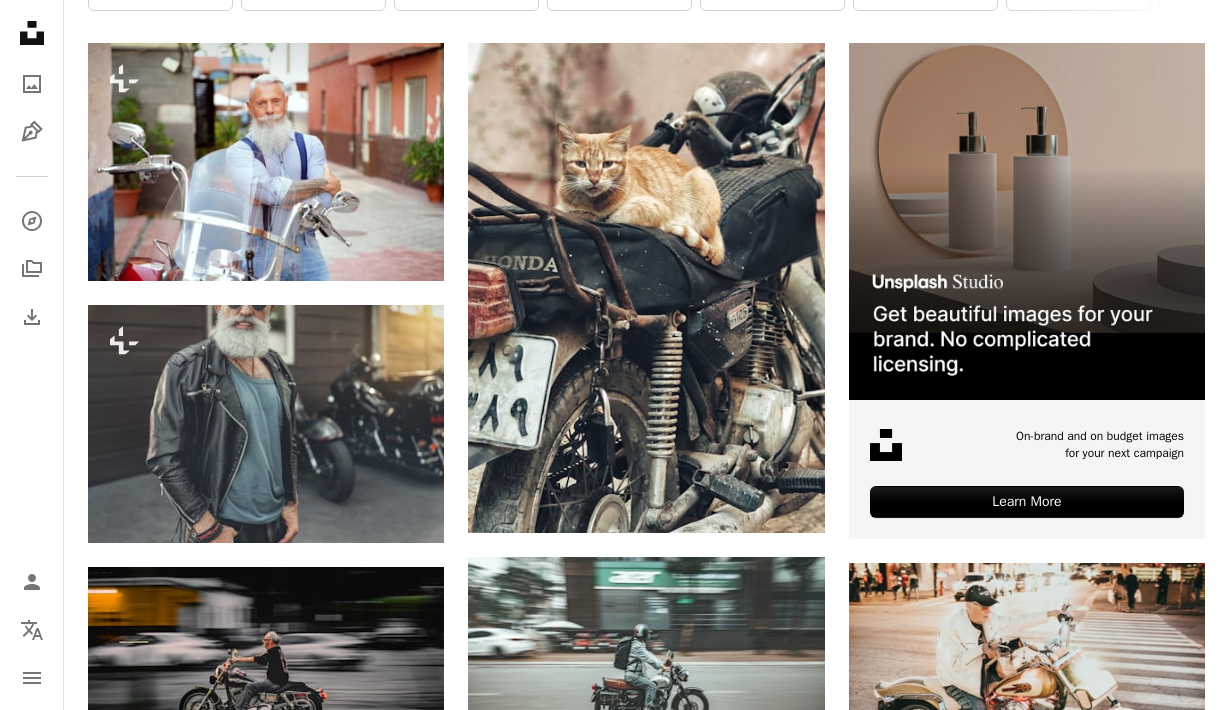 scroll, scrollTop: 0, scrollLeft: 0, axis: both 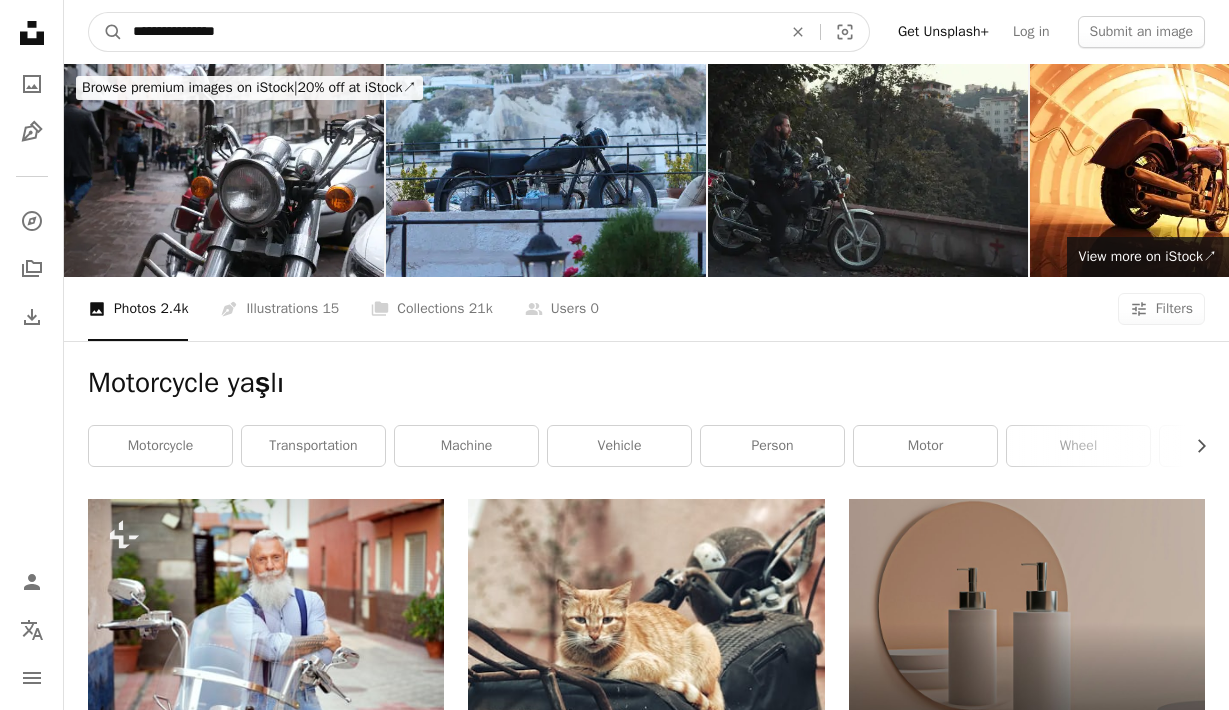 click on "**********" at bounding box center [449, 32] 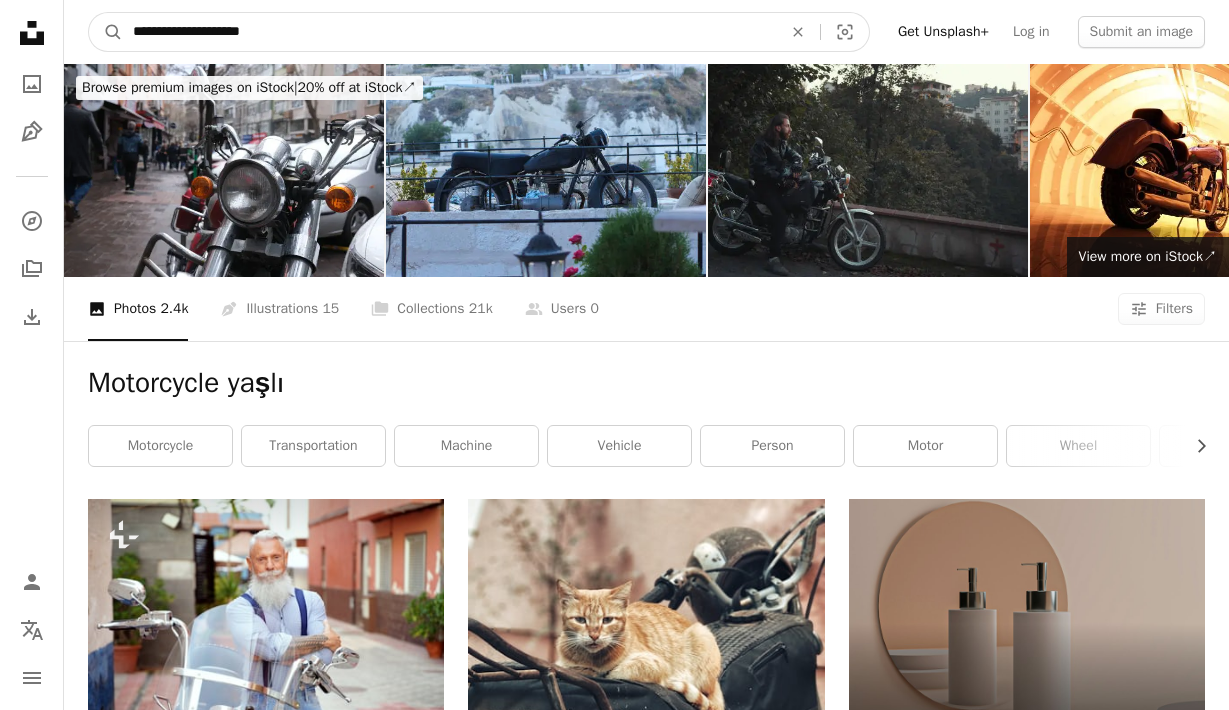 type on "**********" 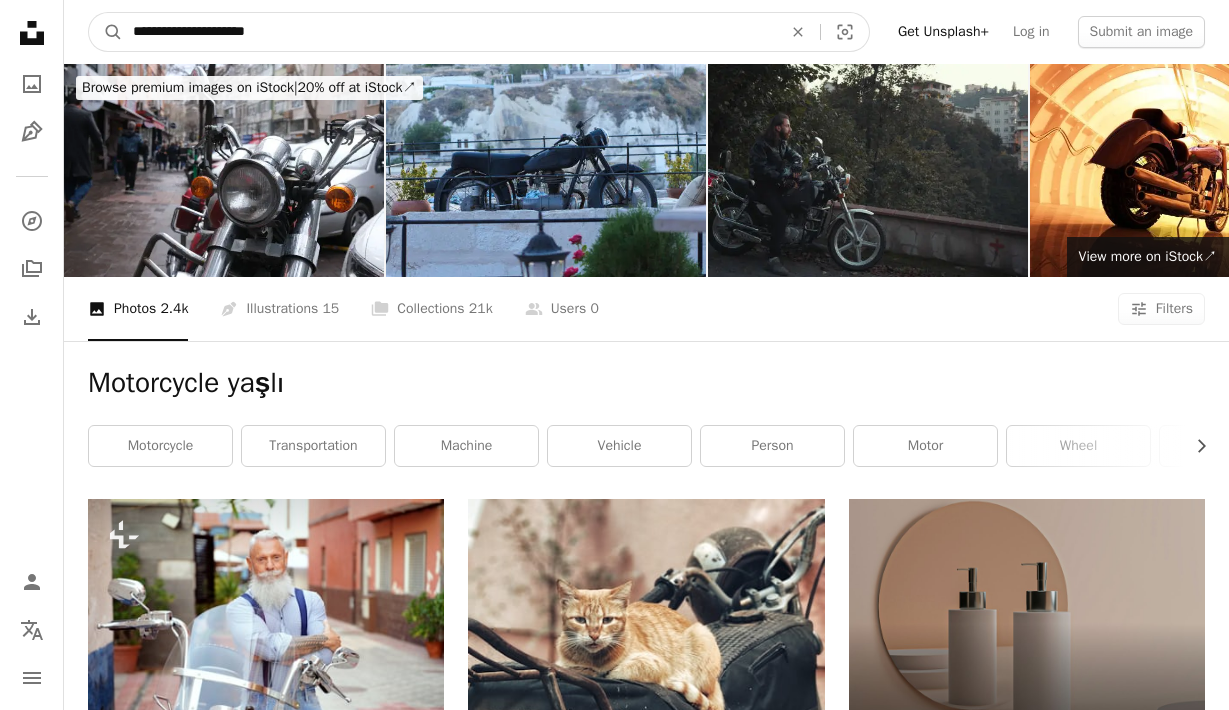 click on "A magnifying glass" at bounding box center [106, 32] 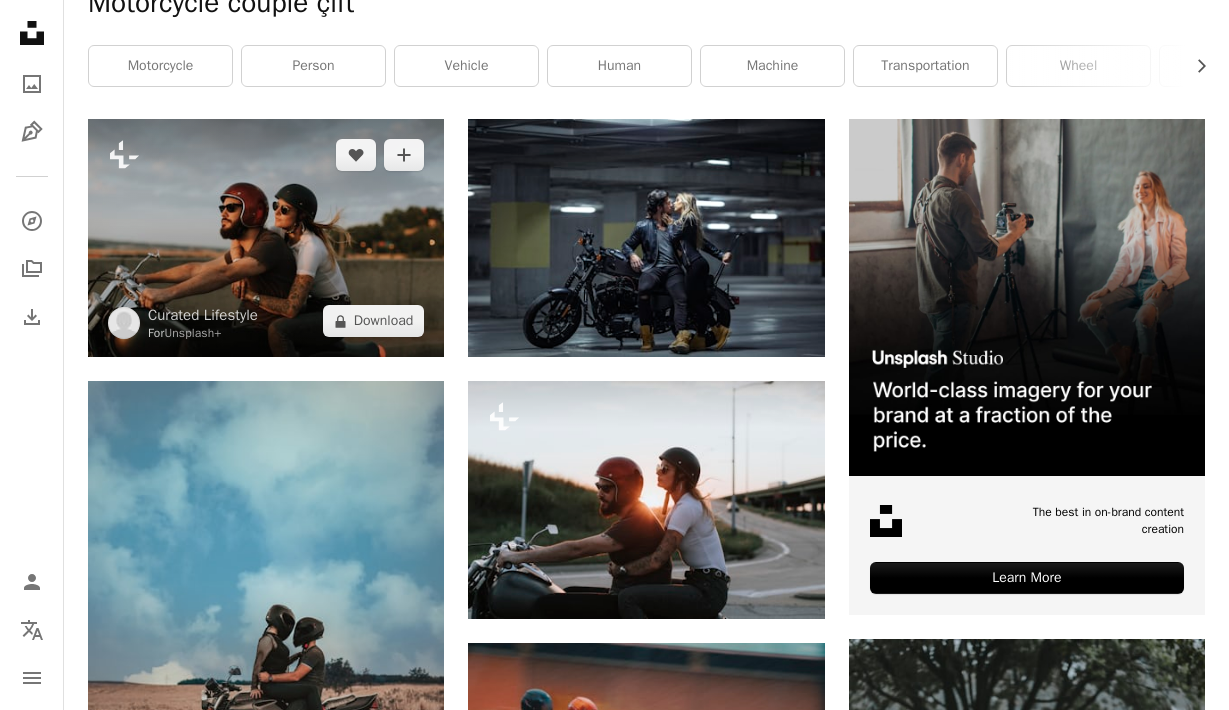 scroll, scrollTop: 0, scrollLeft: 0, axis: both 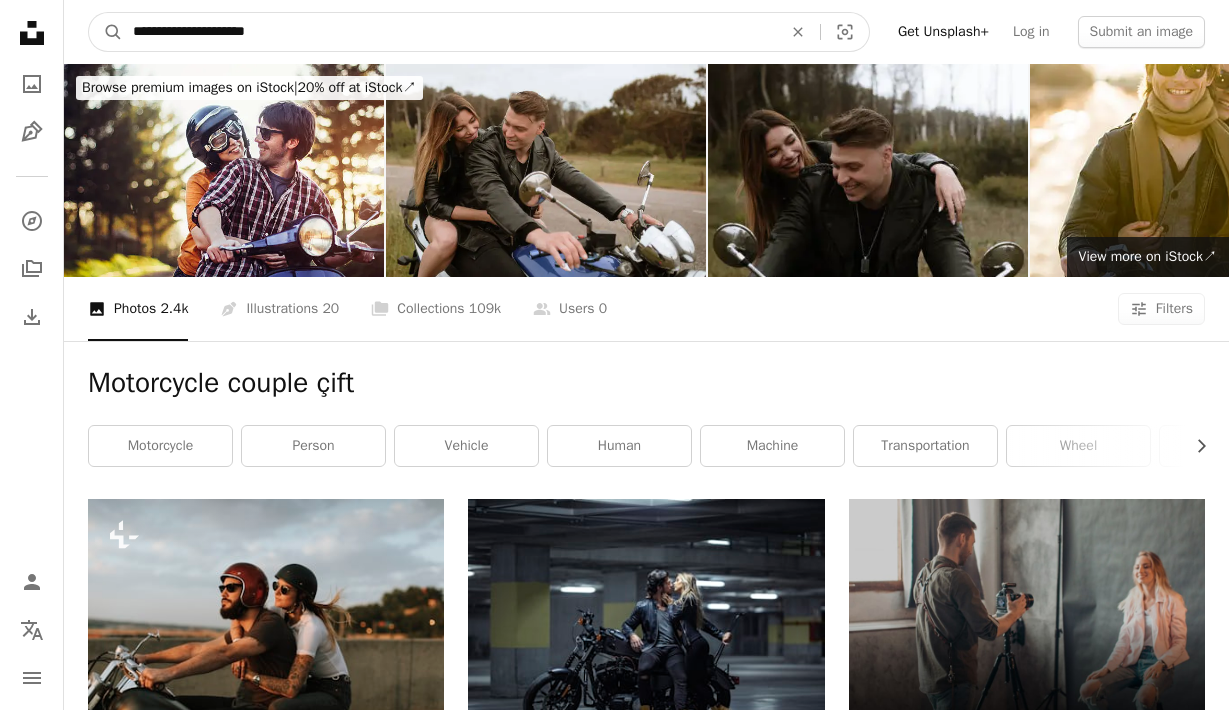 click on "**********" at bounding box center [449, 32] 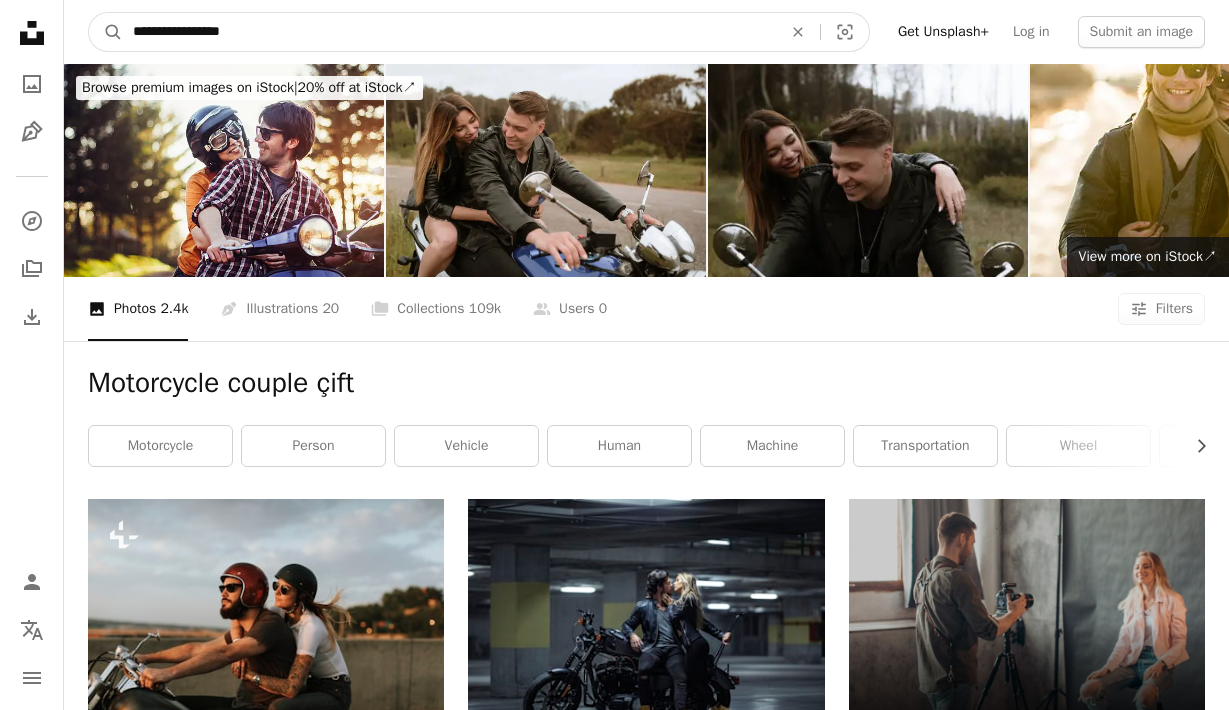 click on "**********" at bounding box center [449, 32] 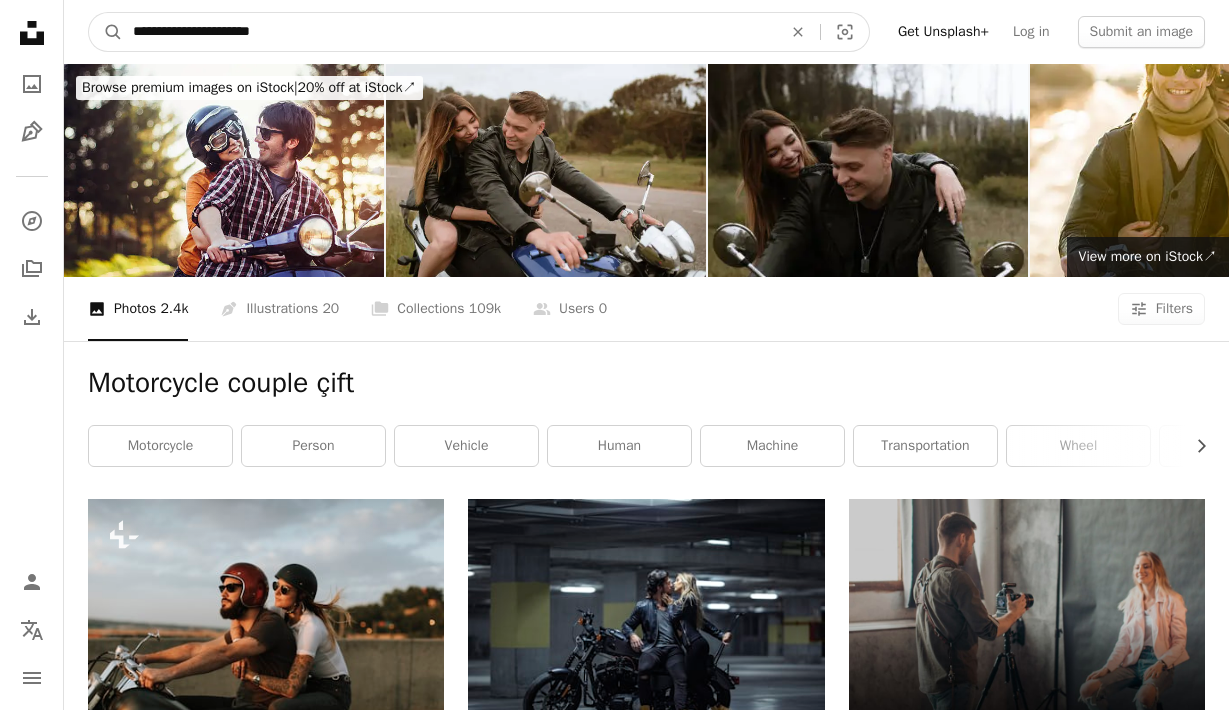 type on "**********" 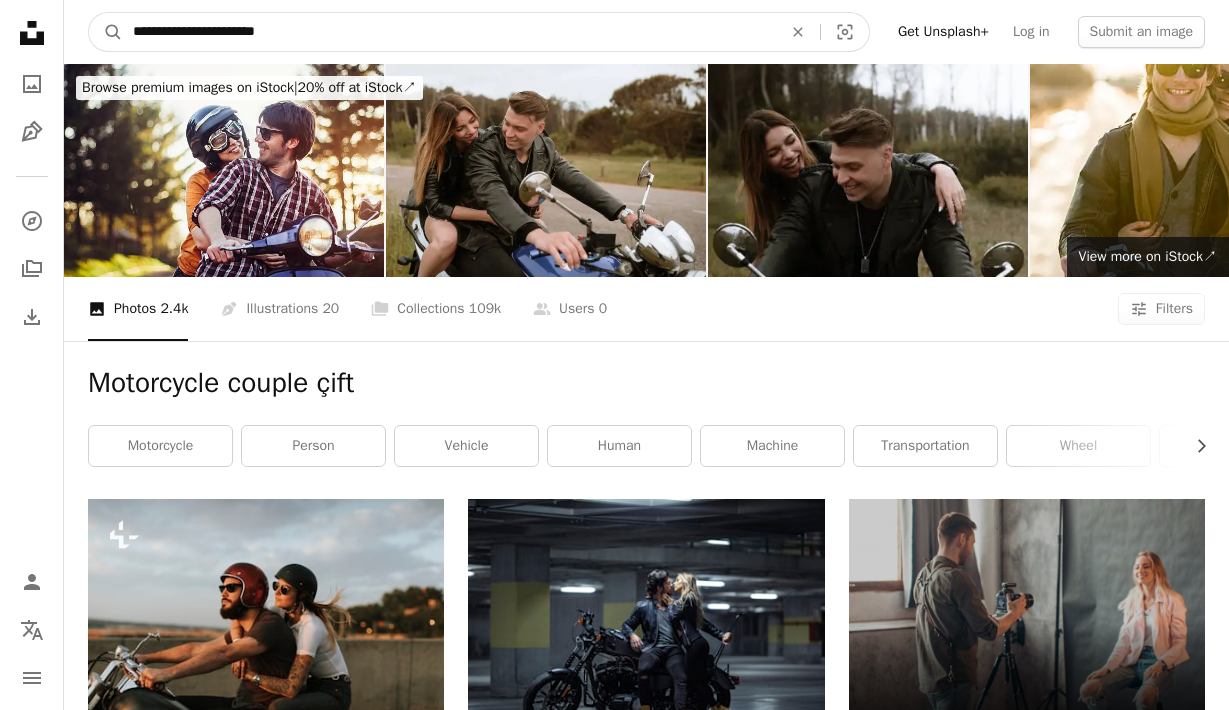 click on "A magnifying glass" at bounding box center (106, 32) 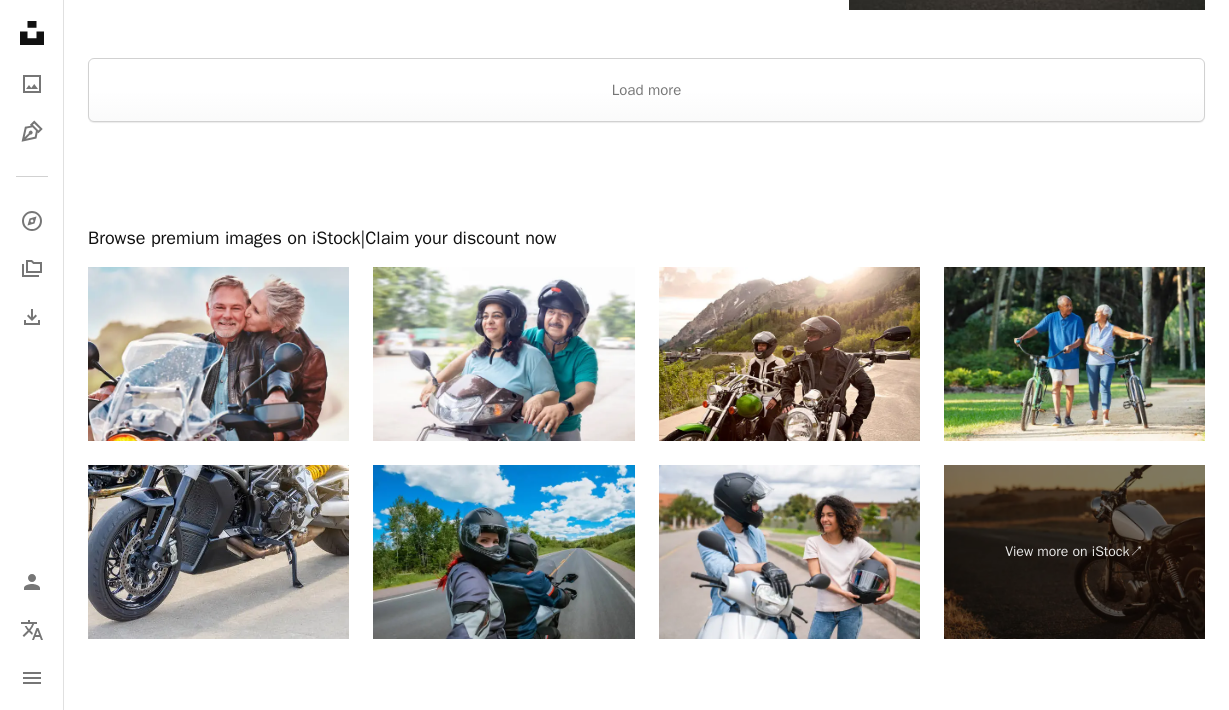 scroll, scrollTop: 3567, scrollLeft: 0, axis: vertical 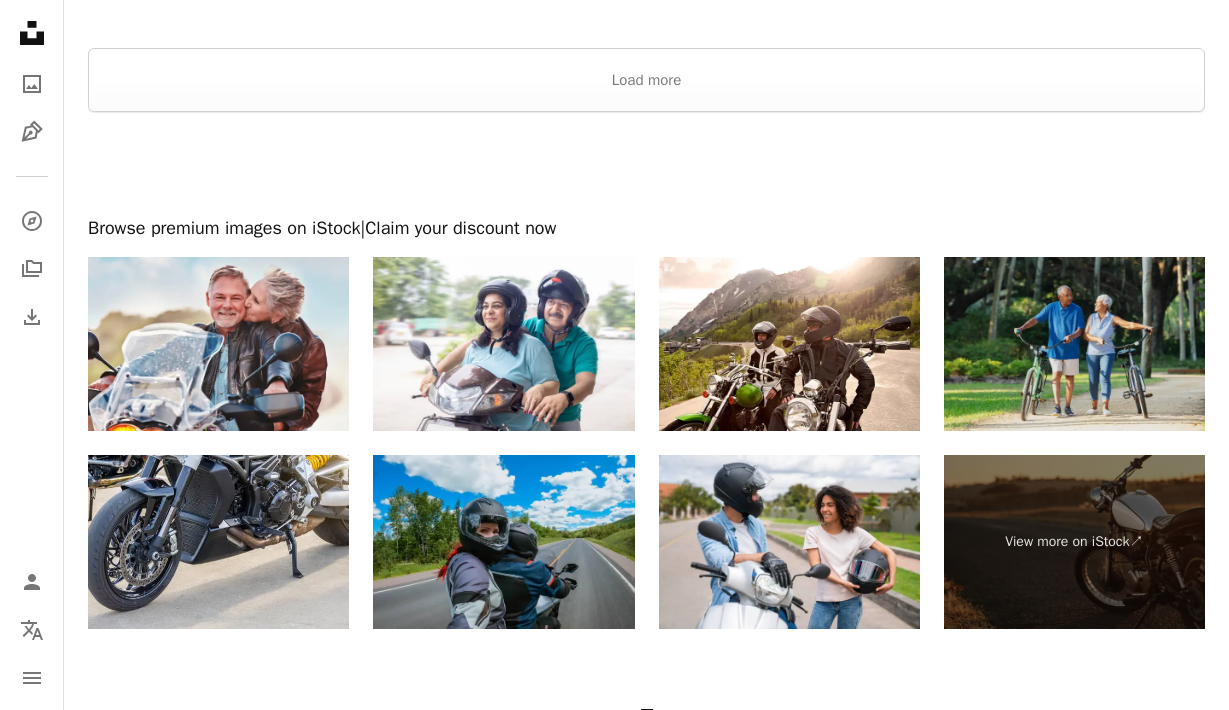 click at bounding box center [1074, 344] 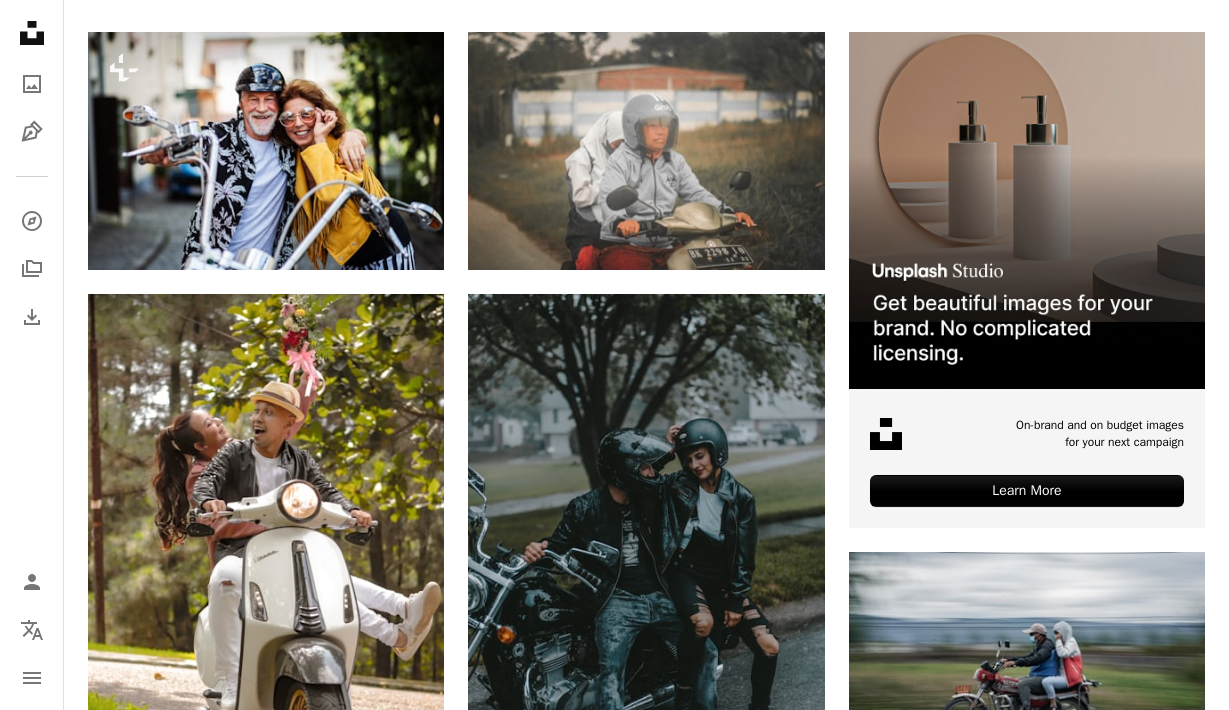 scroll, scrollTop: 470, scrollLeft: 0, axis: vertical 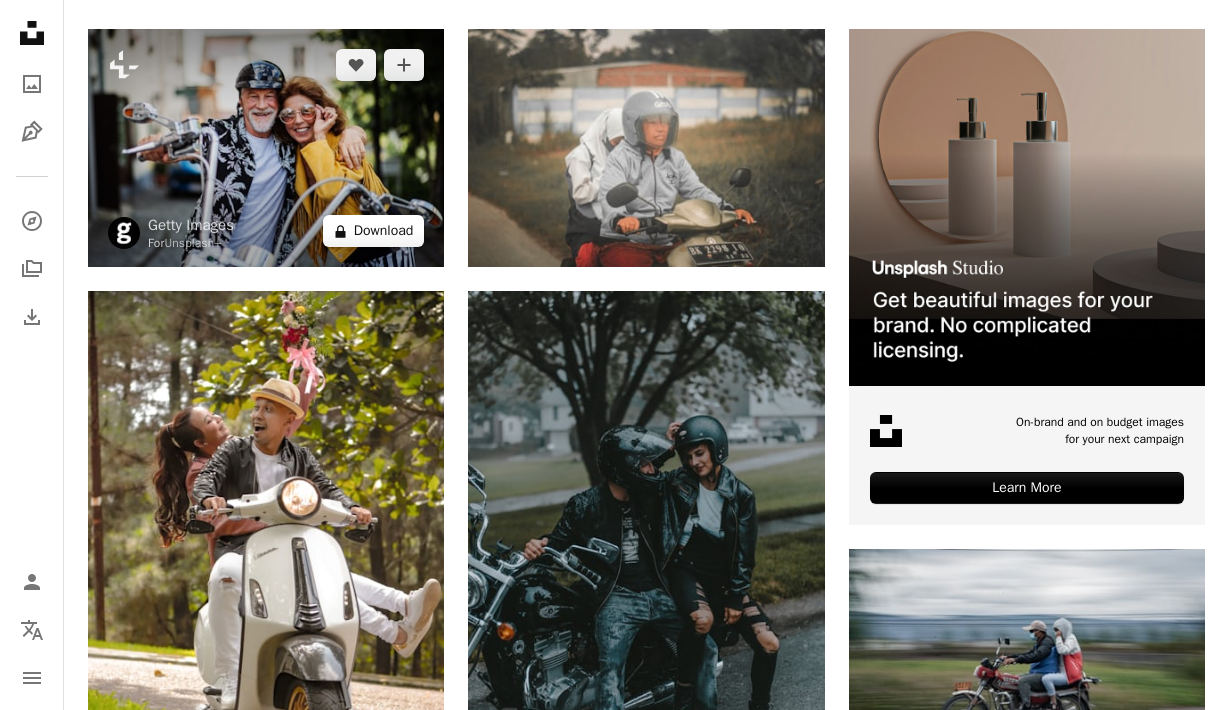 click on "A lock Download" at bounding box center (374, 231) 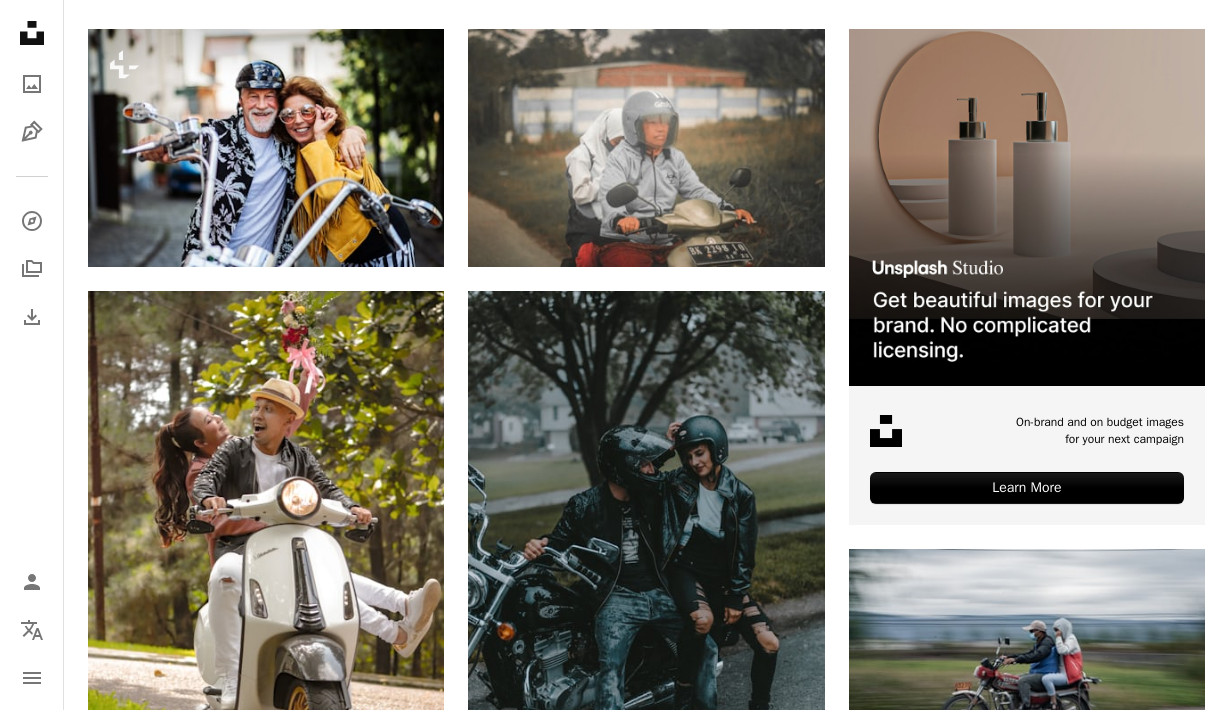 click on "An X shape Premium, ready to use images. Get unlimited access. A plus sign Members-only content added monthly A plus sign Unlimited royalty-free downloads A plus sign Illustrations  New A plus sign Enhanced legal protections yearly 66%  off monthly $12   $4 USD per month * Get  Unsplash+ * When paid annually, billed upfront  $48 Taxes where applicable. Renews automatically. Cancel anytime." at bounding box center [614, 4312] 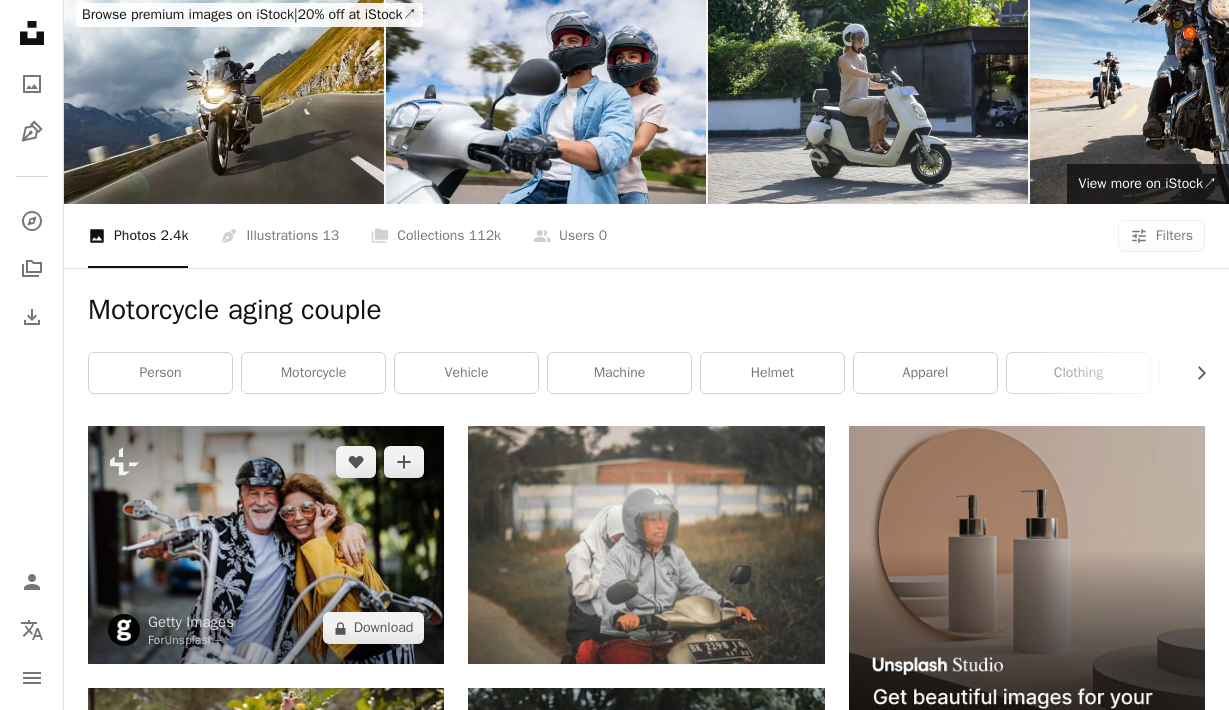 scroll, scrollTop: 0, scrollLeft: 0, axis: both 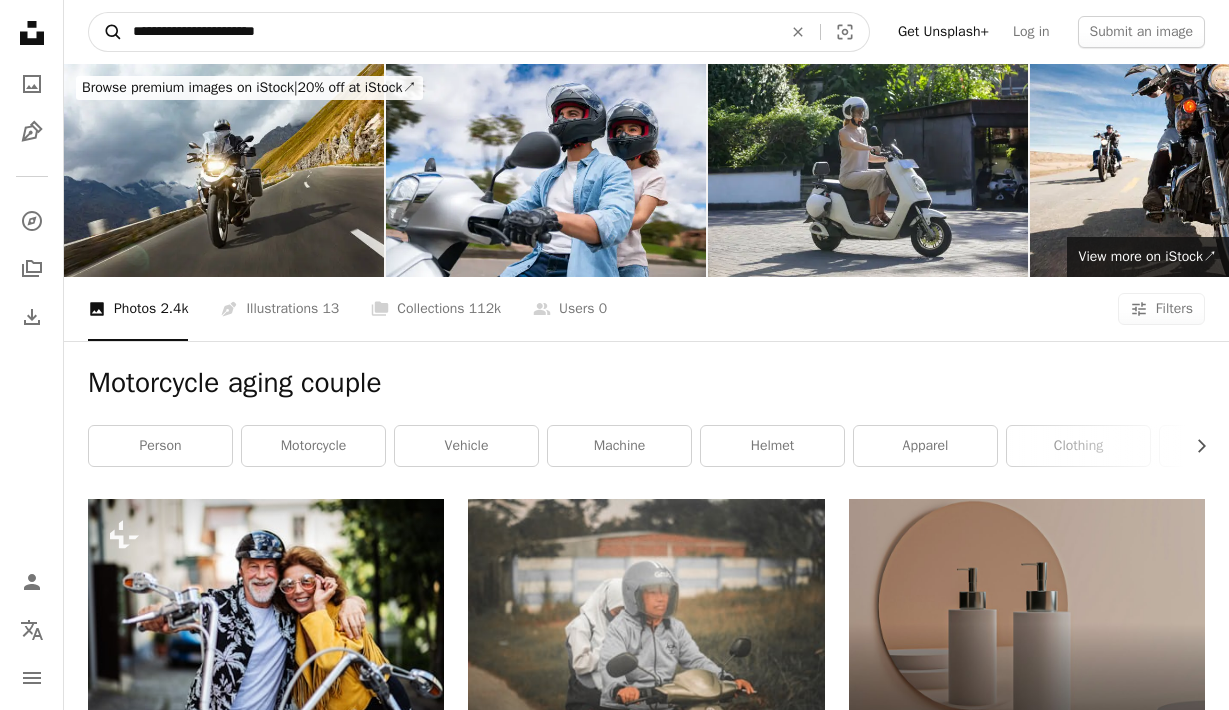drag, startPoint x: 204, startPoint y: 28, endPoint x: 120, endPoint y: 27, distance: 84.00595 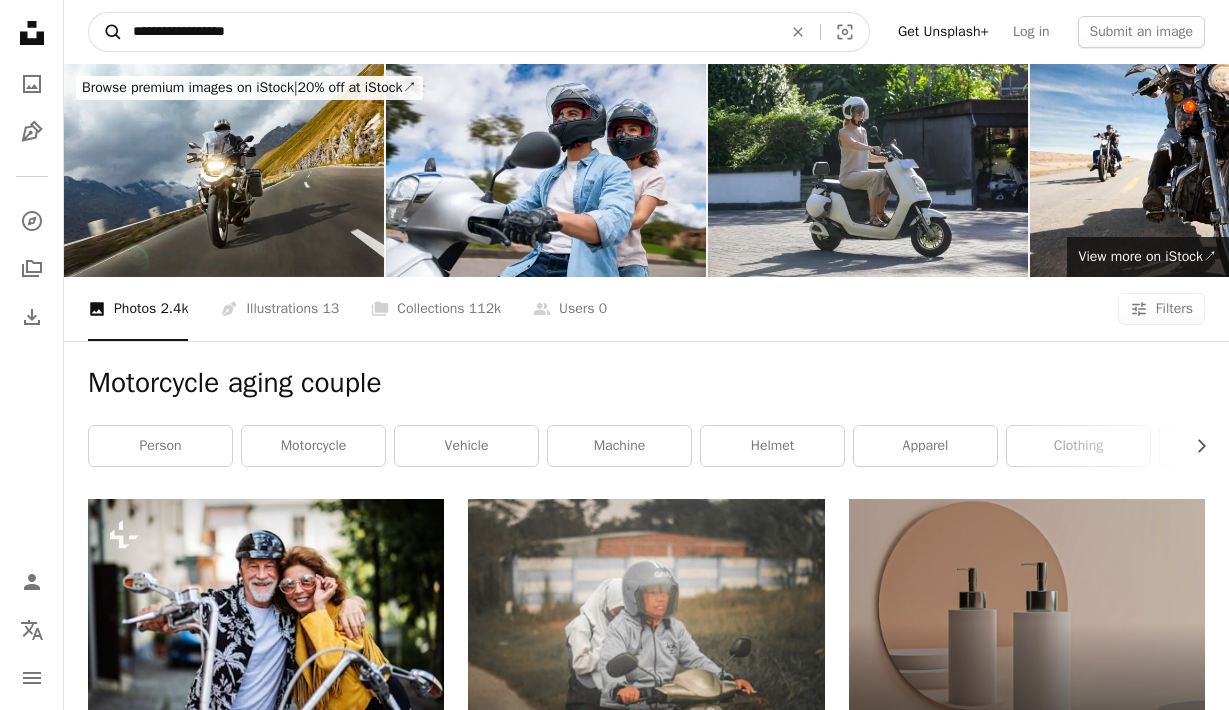 type on "**********" 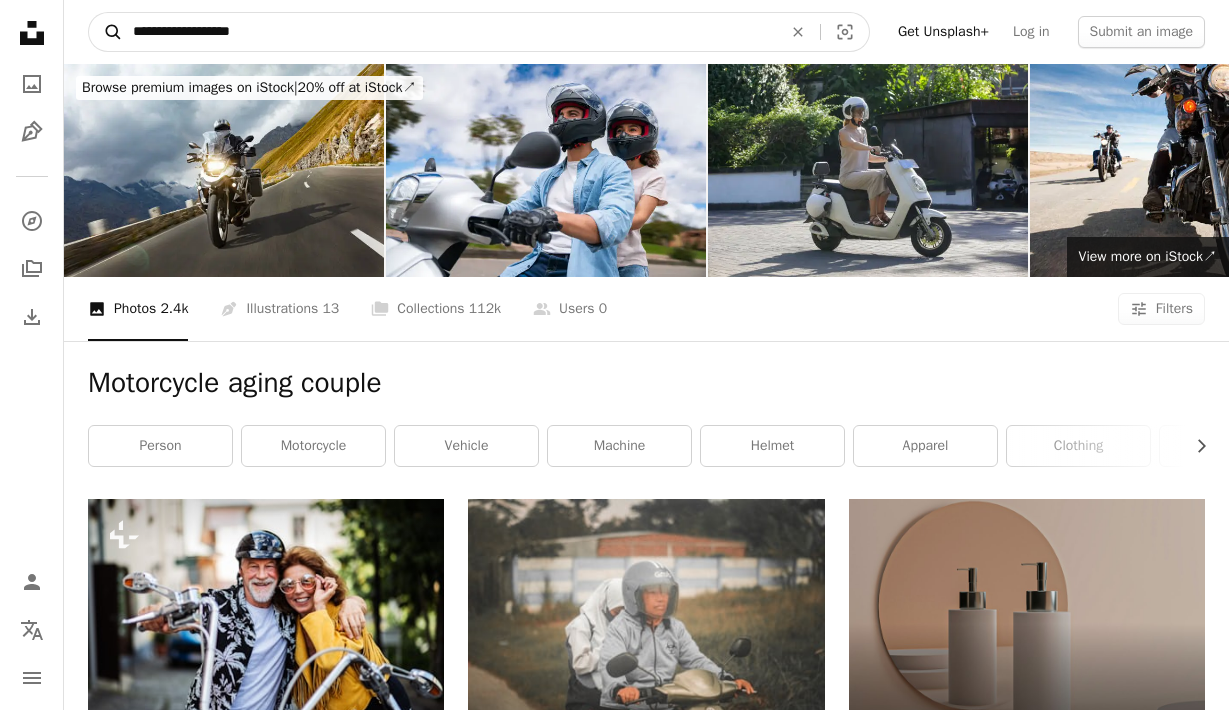 click on "A magnifying glass" at bounding box center (106, 32) 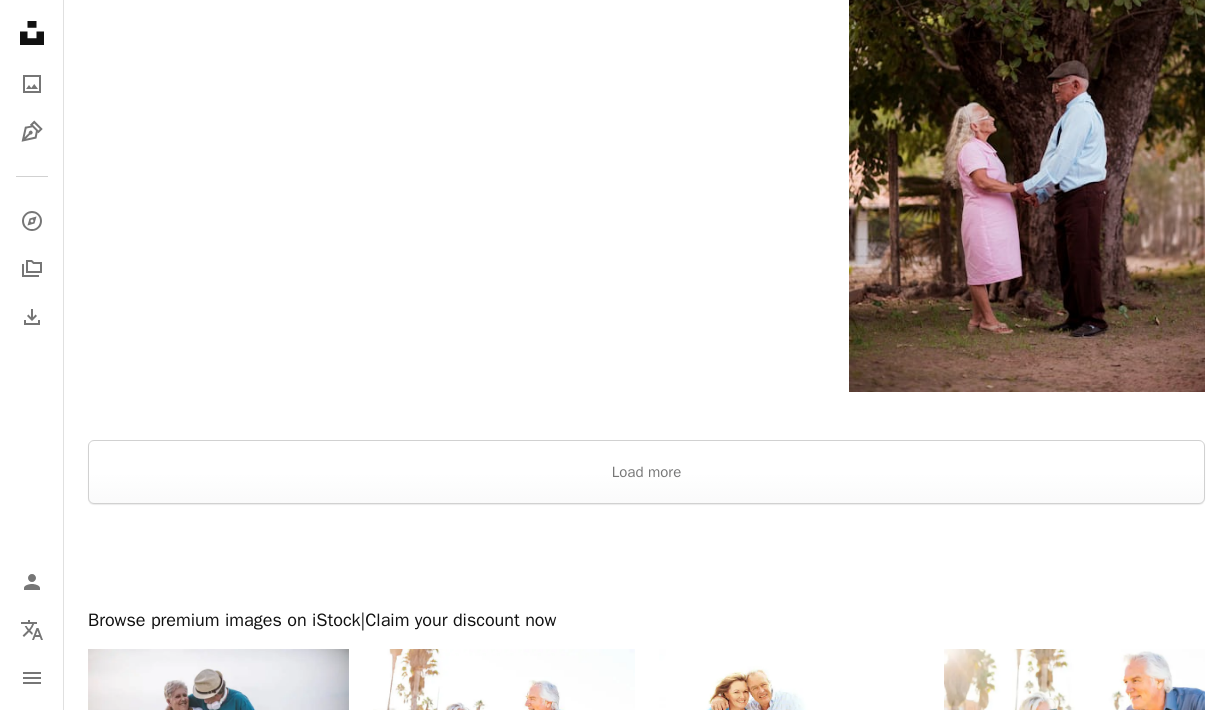scroll, scrollTop: 3573, scrollLeft: 0, axis: vertical 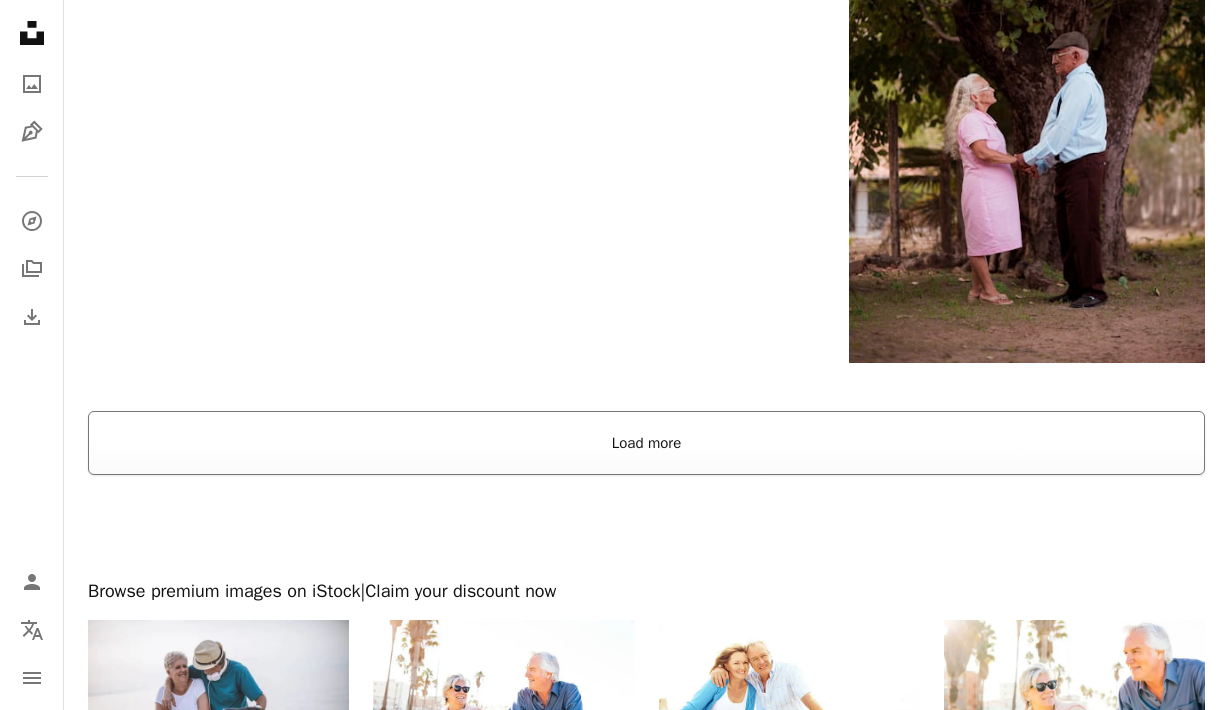 click on "Load more" at bounding box center [646, 443] 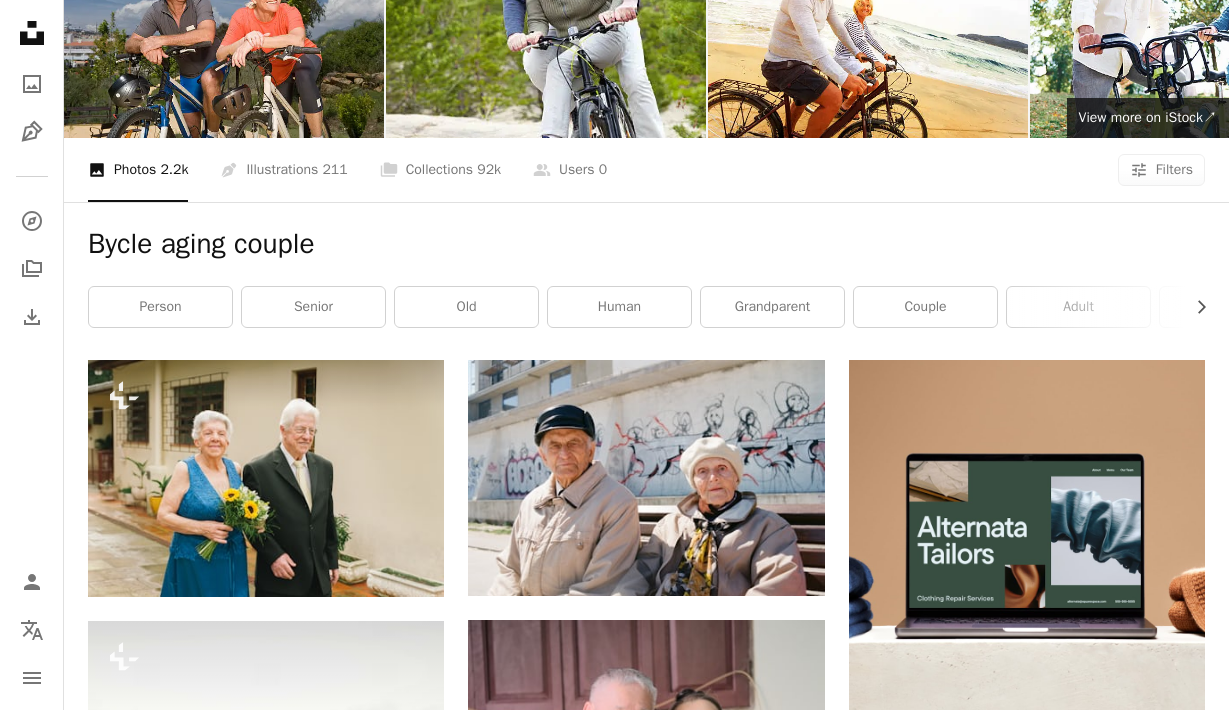 scroll, scrollTop: 0, scrollLeft: 0, axis: both 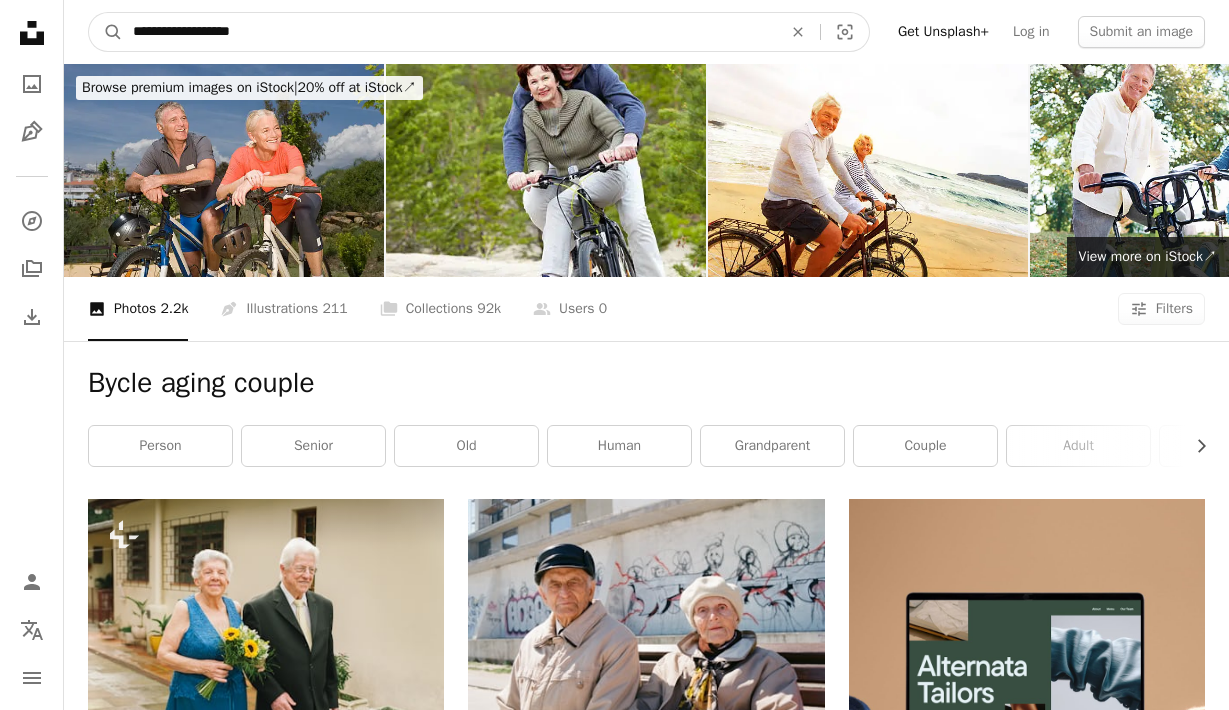 click on "**********" at bounding box center [449, 32] 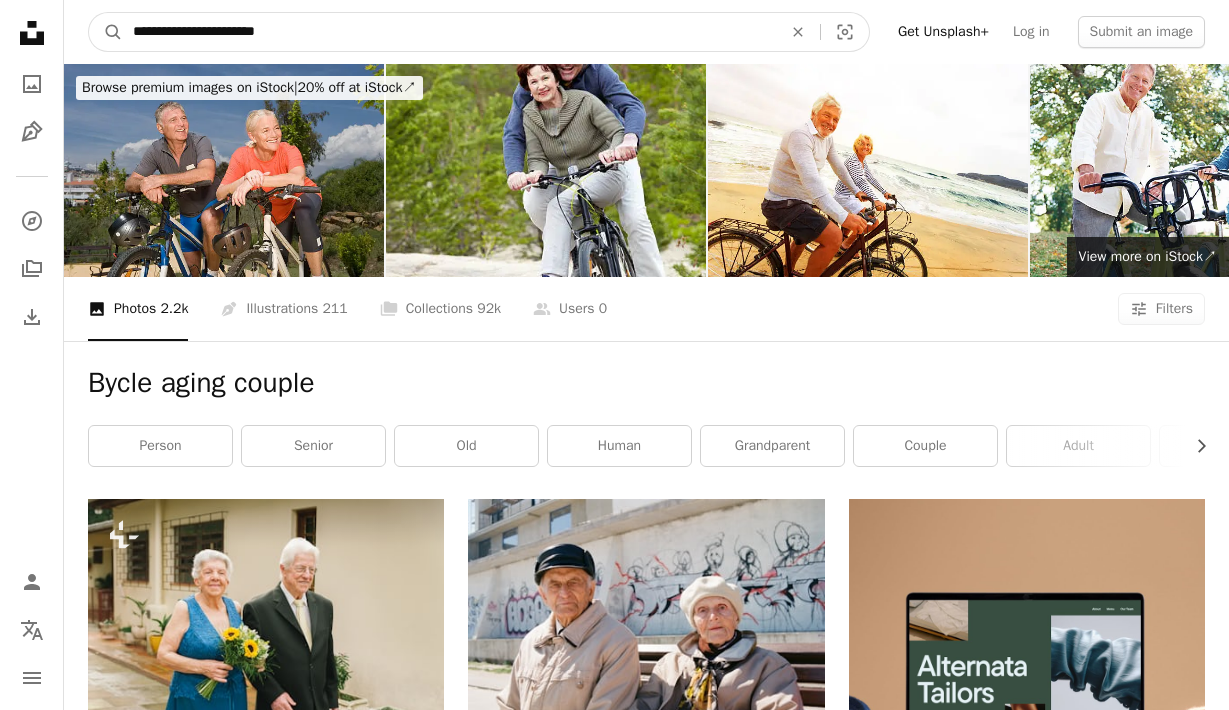 type on "**********" 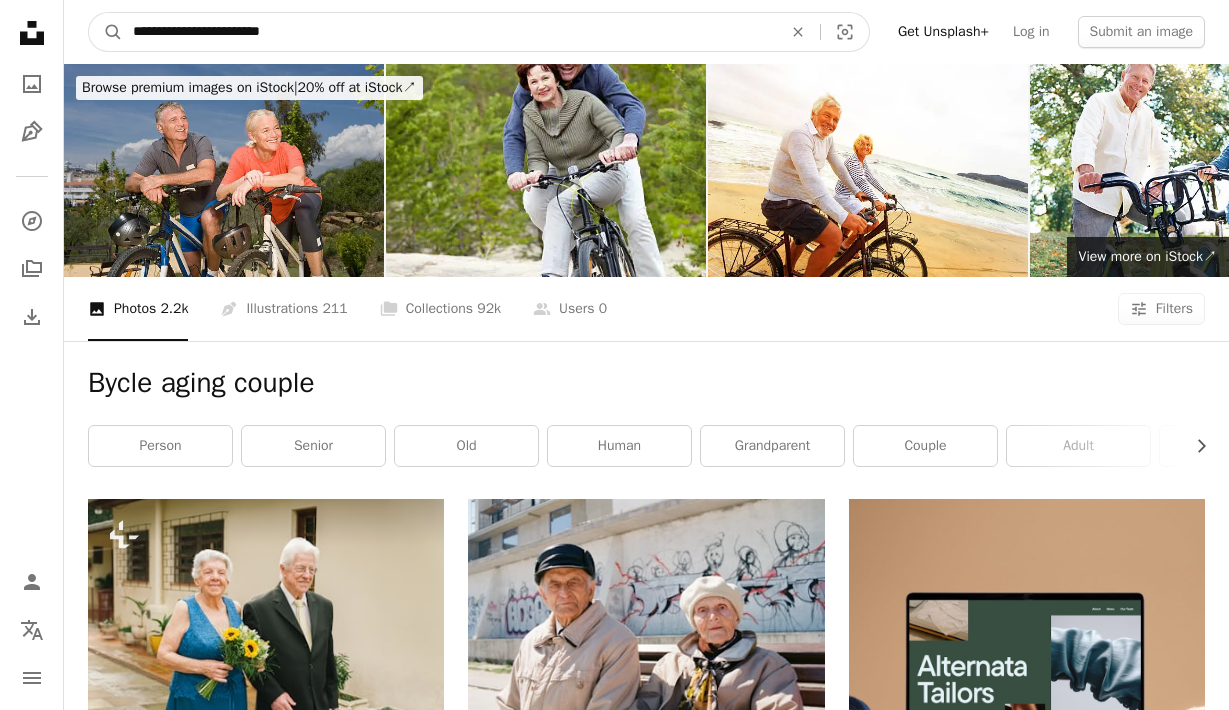 click on "A magnifying glass" at bounding box center (106, 32) 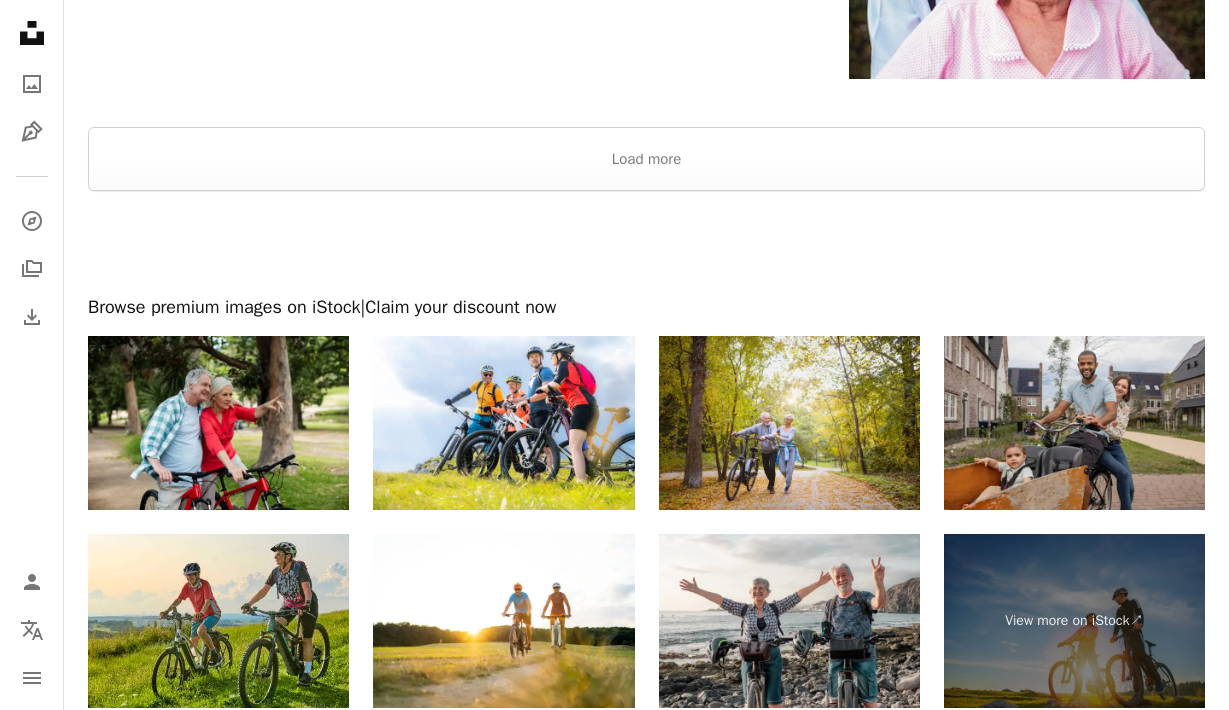 scroll, scrollTop: 3544, scrollLeft: 0, axis: vertical 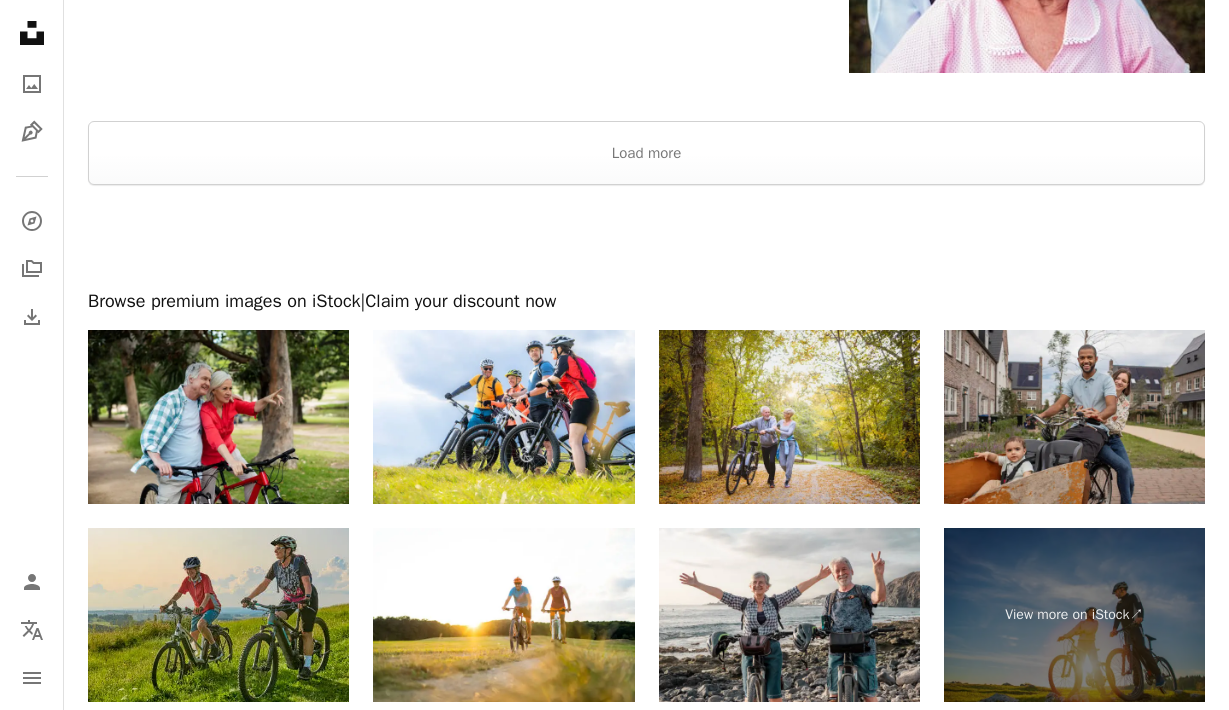 click at bounding box center [218, 615] 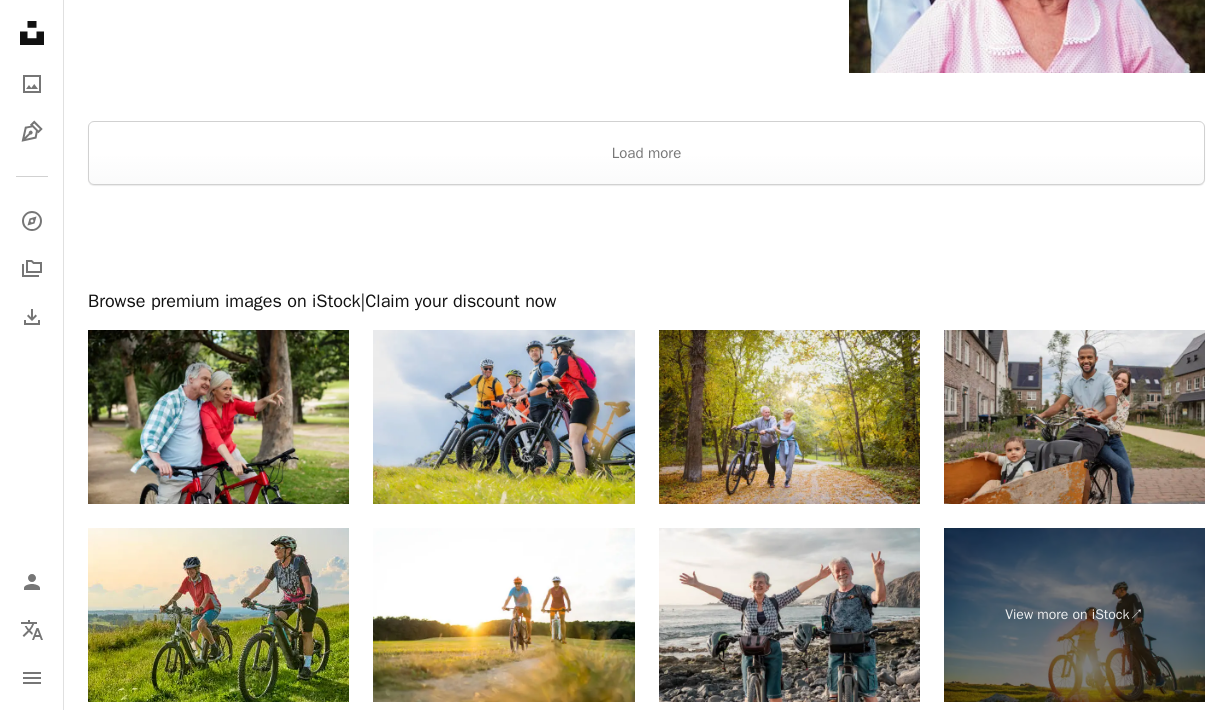 click at bounding box center (503, 417) 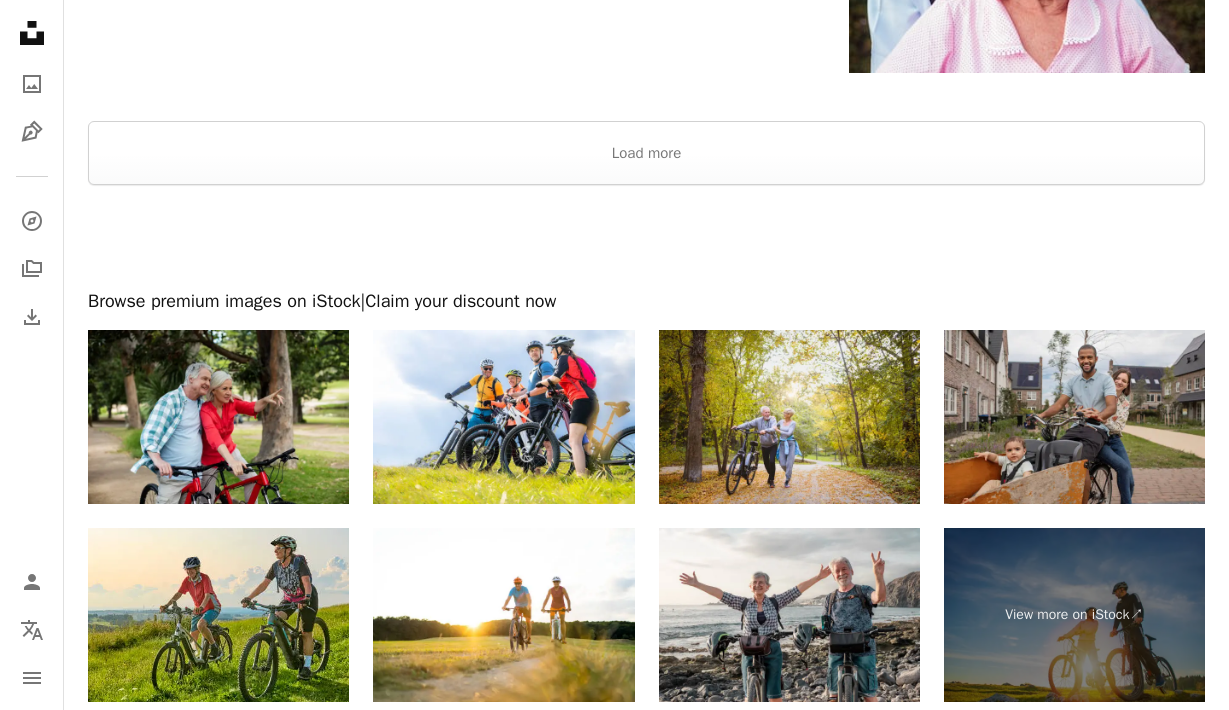 scroll, scrollTop: 3550, scrollLeft: 0, axis: vertical 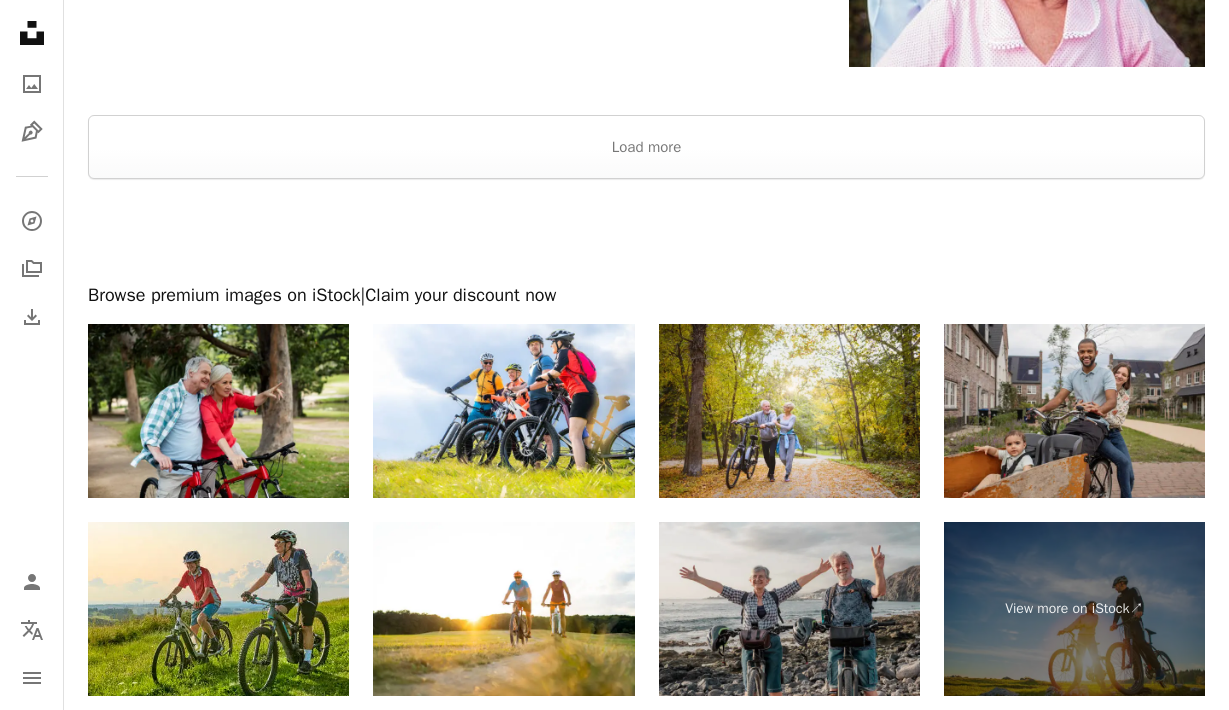 click at bounding box center (789, 609) 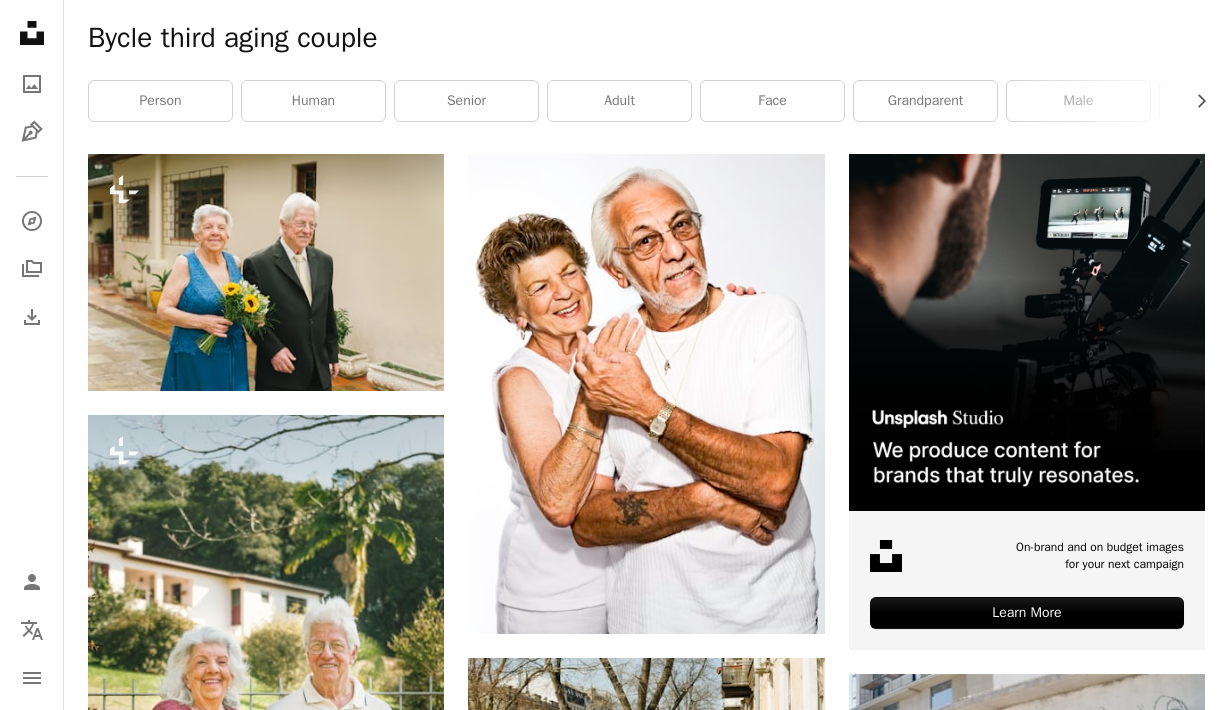 scroll, scrollTop: 0, scrollLeft: 0, axis: both 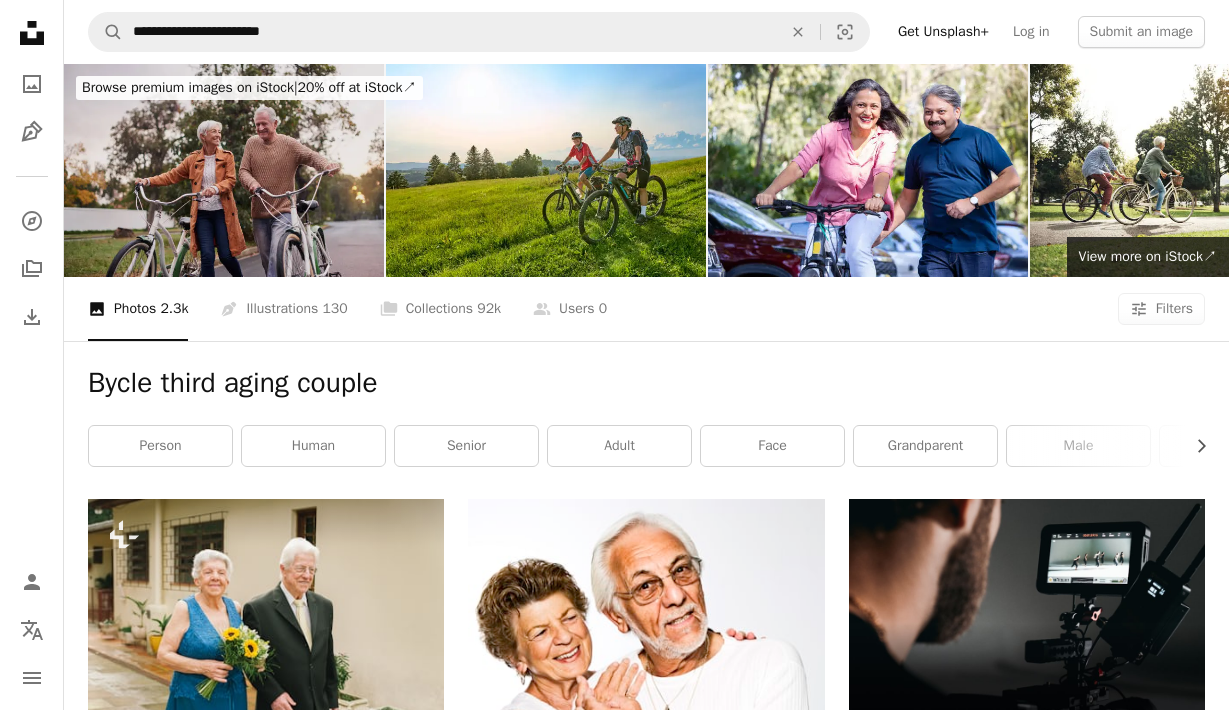 click at bounding box center (224, 170) 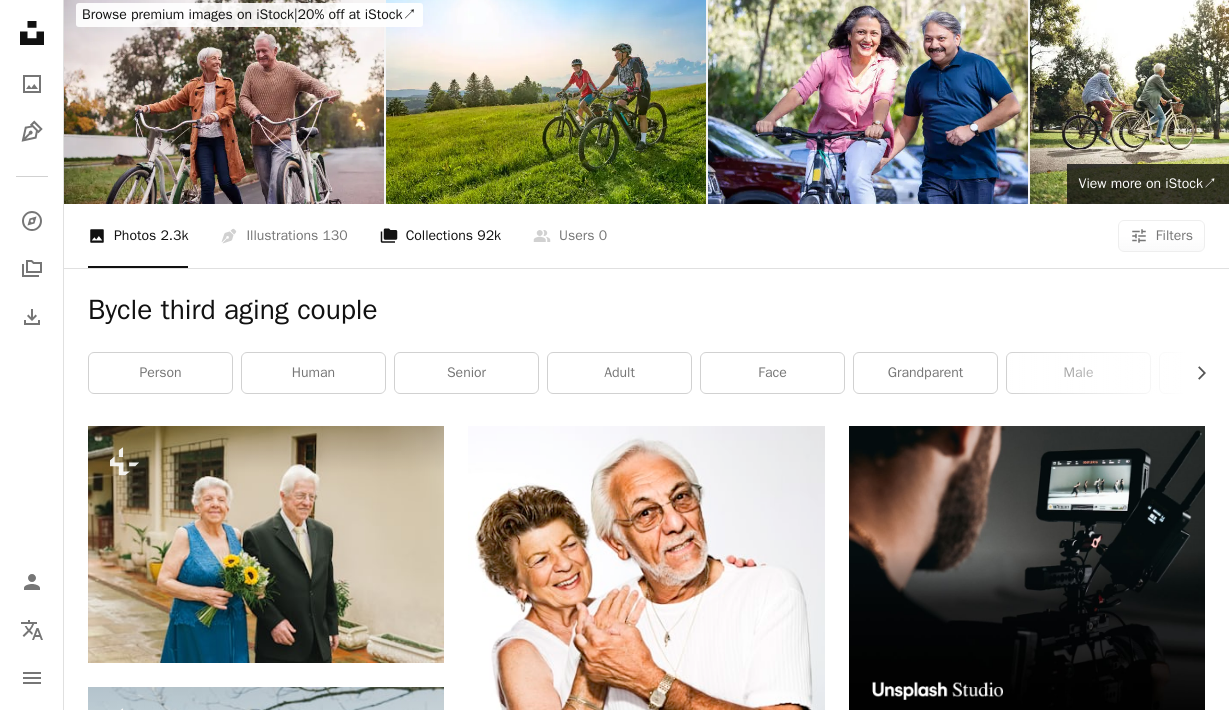 scroll, scrollTop: 0, scrollLeft: 0, axis: both 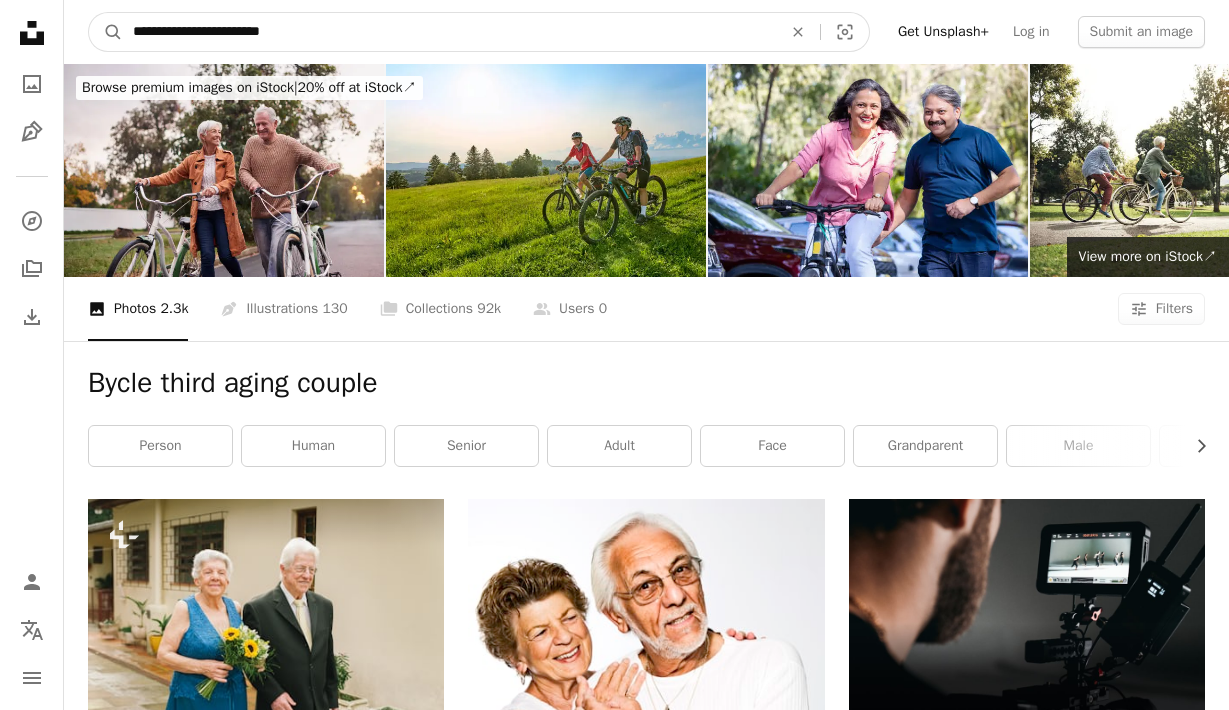 click on "**********" at bounding box center (449, 32) 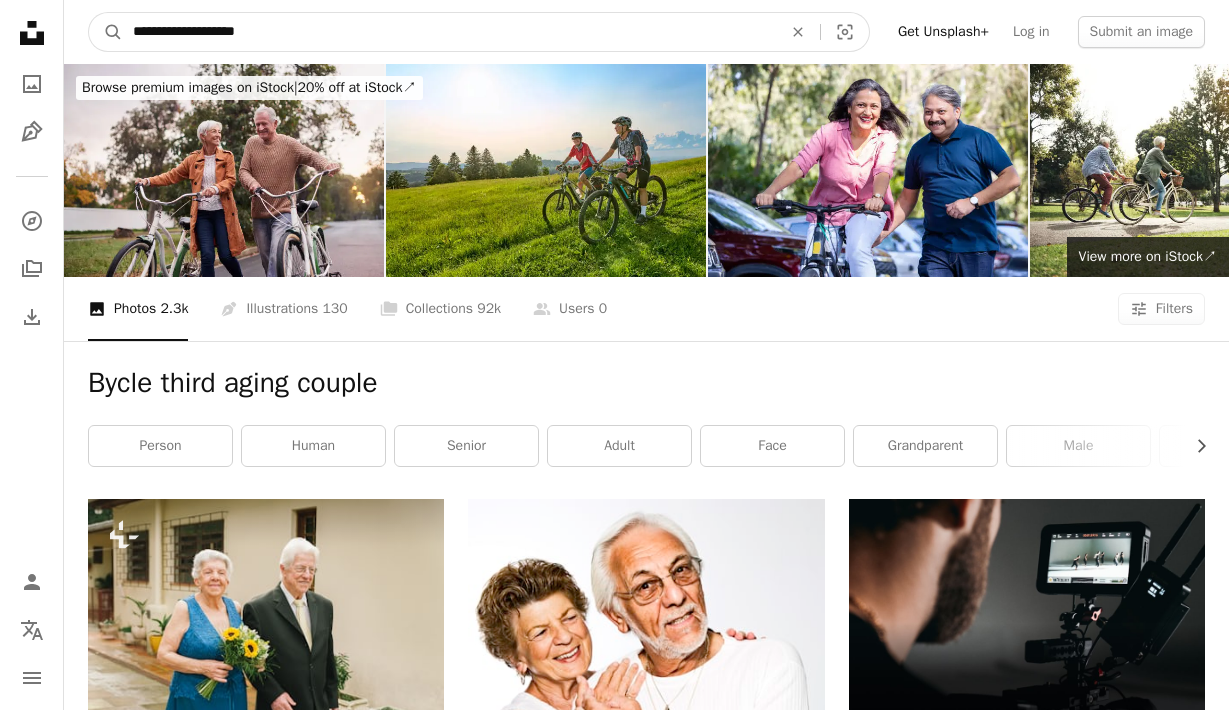 type on "**********" 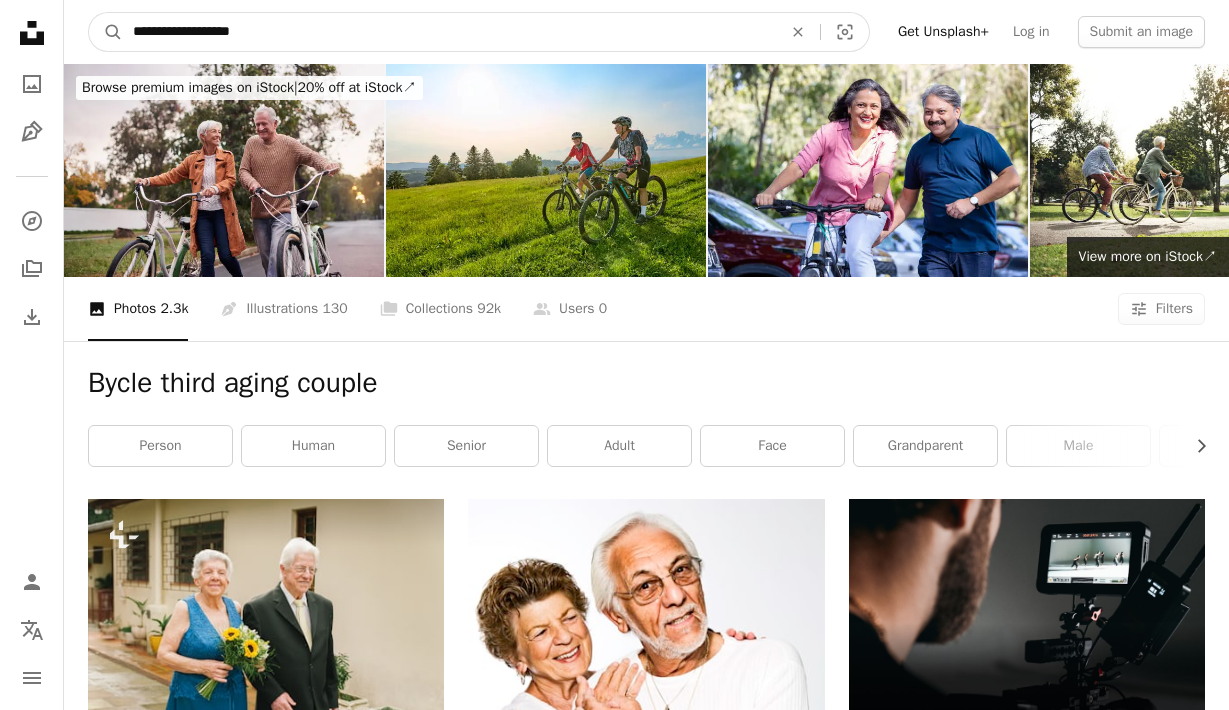click on "A magnifying glass" at bounding box center [106, 32] 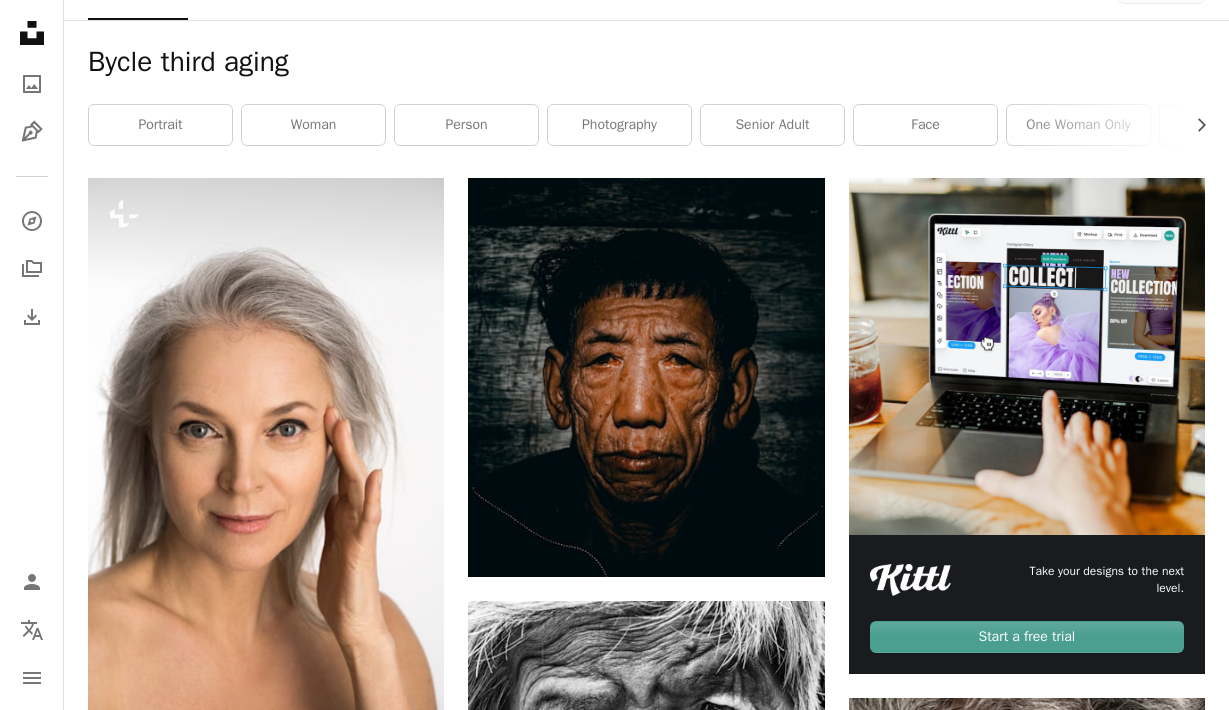 scroll, scrollTop: 0, scrollLeft: 0, axis: both 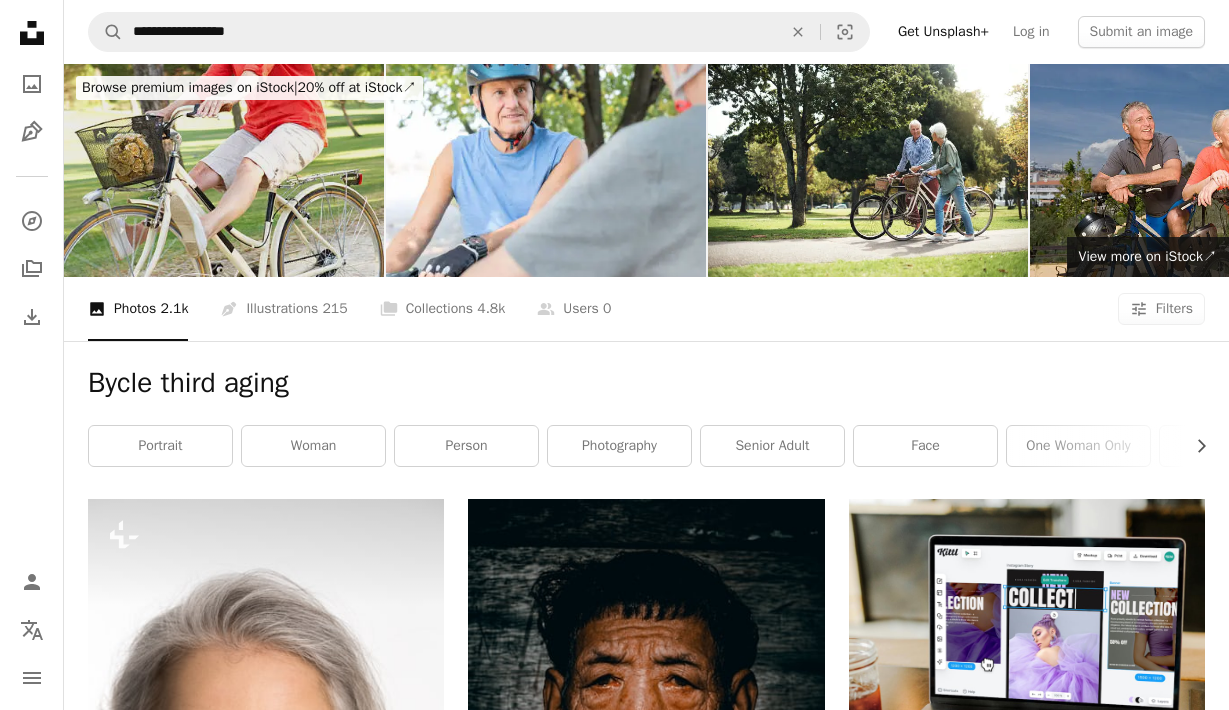 click at bounding box center (224, 170) 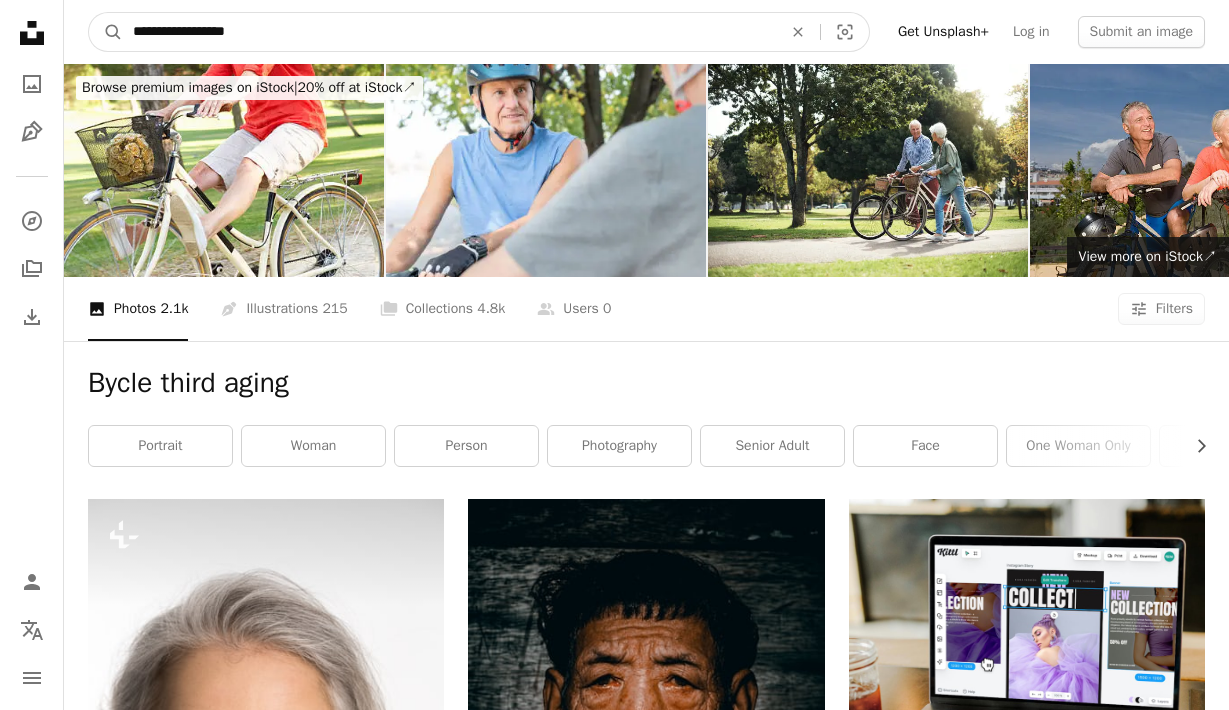 drag, startPoint x: 256, startPoint y: 30, endPoint x: 174, endPoint y: 27, distance: 82.05486 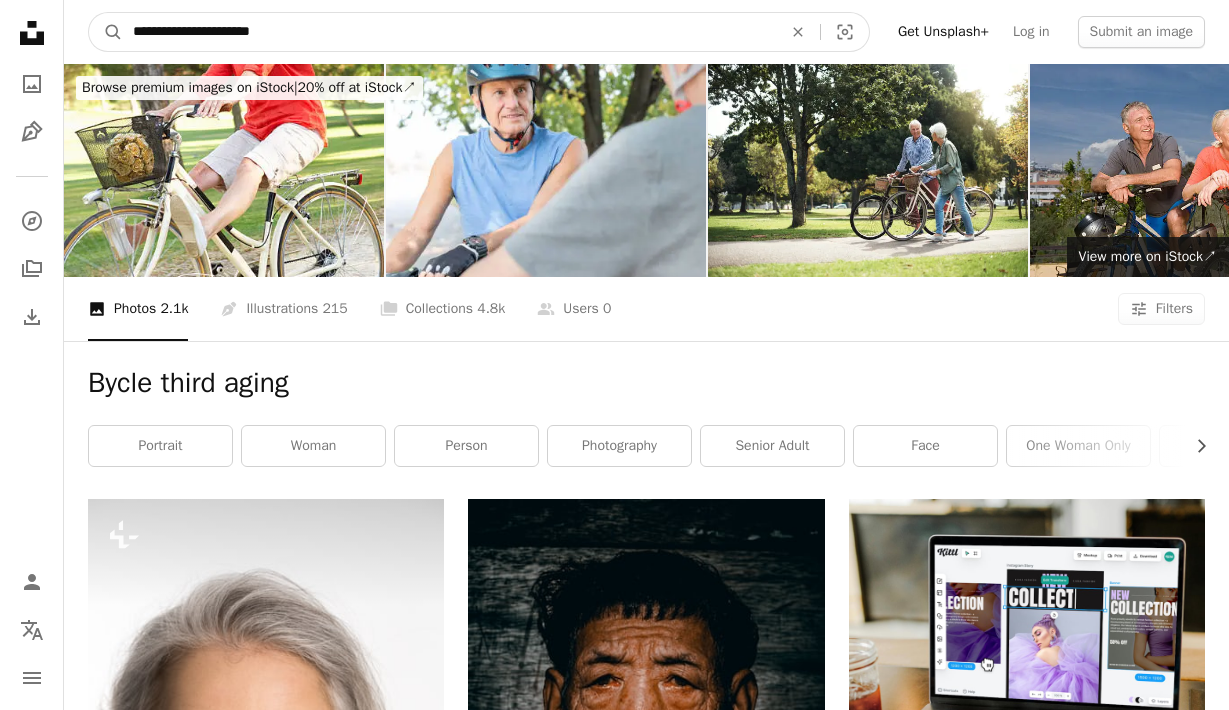 type on "**********" 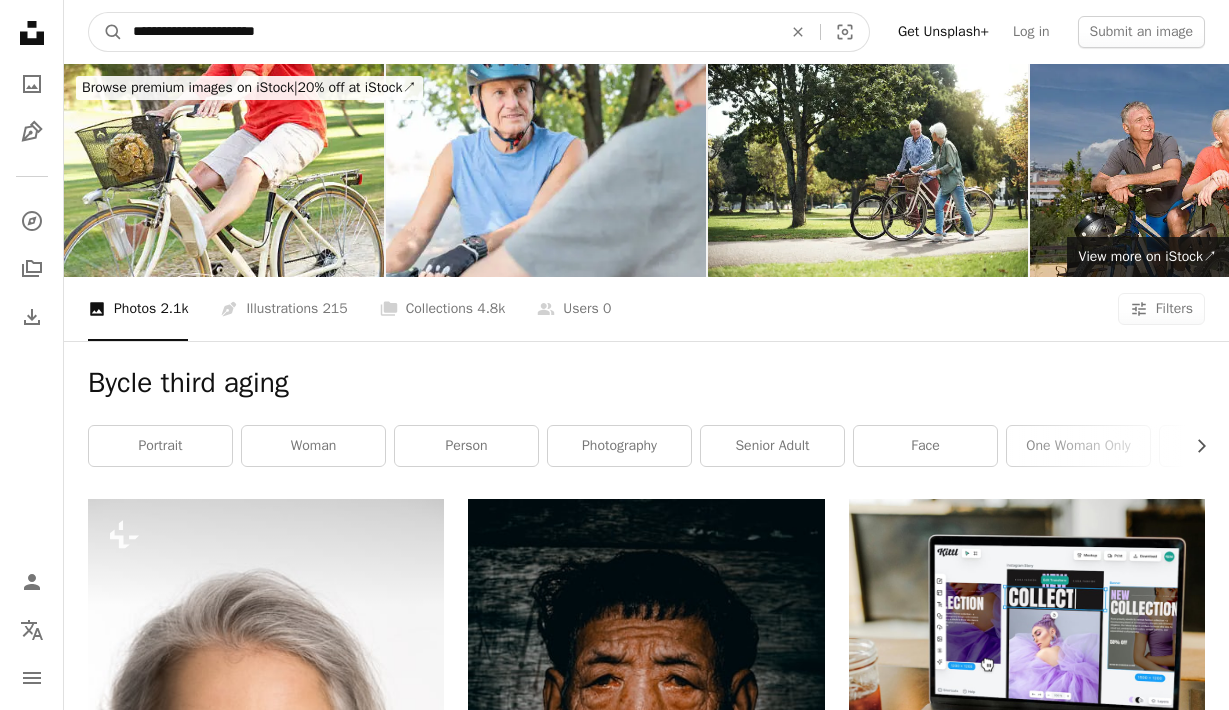 click on "A magnifying glass" at bounding box center [106, 32] 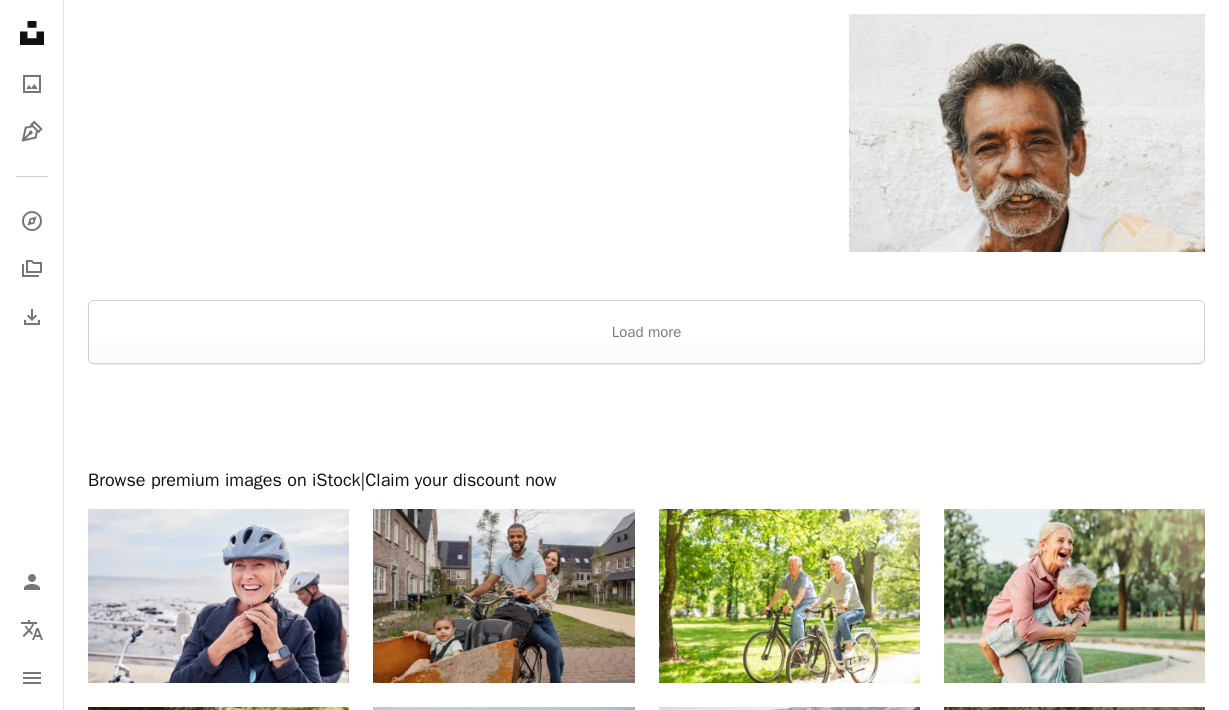 scroll, scrollTop: 3558, scrollLeft: 0, axis: vertical 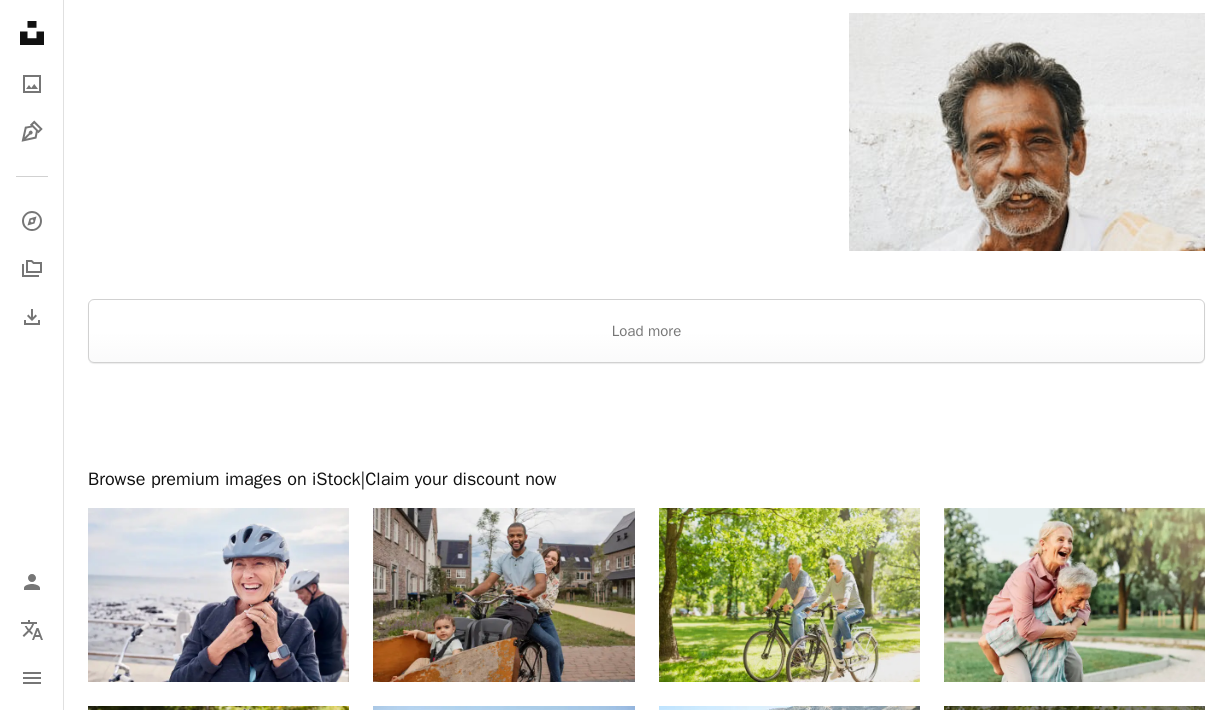 click at bounding box center (789, 595) 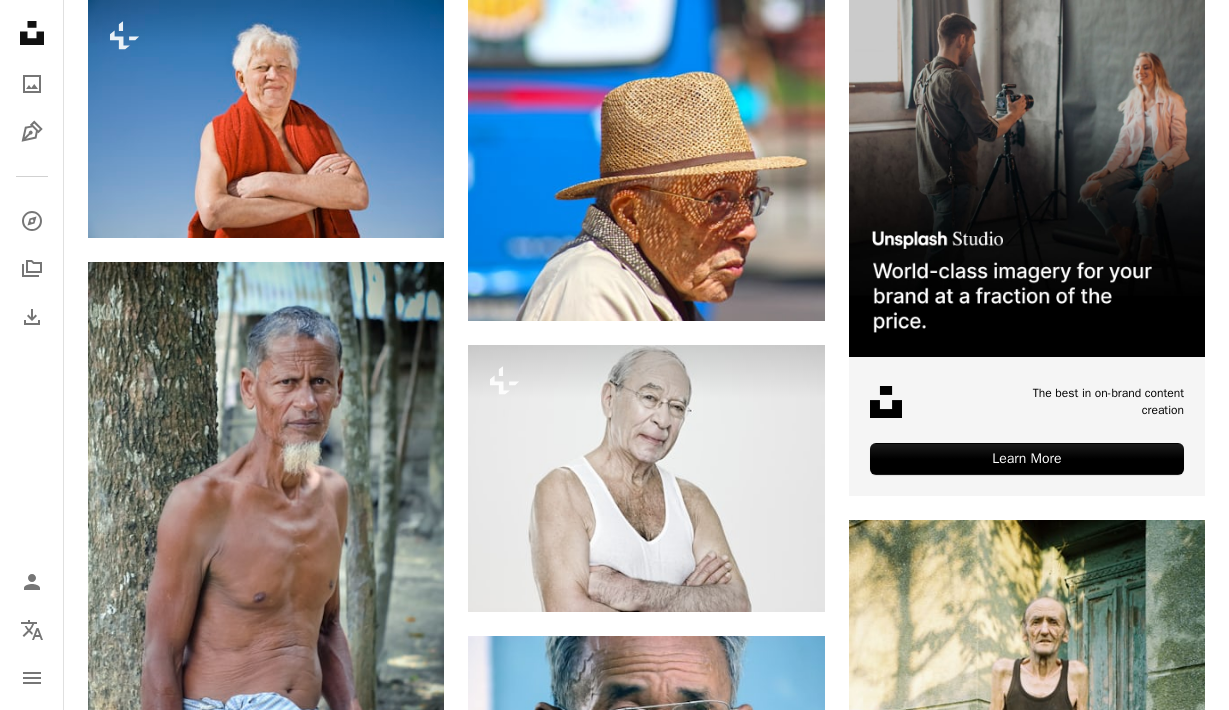 scroll, scrollTop: 0, scrollLeft: 0, axis: both 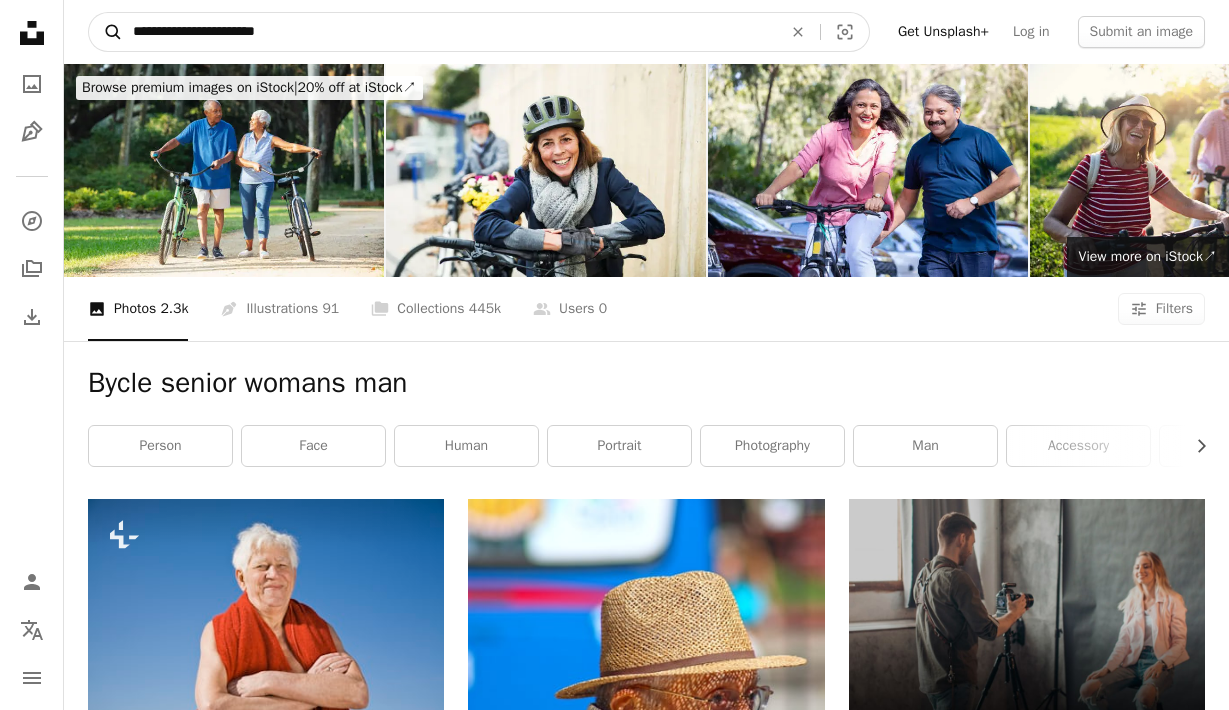 drag, startPoint x: 170, startPoint y: 30, endPoint x: 119, endPoint y: 29, distance: 51.009804 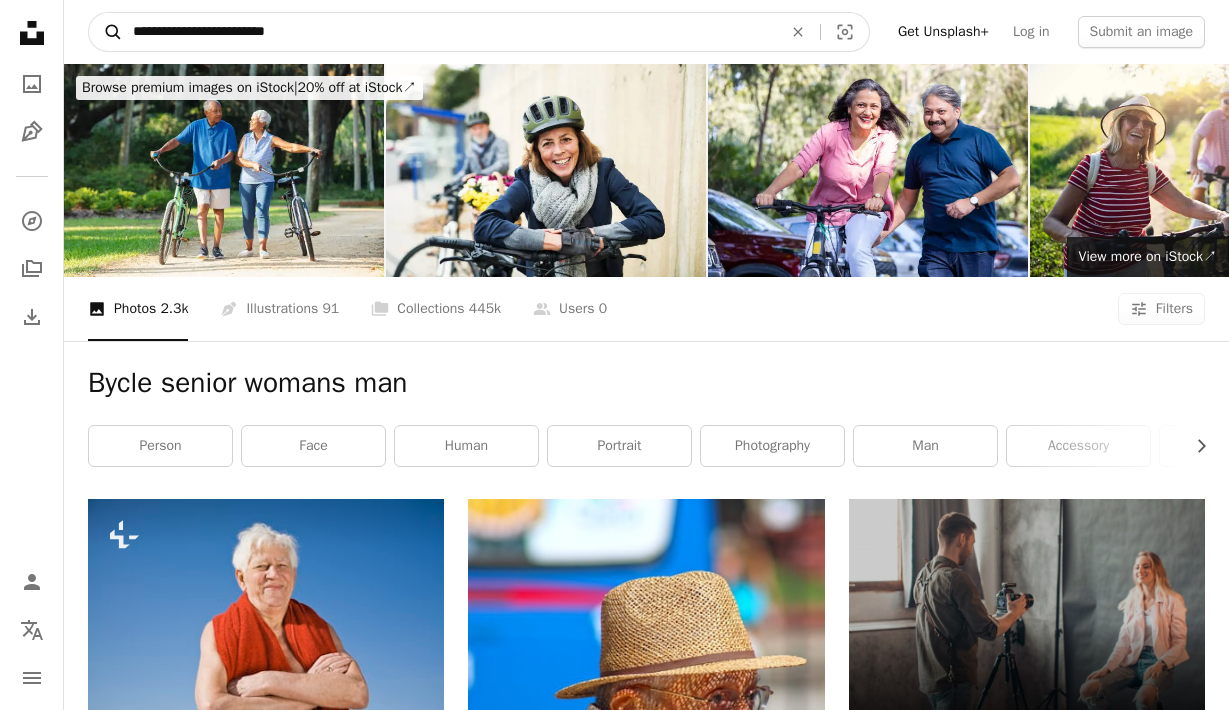 type on "**********" 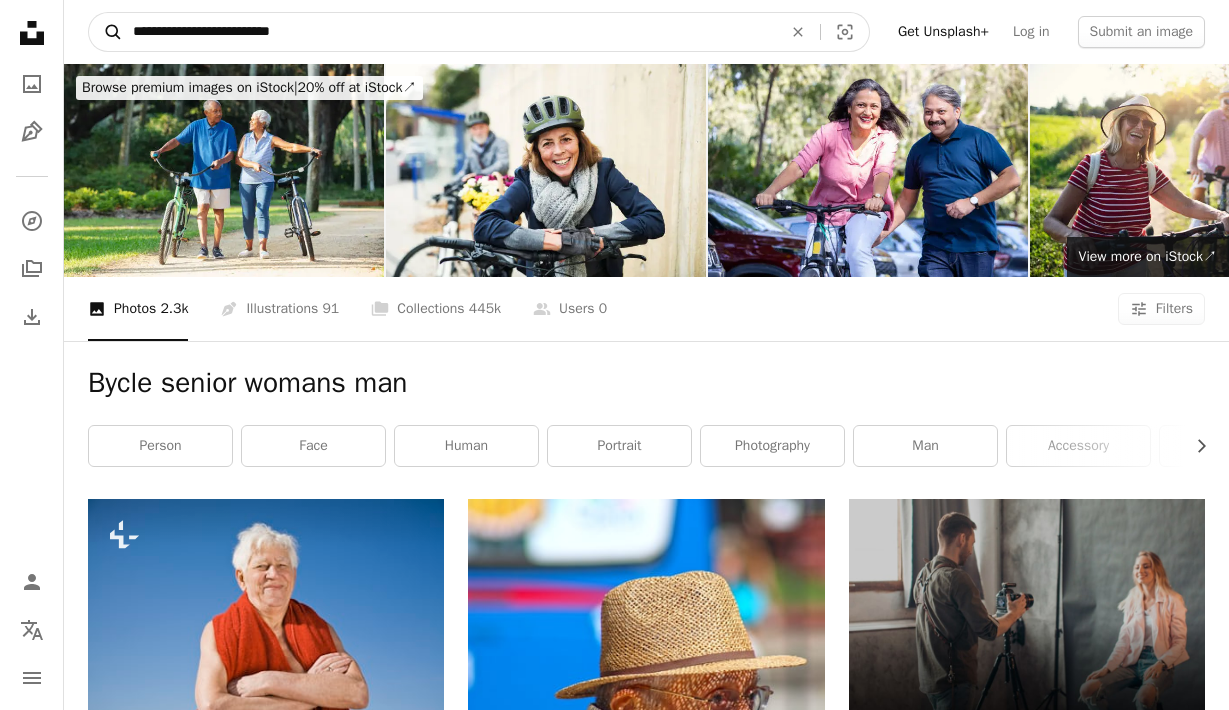click on "A magnifying glass" at bounding box center (106, 32) 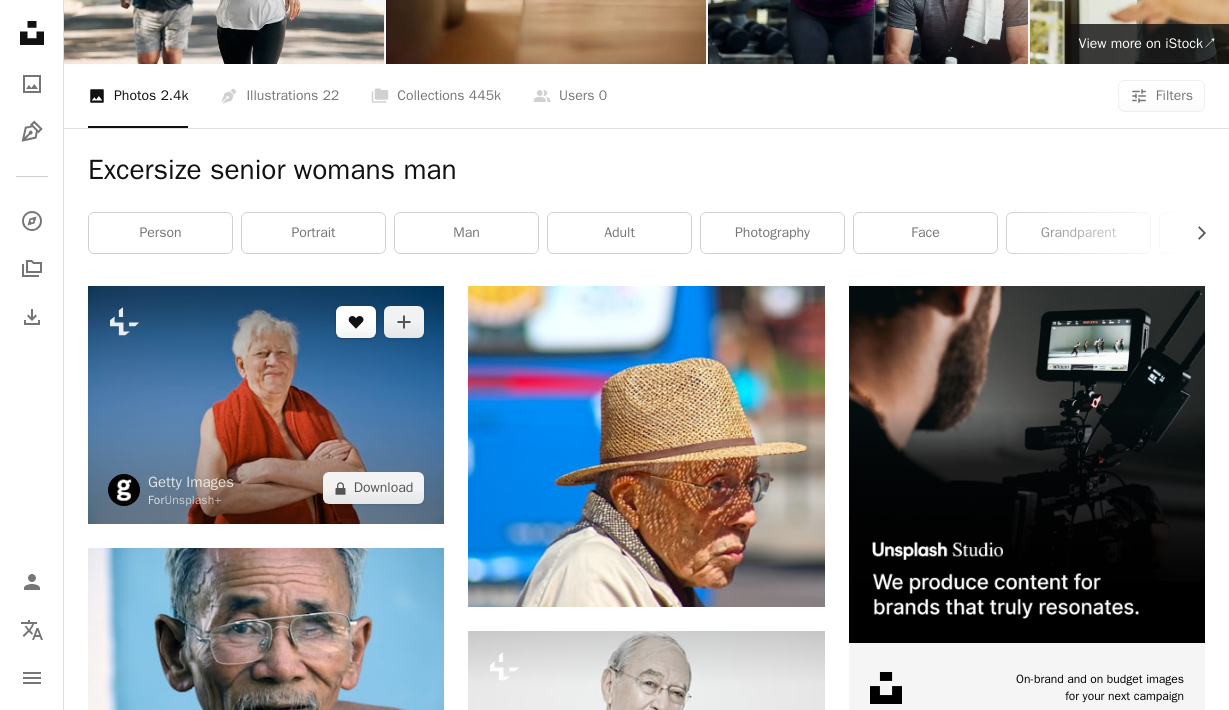 scroll, scrollTop: 0, scrollLeft: 0, axis: both 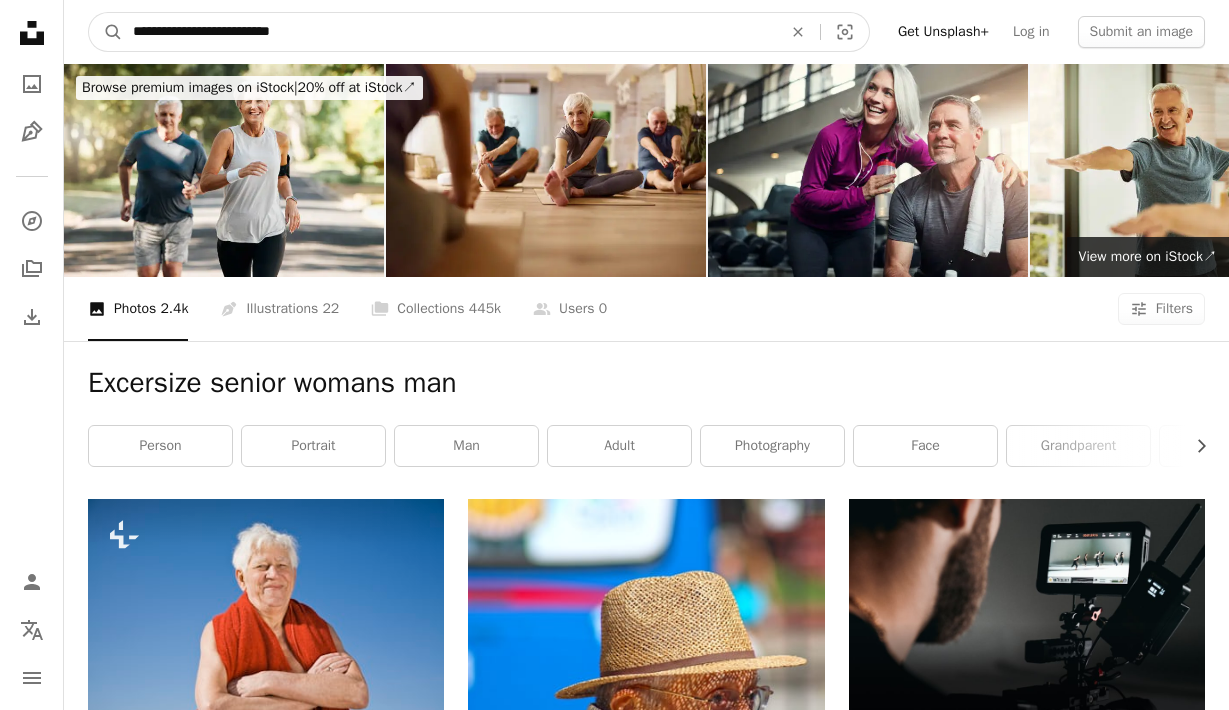 drag, startPoint x: 334, startPoint y: 32, endPoint x: 238, endPoint y: 29, distance: 96.04687 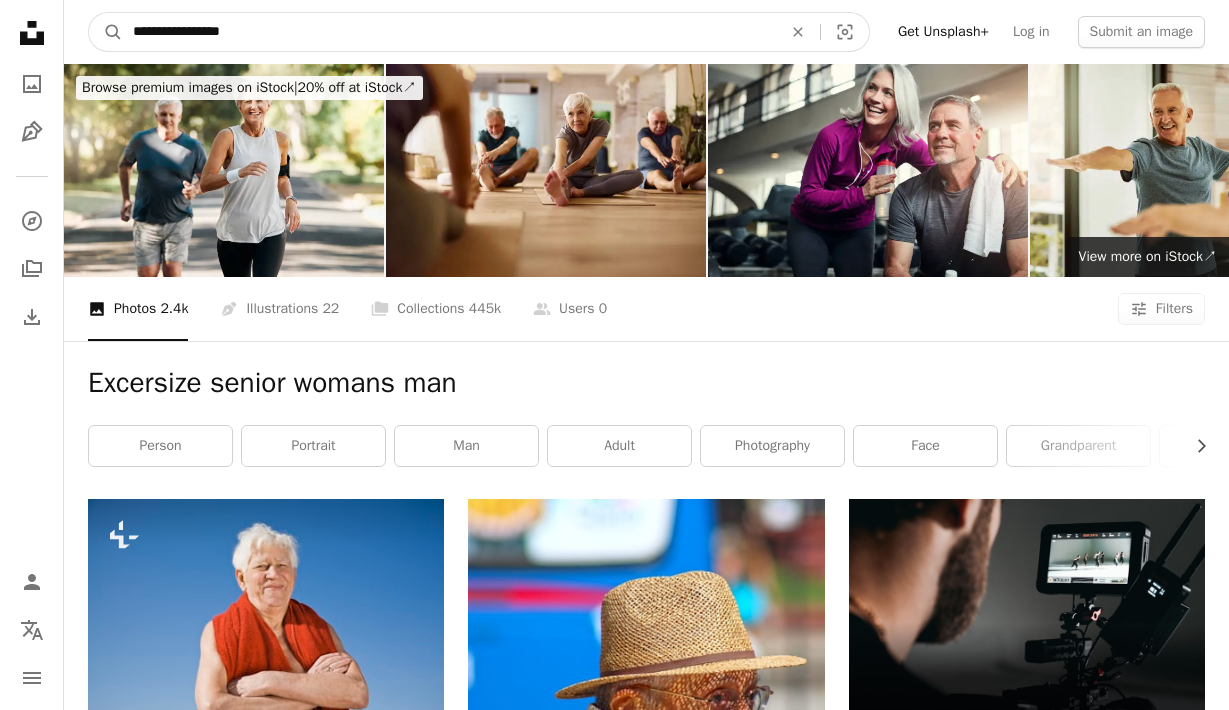 click on "A magnifying glass" at bounding box center [106, 32] 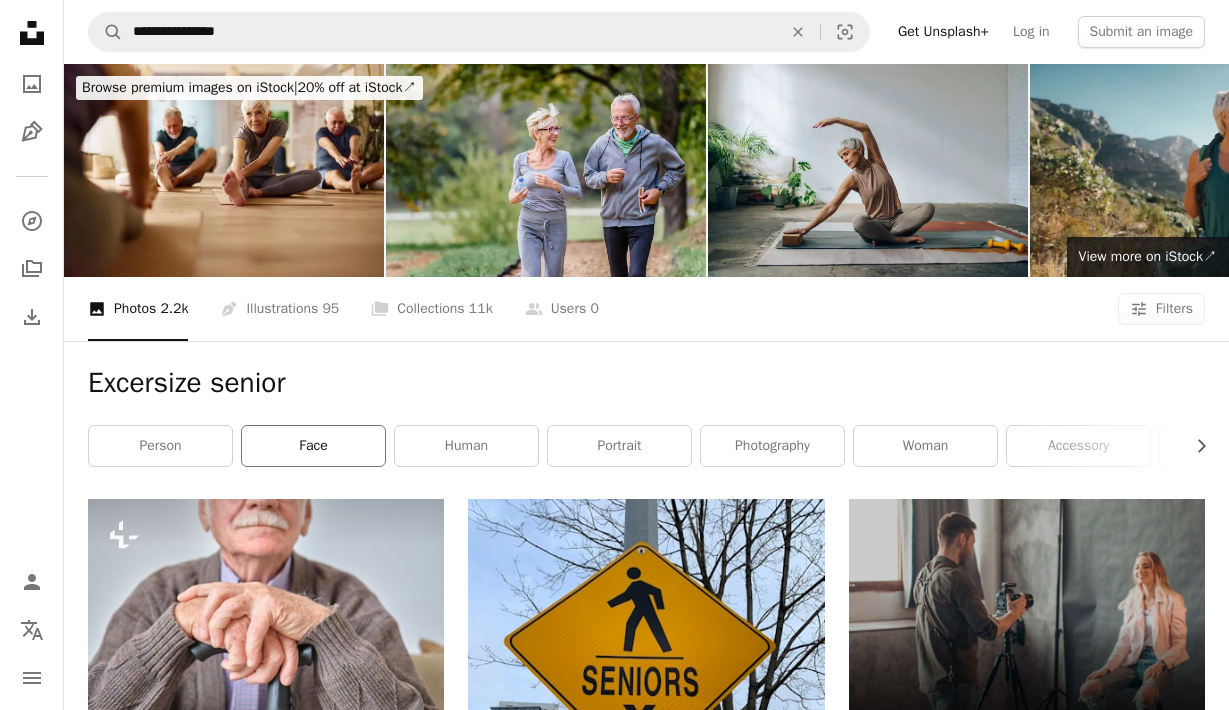 scroll, scrollTop: 20, scrollLeft: 0, axis: vertical 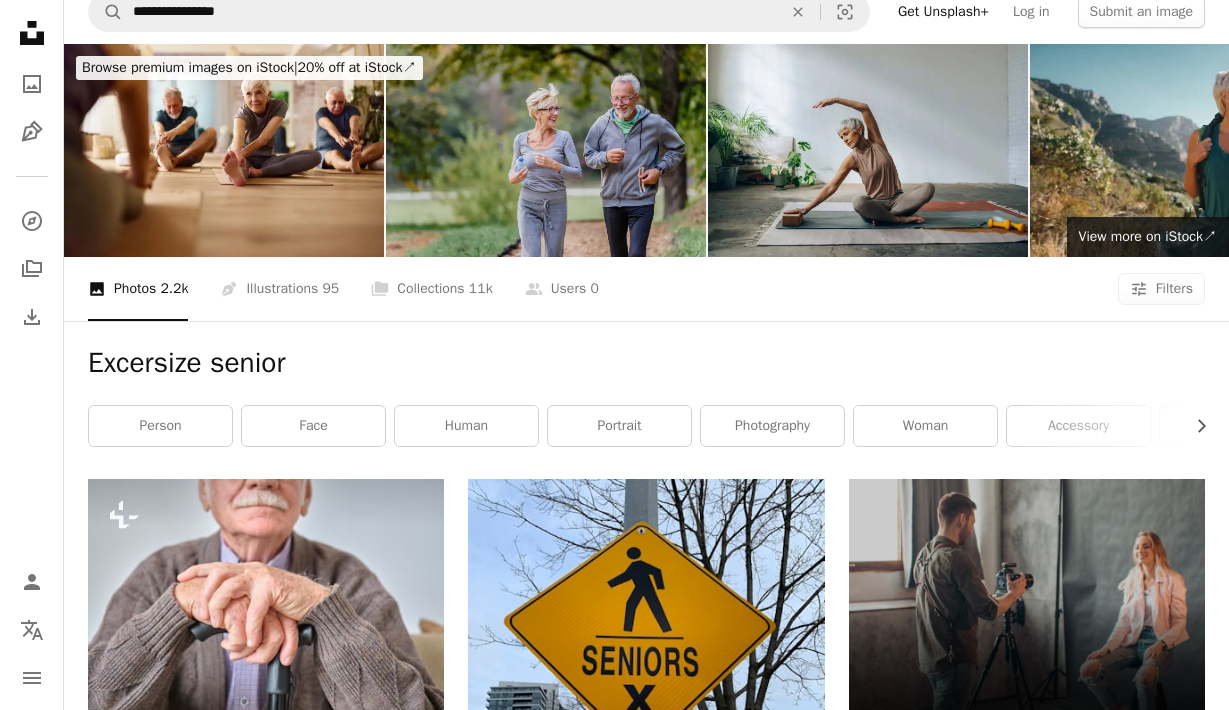 click at bounding box center (546, 150) 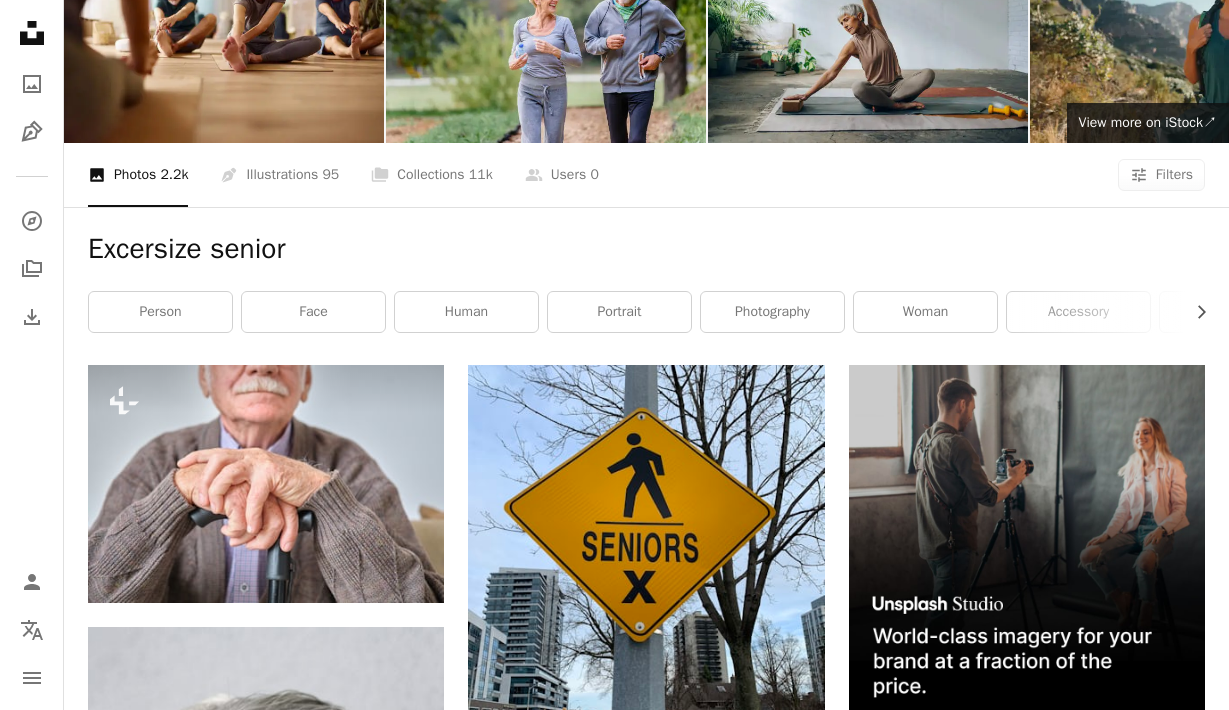 scroll, scrollTop: 0, scrollLeft: 0, axis: both 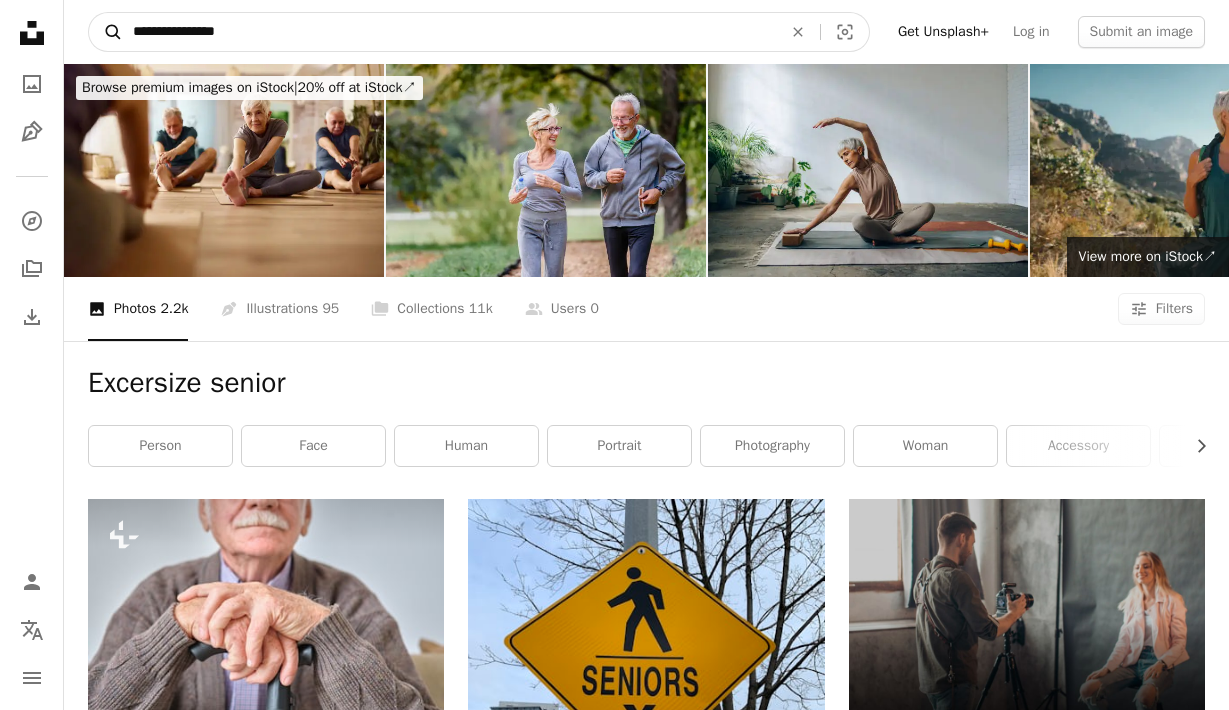drag, startPoint x: 193, startPoint y: 32, endPoint x: 98, endPoint y: 34, distance: 95.02105 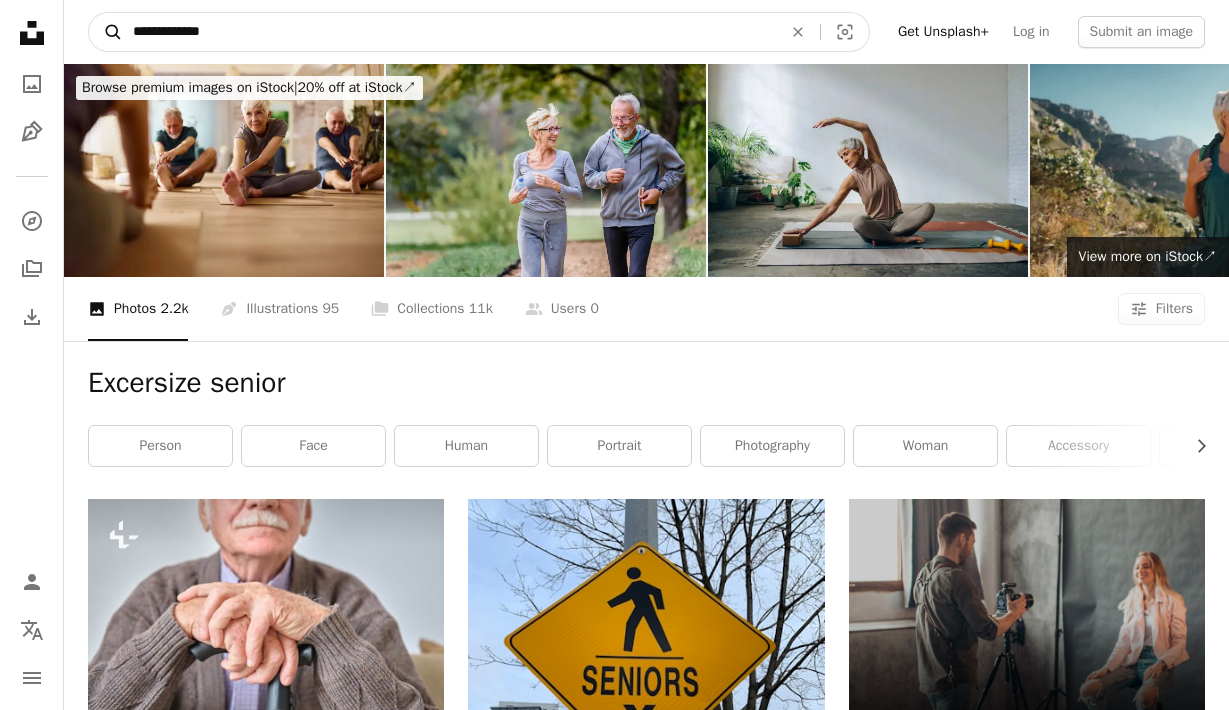 type on "**********" 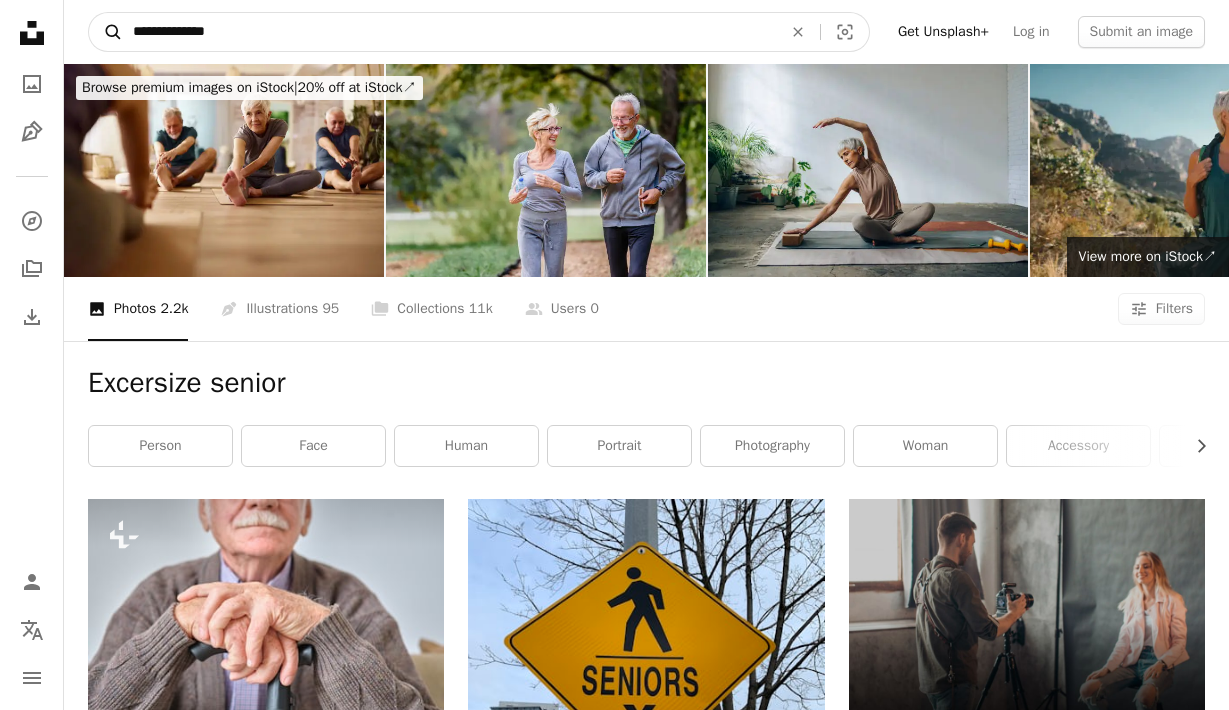 click on "A magnifying glass" at bounding box center [106, 32] 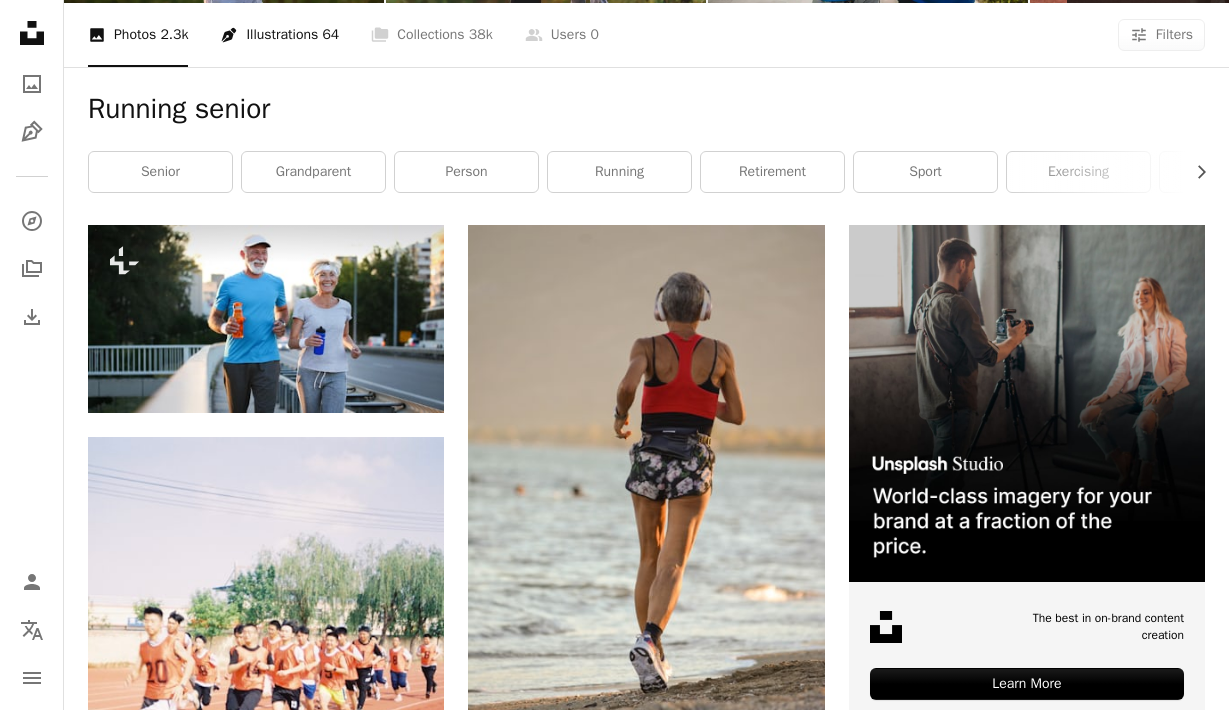 scroll, scrollTop: 286, scrollLeft: 0, axis: vertical 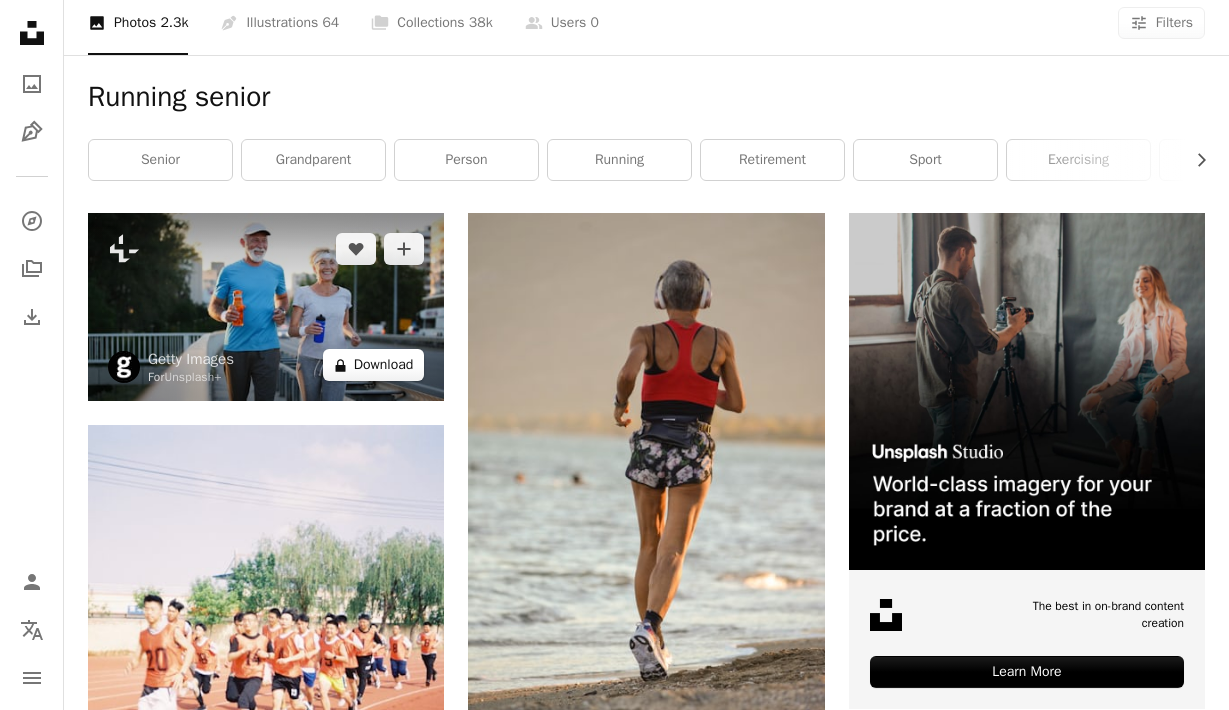 click on "A lock Download" at bounding box center [374, 365] 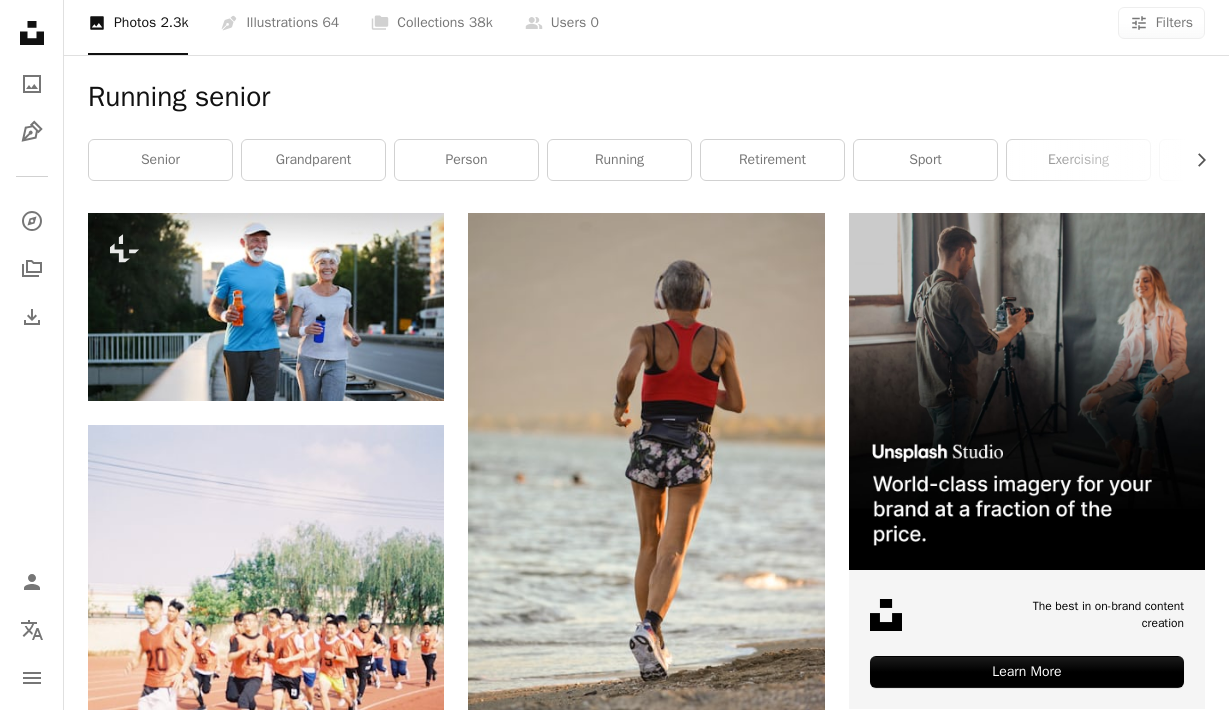 click on "An X shape Premium, ready to use images. Get unlimited access. A plus sign Members-only content added monthly A plus sign Unlimited royalty-free downloads A plus sign Illustrations  New A plus sign Enhanced legal protections yearly 66%  off monthly $12   $4 USD per month * Get  Unsplash+ * When paid annually, billed upfront  $48 Taxes where applicable. Renews automatically. Cancel anytime." at bounding box center [614, 4052] 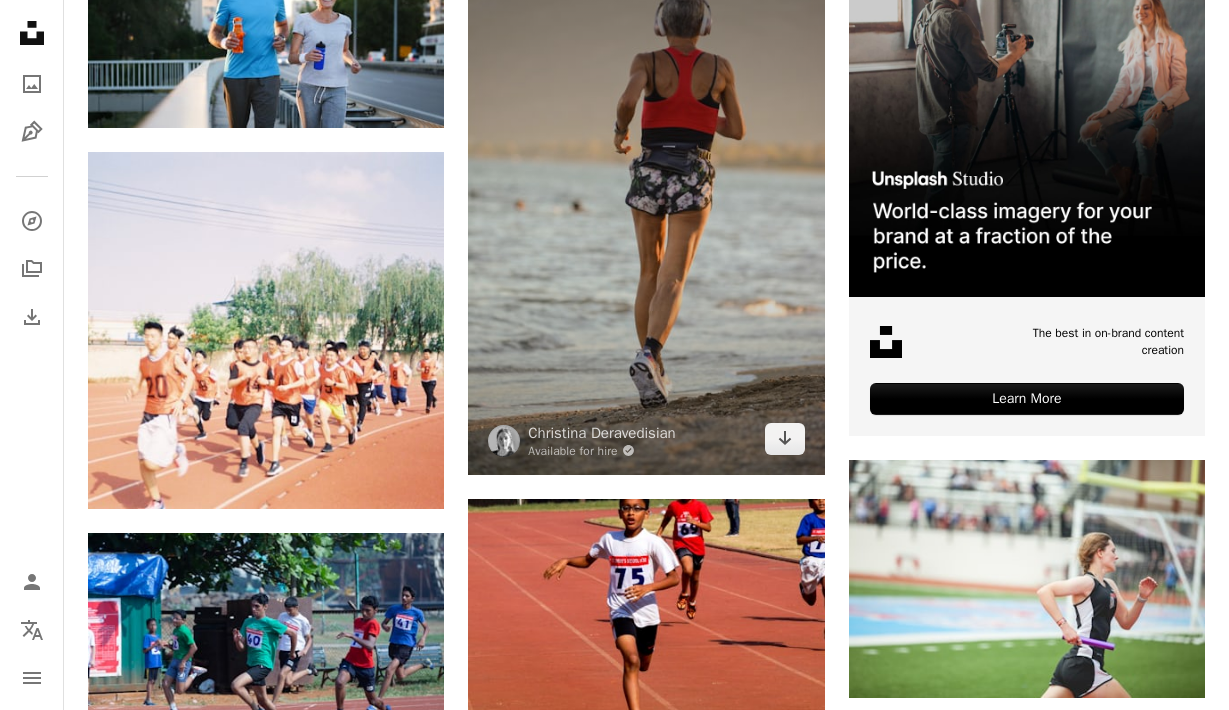 scroll, scrollTop: 562, scrollLeft: 0, axis: vertical 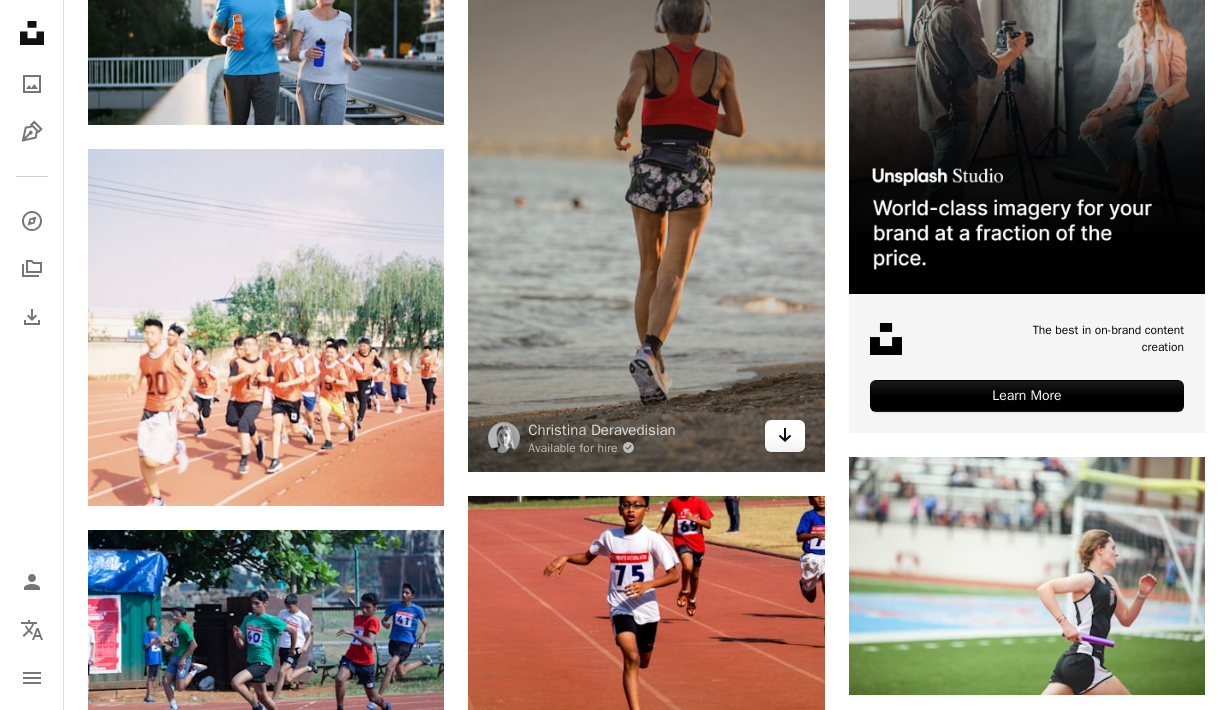 click 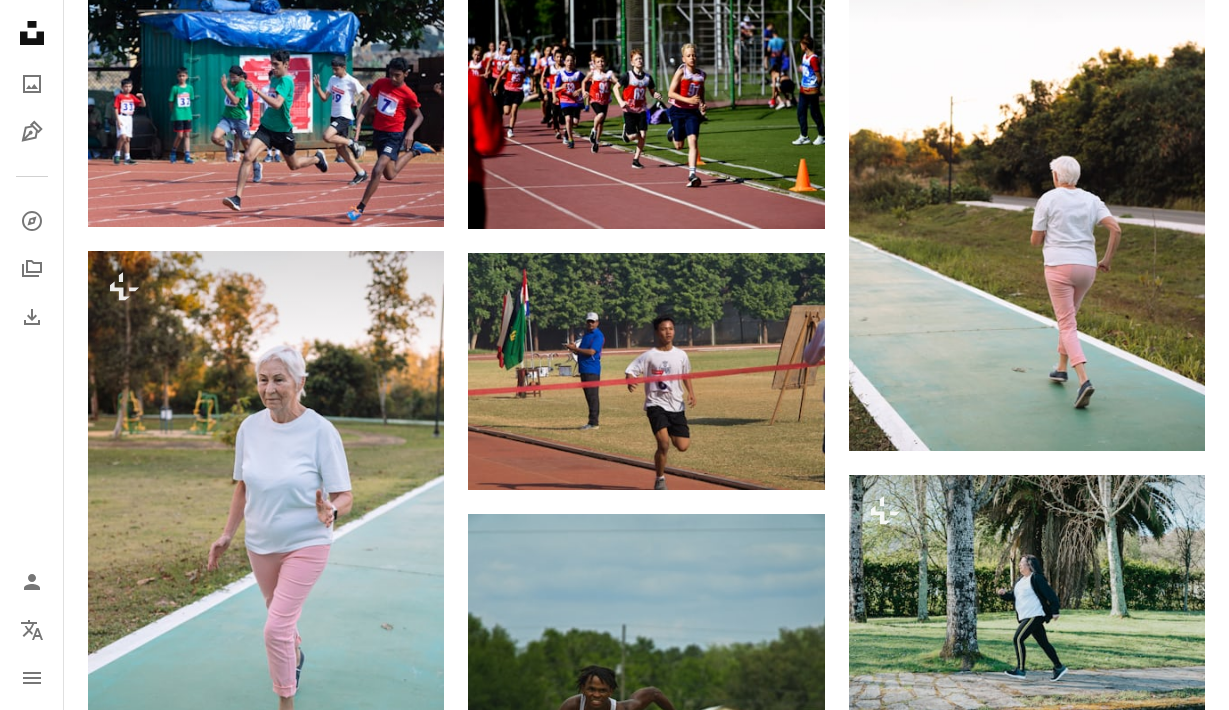 scroll, scrollTop: 1910, scrollLeft: 0, axis: vertical 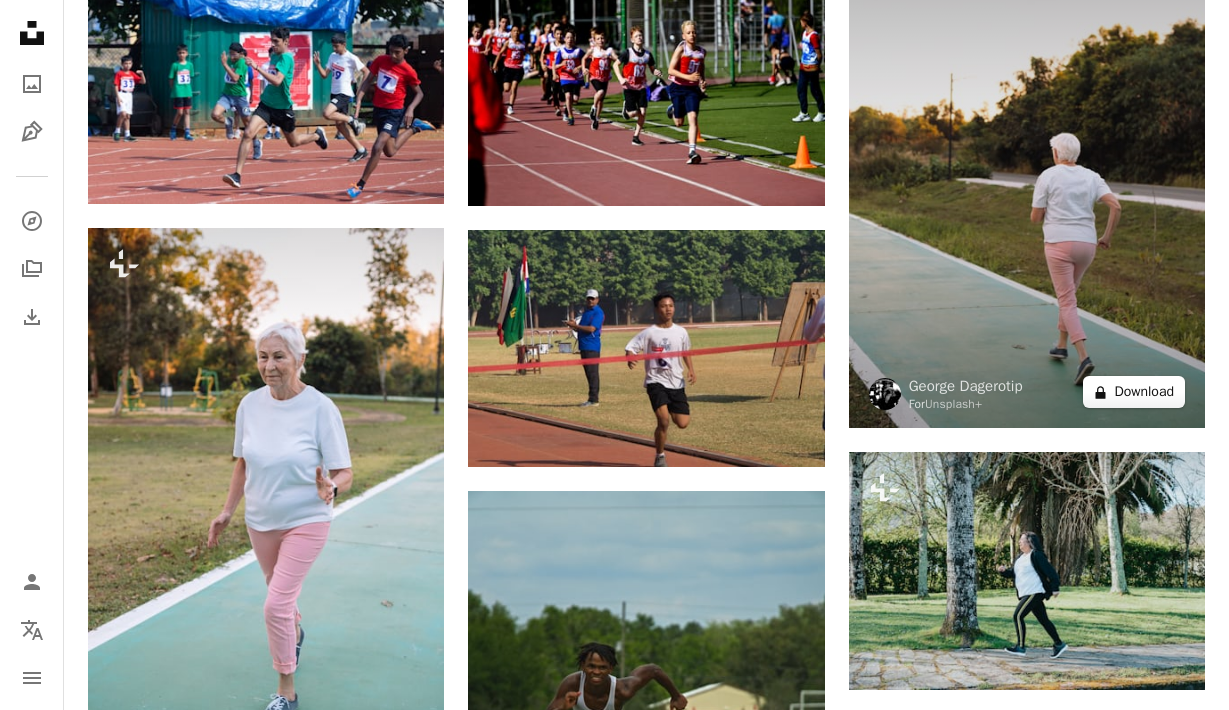 click on "A lock Download" at bounding box center (1134, 392) 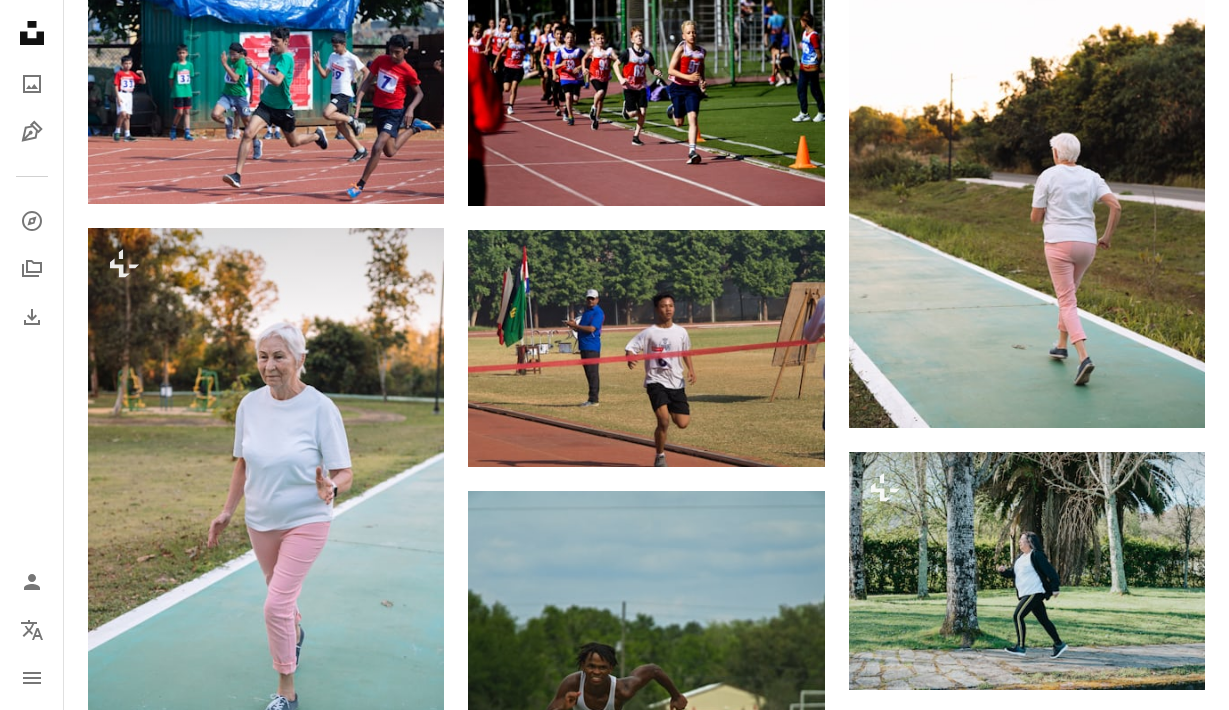 click on "An X shape Premium, ready to use images. Get unlimited access. A plus sign Members-only content added monthly A plus sign Unlimited royalty-free downloads A plus sign Illustrations  New A plus sign Enhanced legal protections yearly 66%  off monthly $12   $4 USD per month * Get  Unsplash+ * When paid annually, billed upfront  $48 Taxes where applicable. Renews automatically. Cancel anytime." at bounding box center [614, 2428] 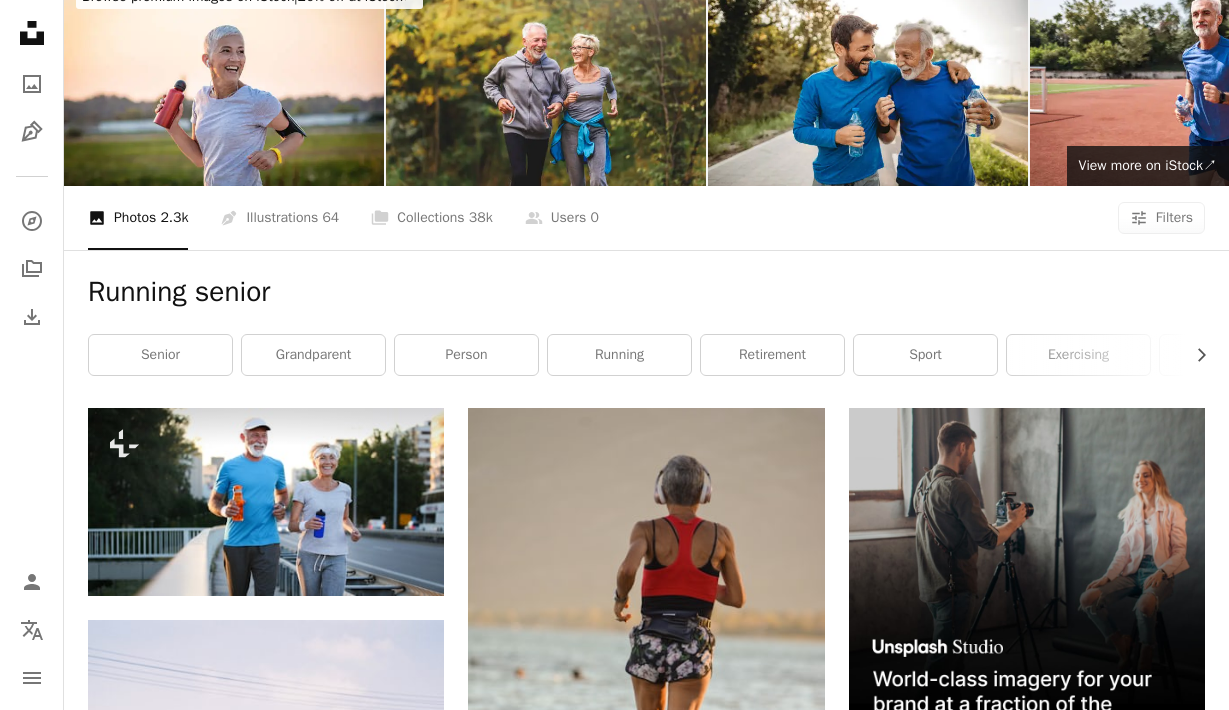 scroll, scrollTop: 0, scrollLeft: 0, axis: both 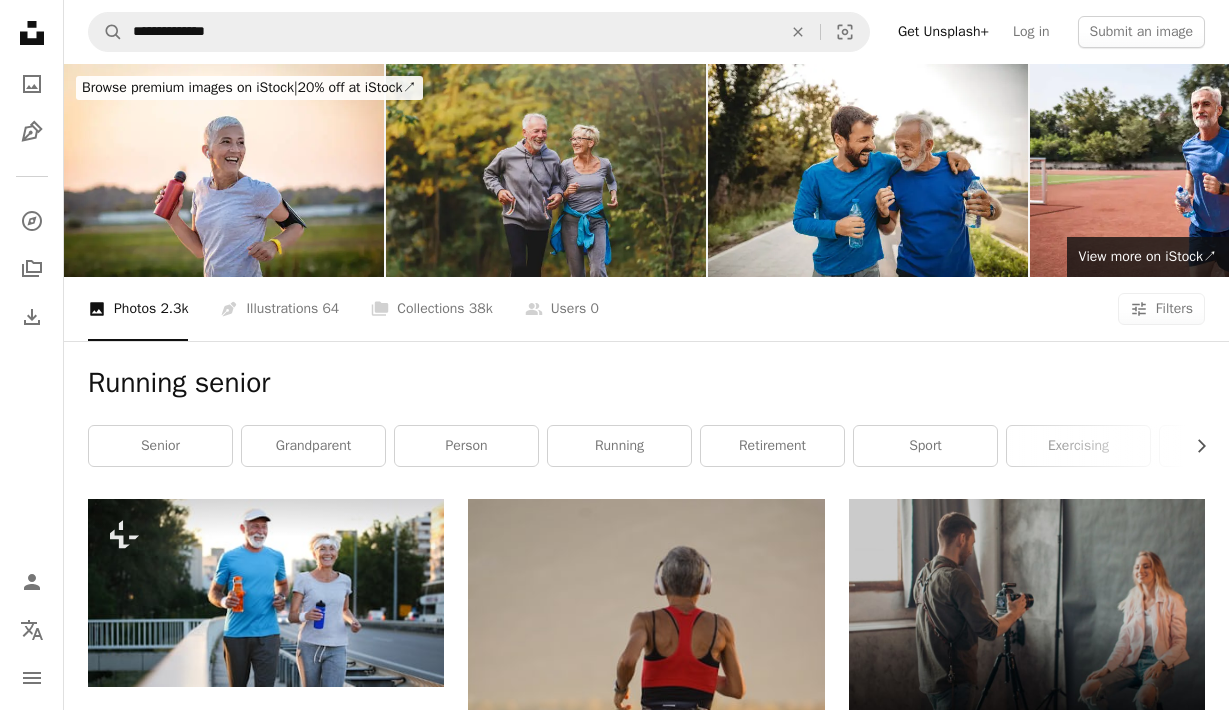 click at bounding box center [546, 170] 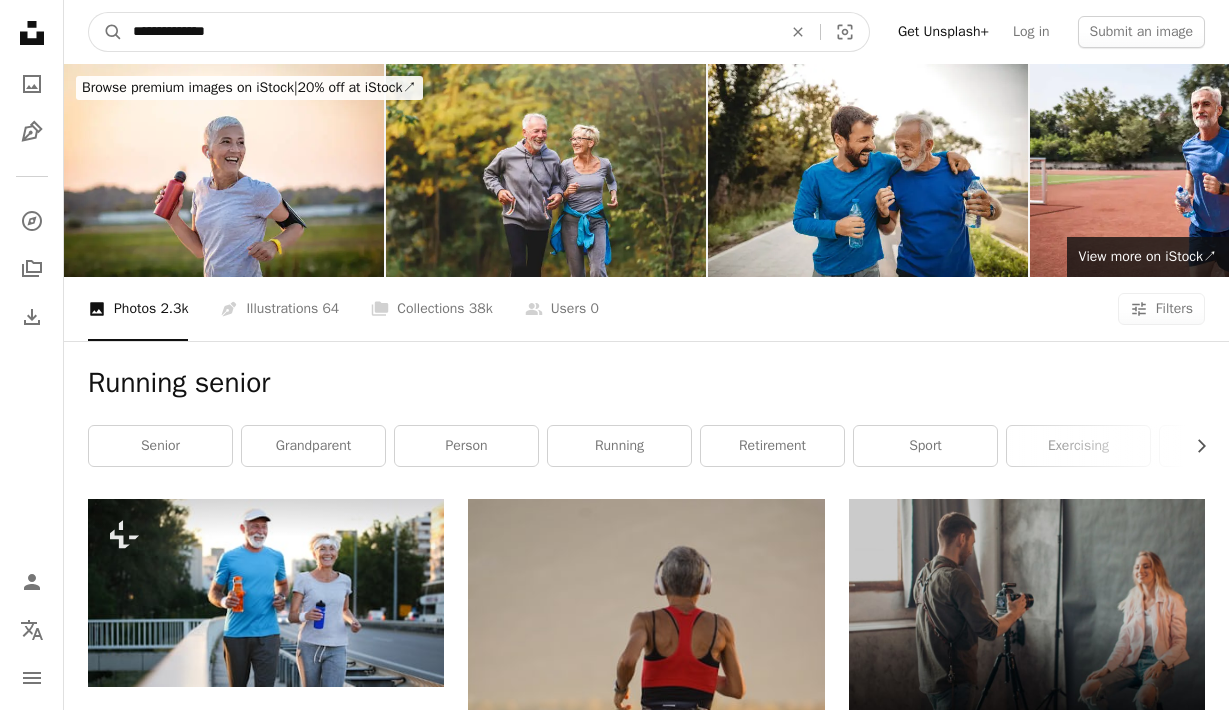 click on "**********" at bounding box center [449, 32] 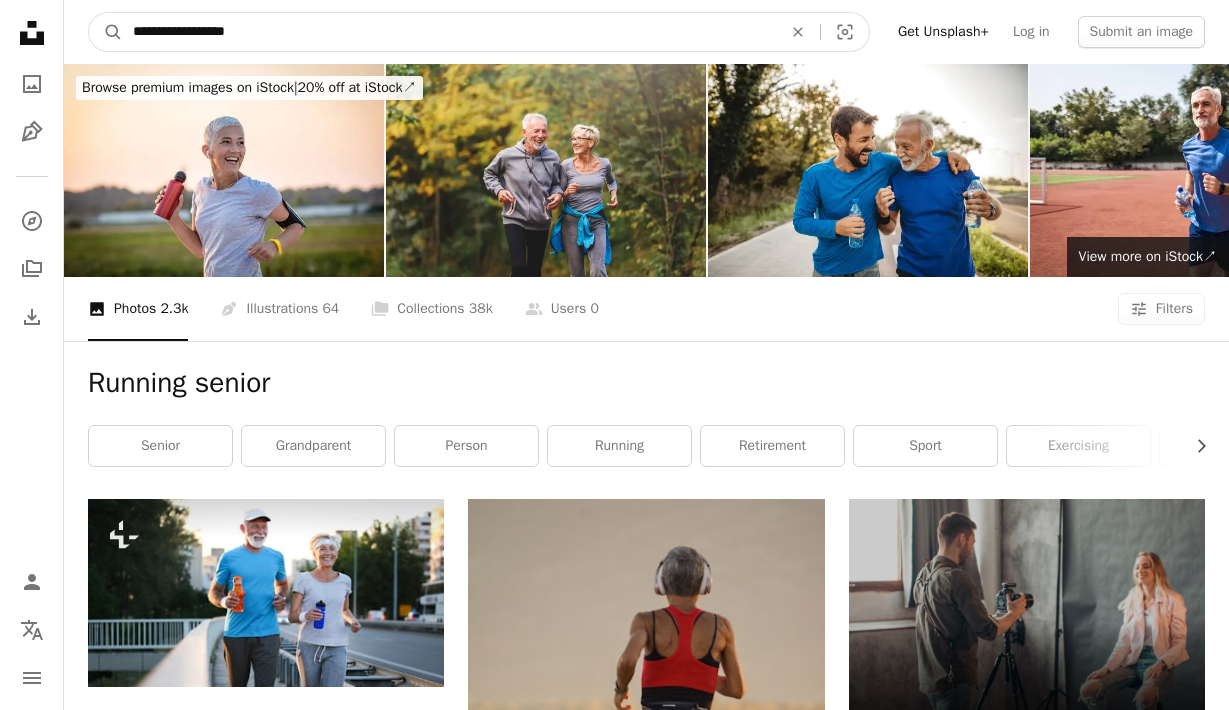 type on "**********" 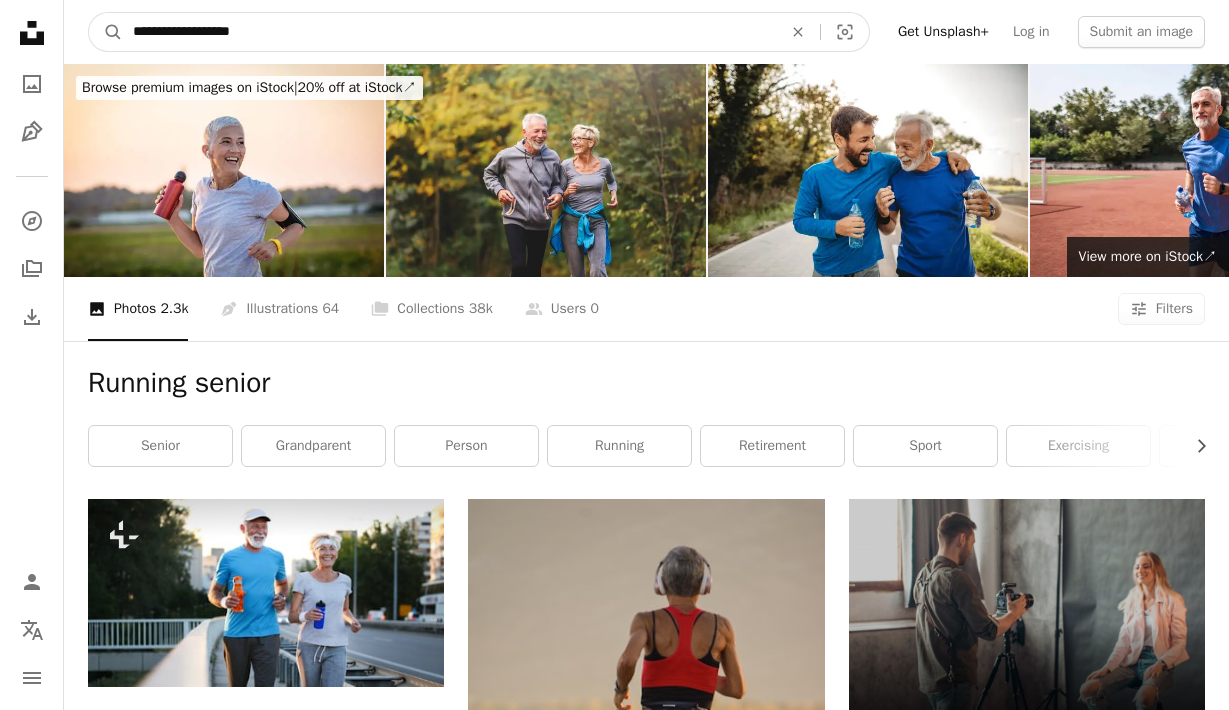 click on "A magnifying glass" at bounding box center [106, 32] 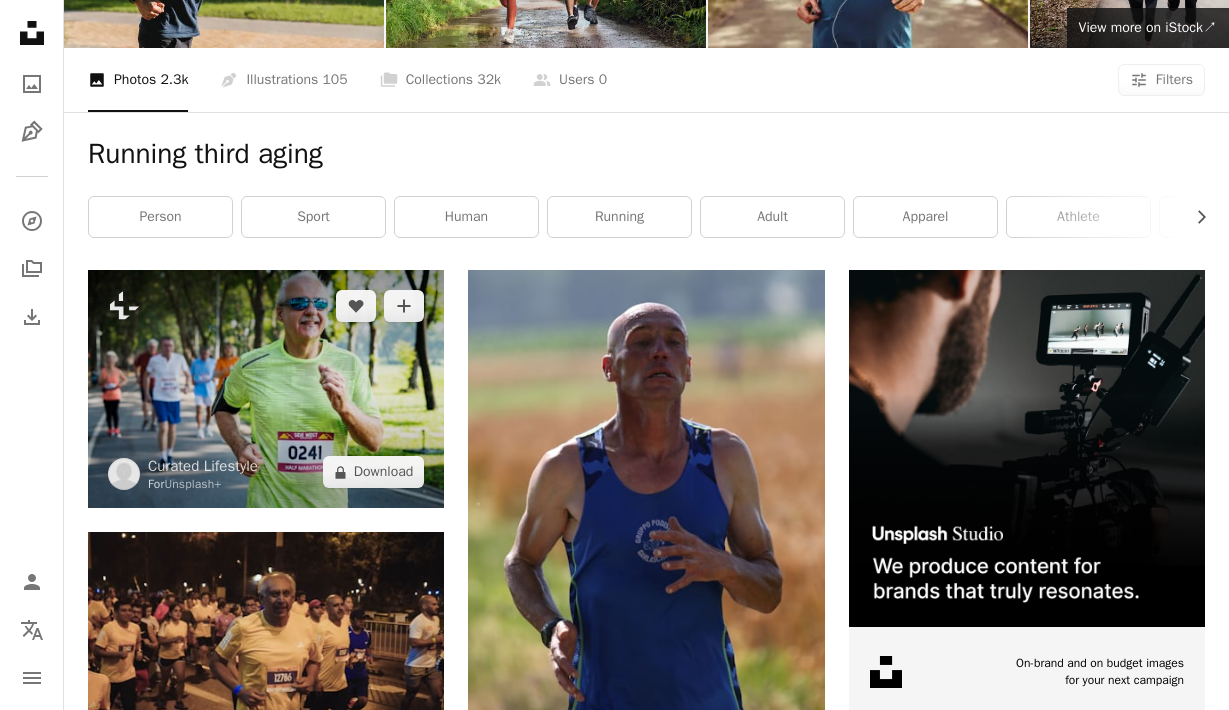 scroll, scrollTop: 233, scrollLeft: 0, axis: vertical 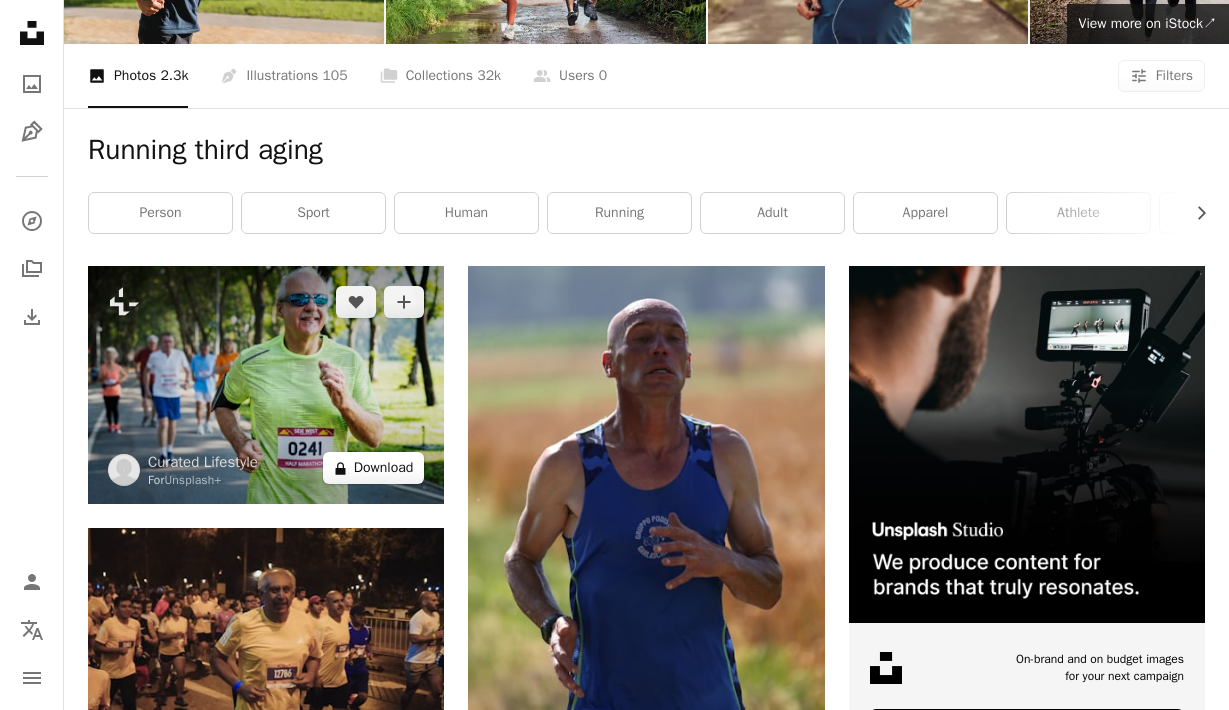 click on "A lock Download" at bounding box center [374, 468] 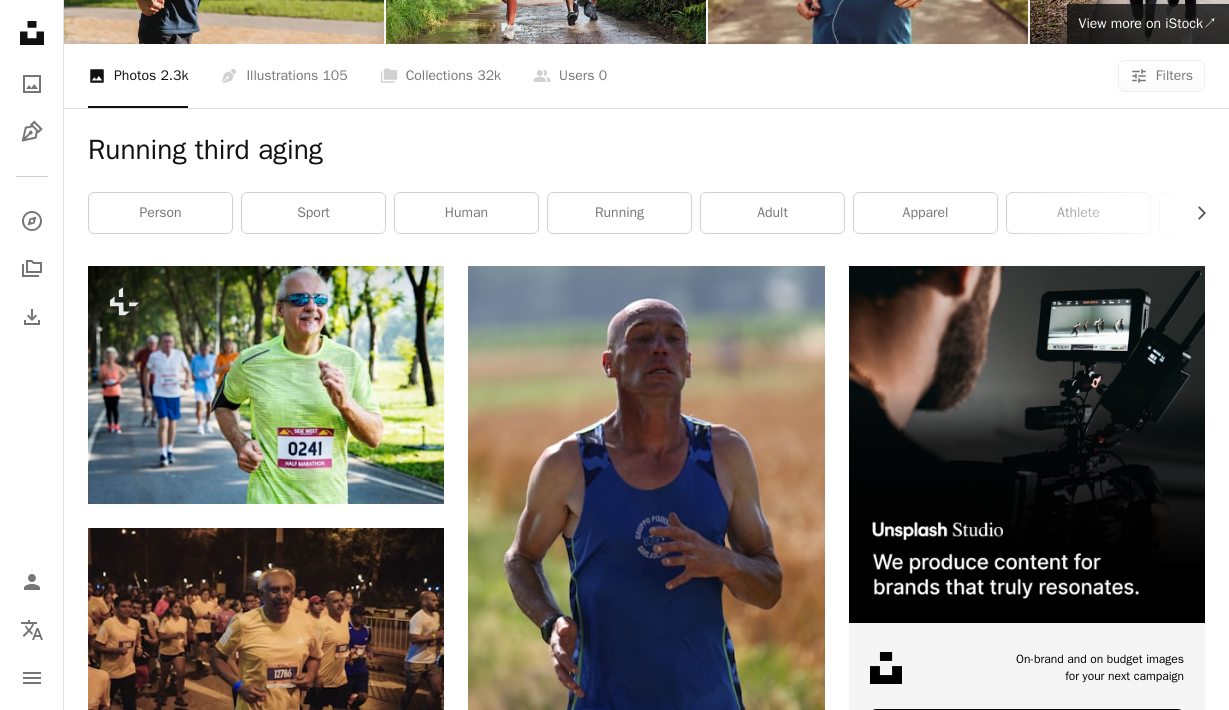 click on "An X shape Premium, ready to use images. Get unlimited access. A plus sign Members-only content added monthly A plus sign Unlimited royalty-free downloads A plus sign Illustrations  New A plus sign Enhanced legal protections yearly 66%  off monthly $12   $4 USD per month * Get  Unsplash+ * When paid annually, billed upfront  $48 Taxes where applicable. Renews automatically. Cancel anytime." at bounding box center [614, 4385] 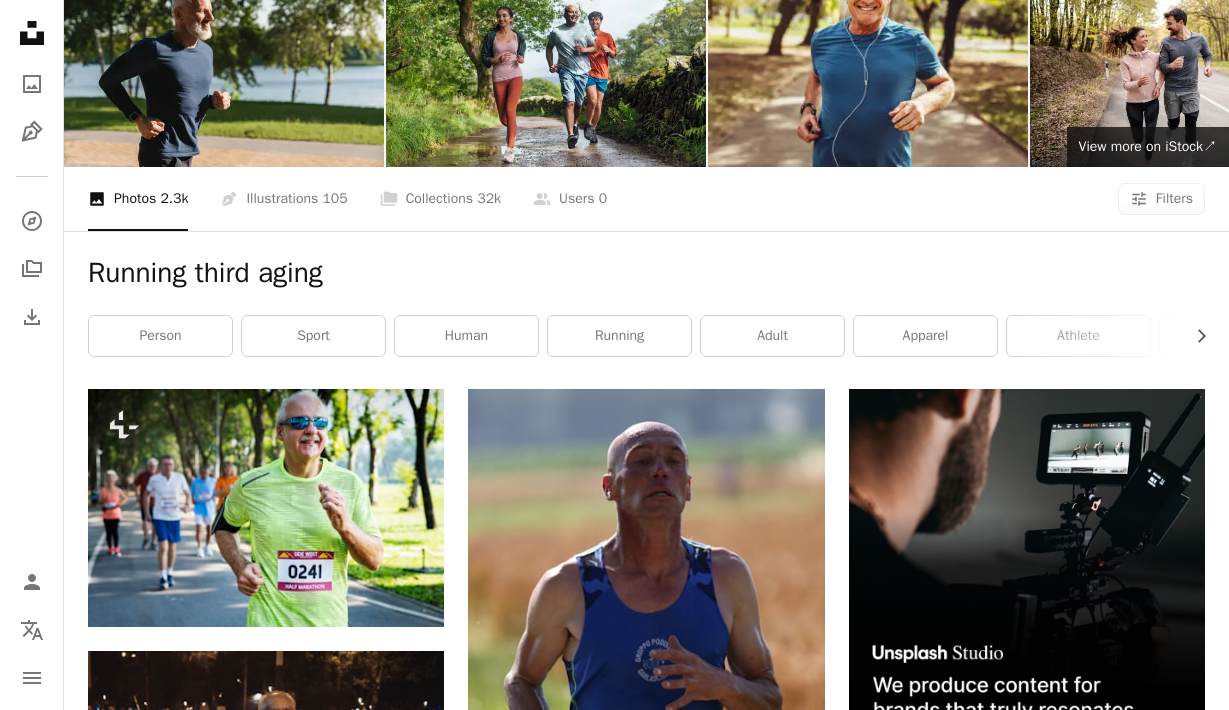 scroll, scrollTop: 0, scrollLeft: 0, axis: both 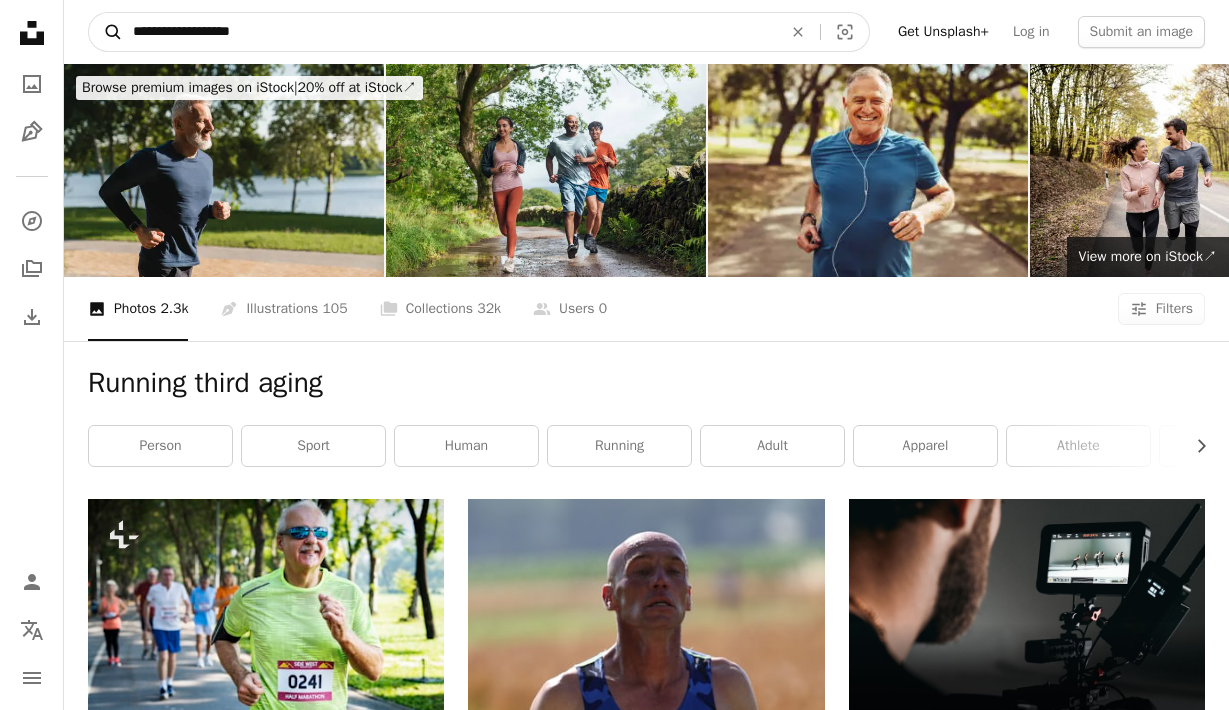 drag, startPoint x: 184, startPoint y: 31, endPoint x: 119, endPoint y: 30, distance: 65.00769 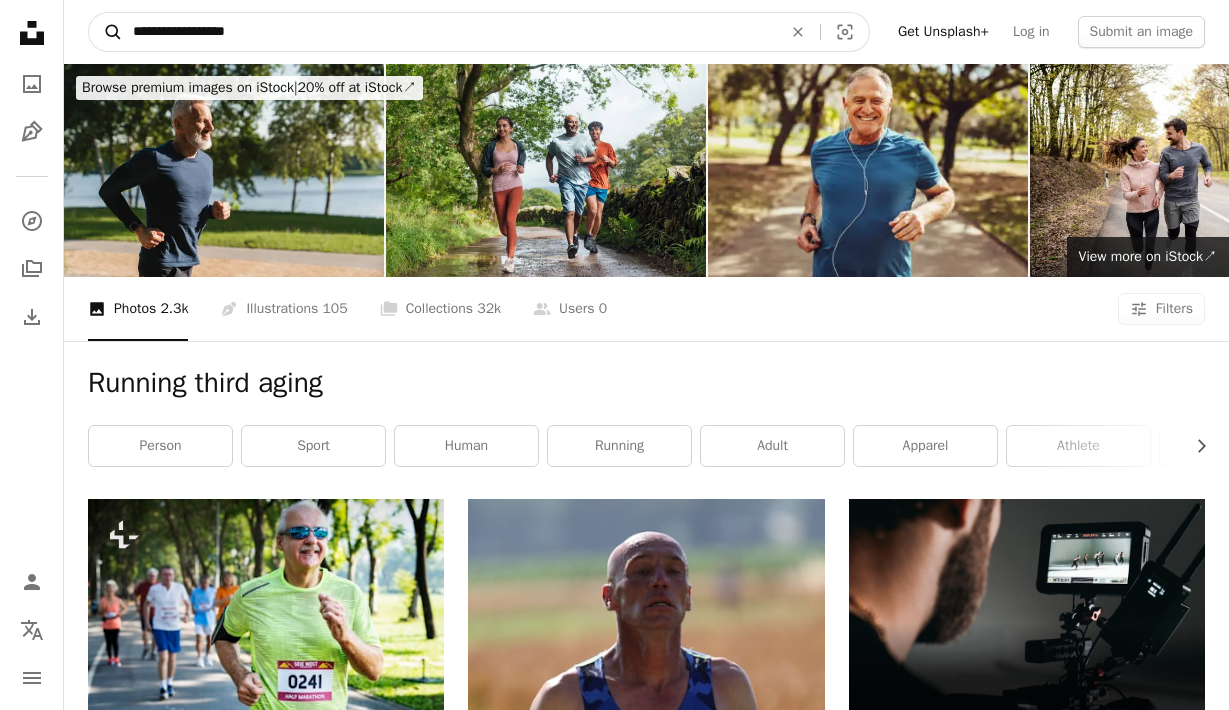 type on "**********" 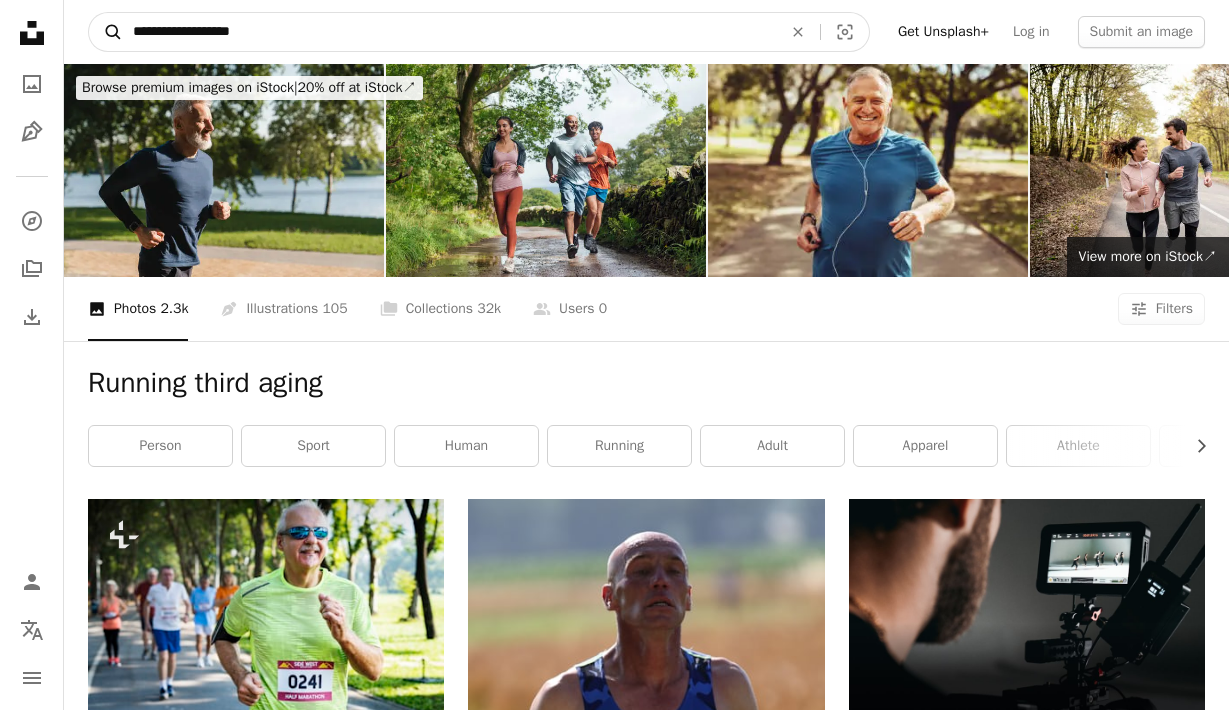 click on "A magnifying glass" at bounding box center [106, 32] 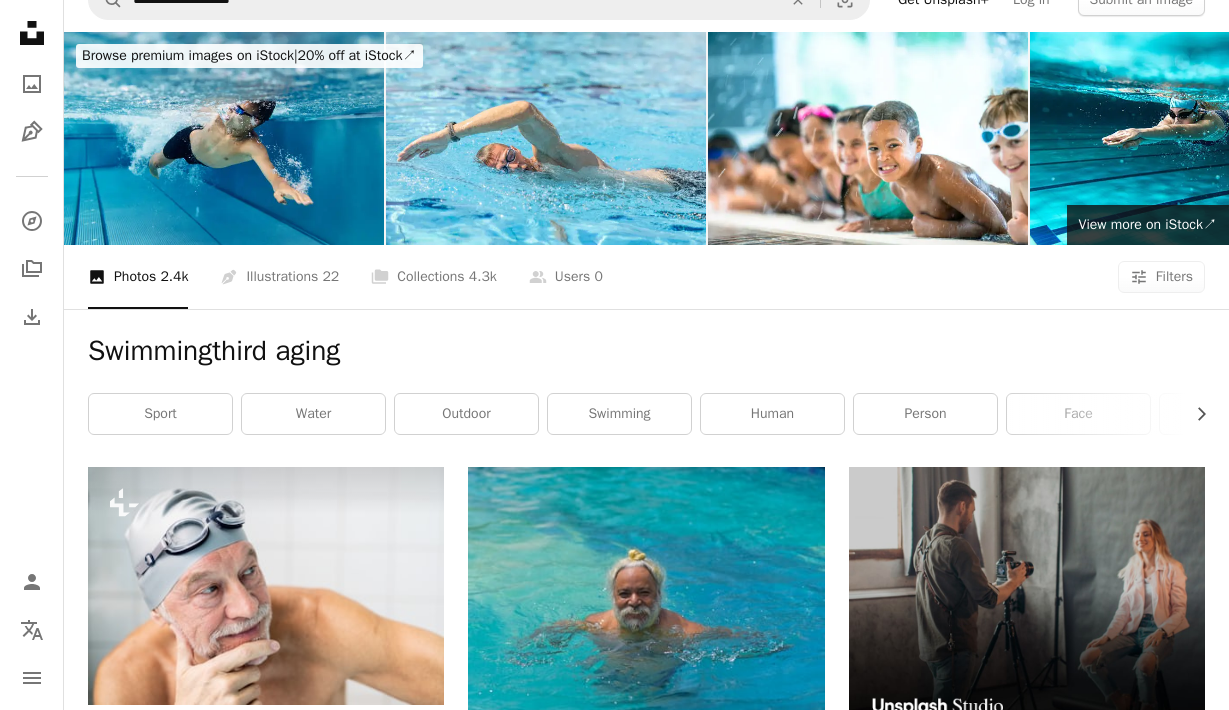 scroll, scrollTop: 0, scrollLeft: 0, axis: both 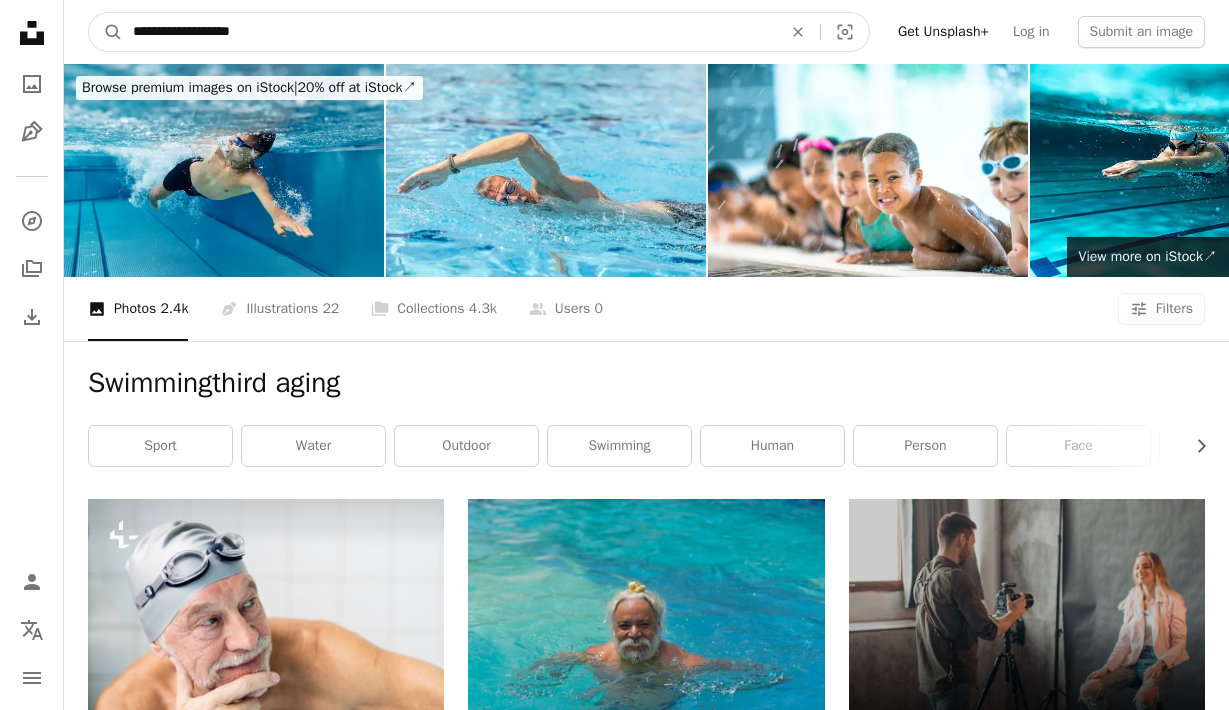 click on "**********" at bounding box center [449, 32] 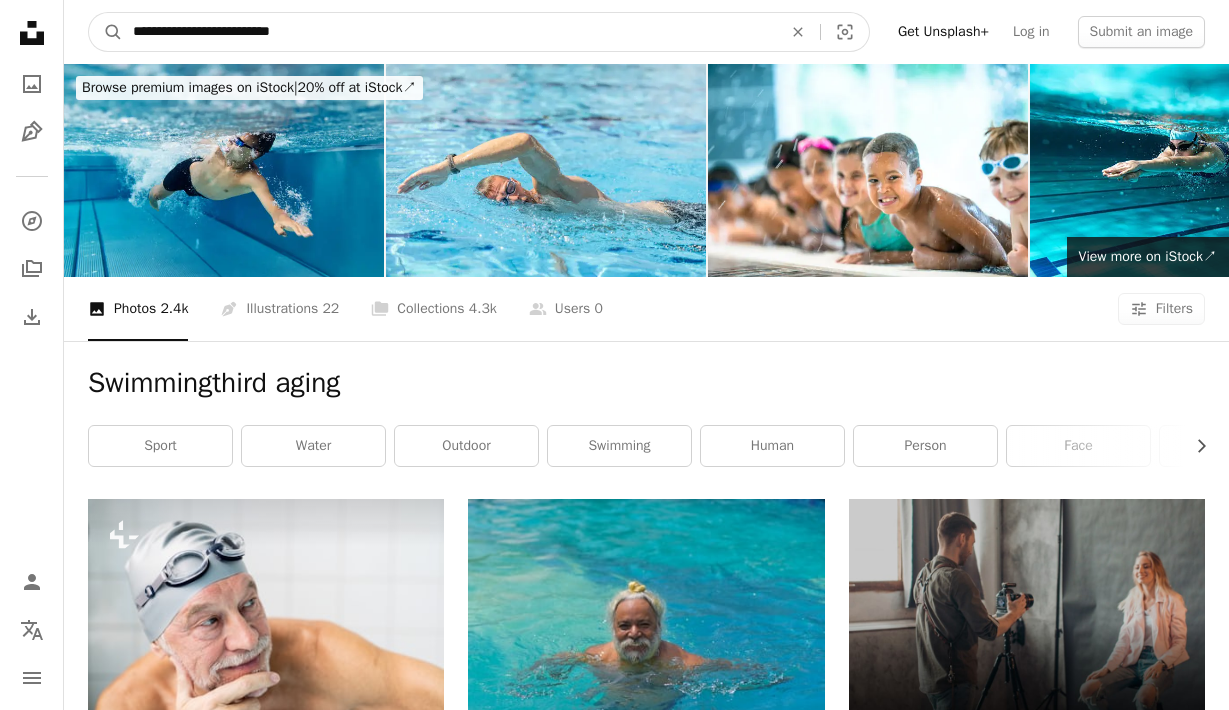 type on "**********" 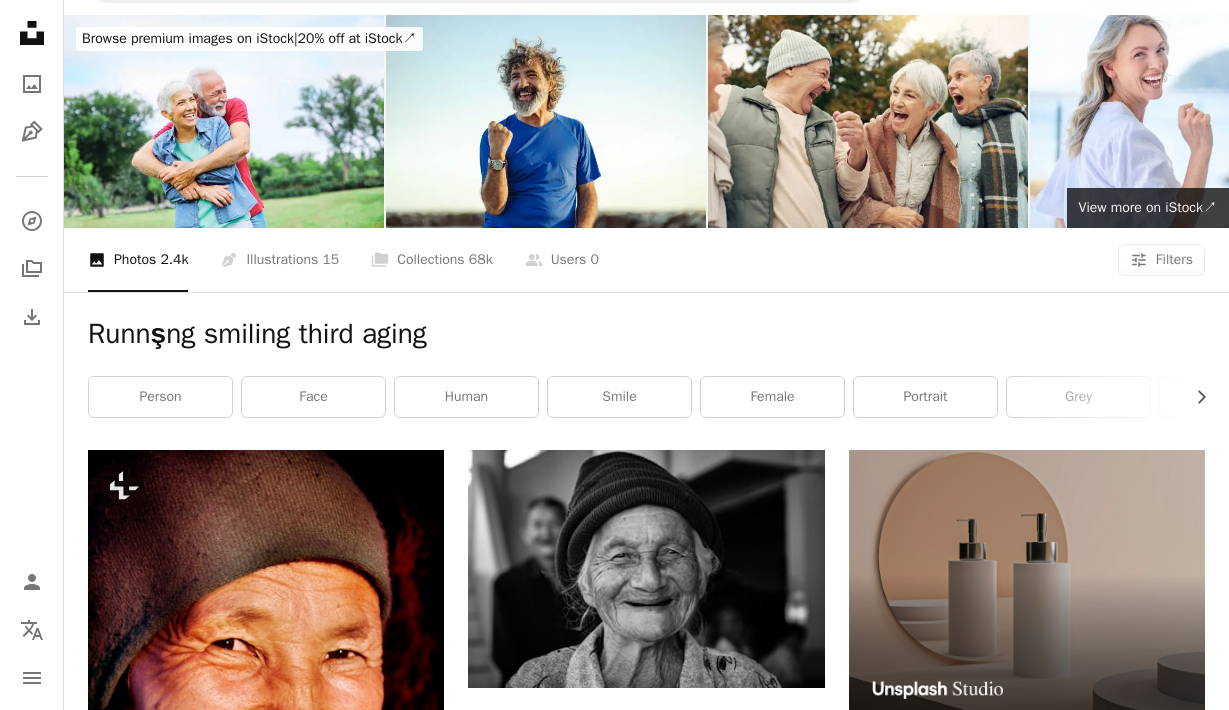 scroll, scrollTop: 0, scrollLeft: 0, axis: both 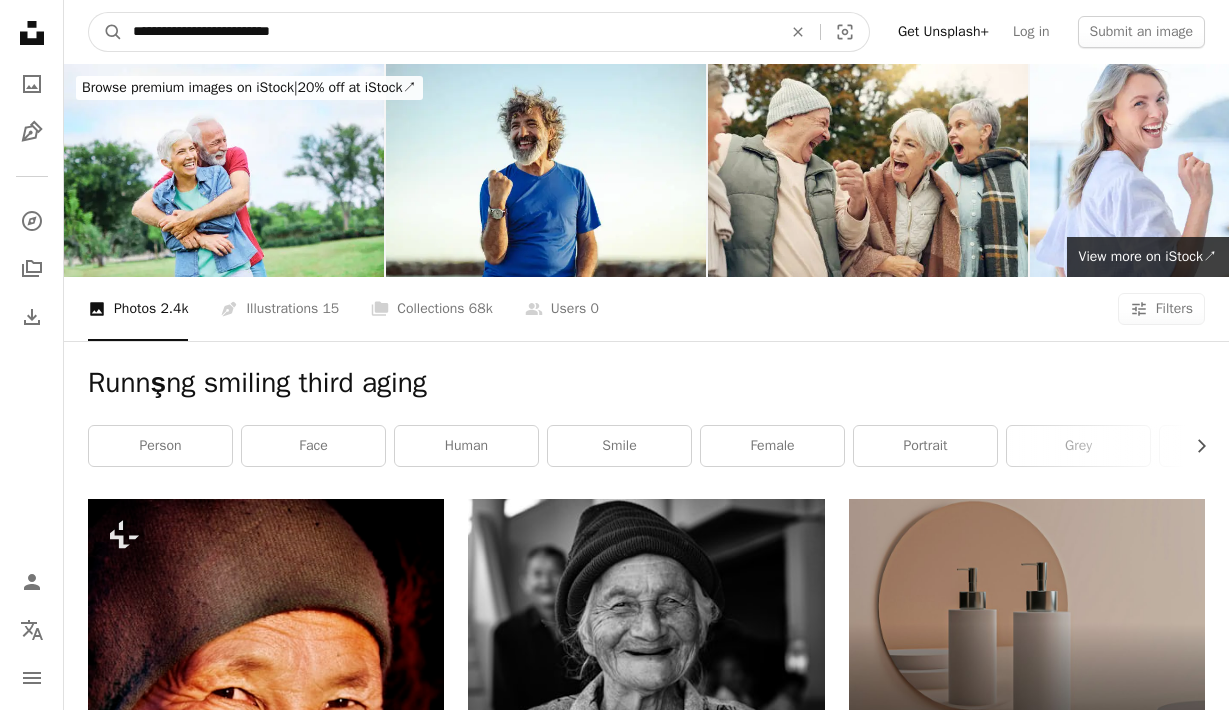 drag, startPoint x: 320, startPoint y: 29, endPoint x: 240, endPoint y: 21, distance: 80.399 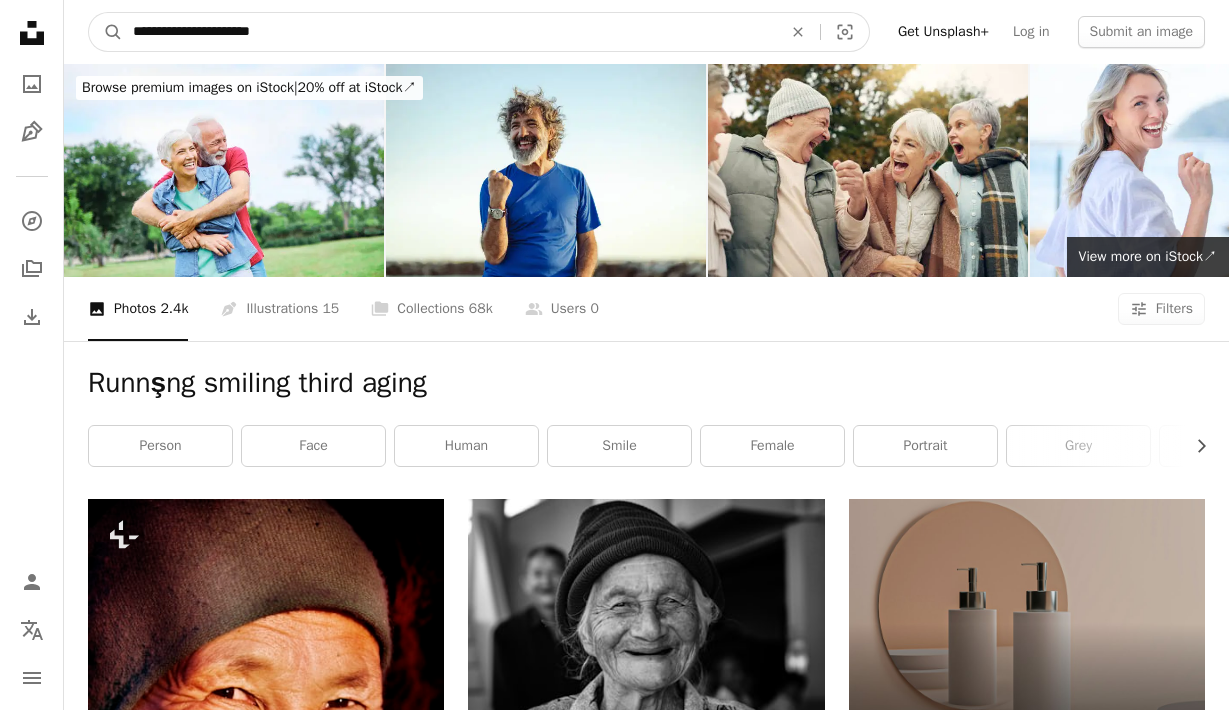 type on "**********" 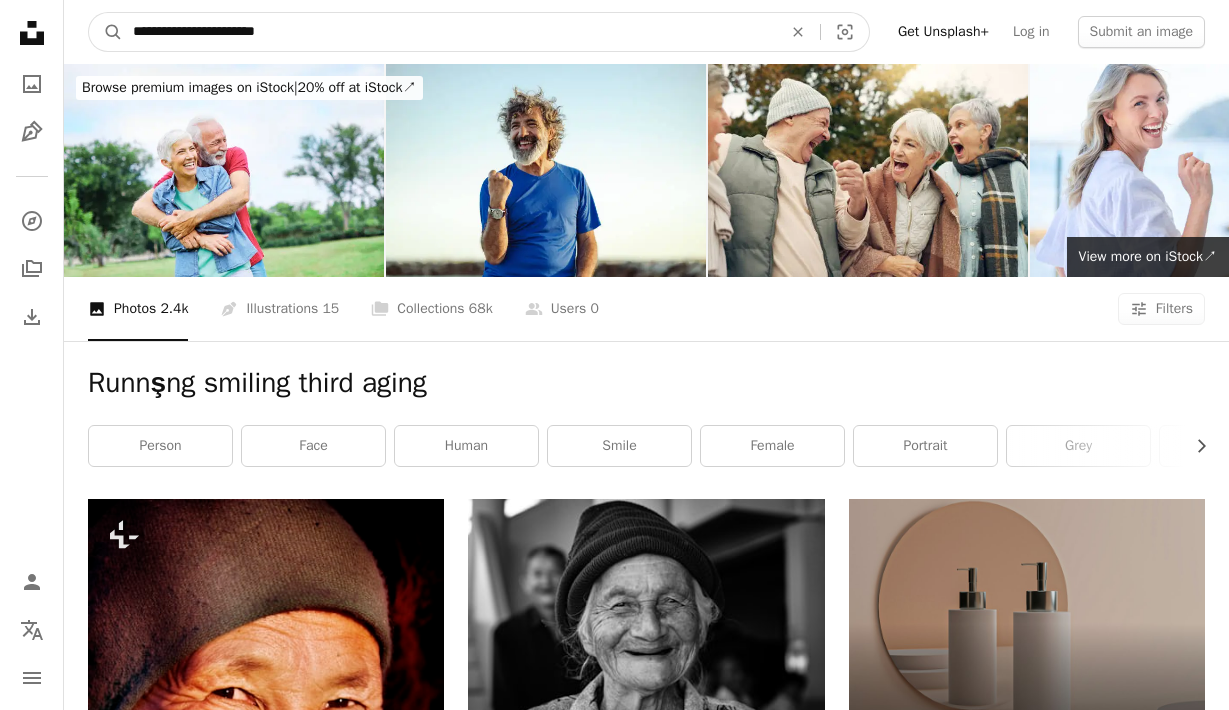 click on "A magnifying glass" at bounding box center (106, 32) 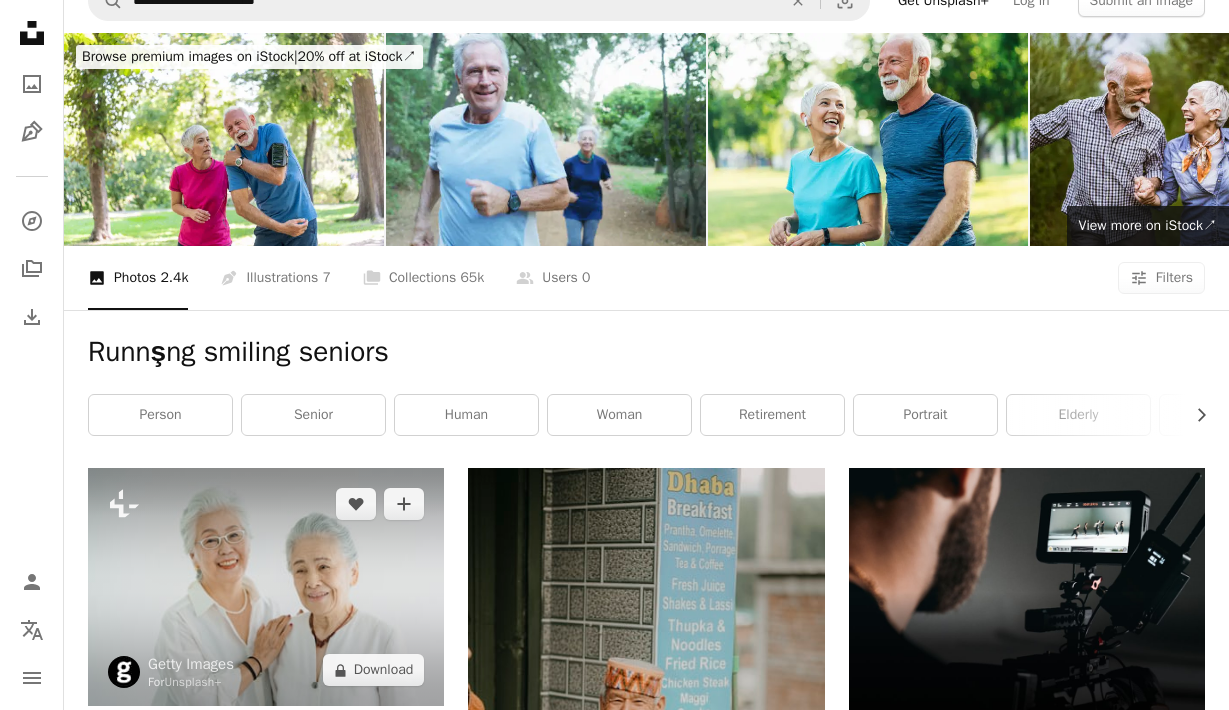 scroll, scrollTop: 0, scrollLeft: 0, axis: both 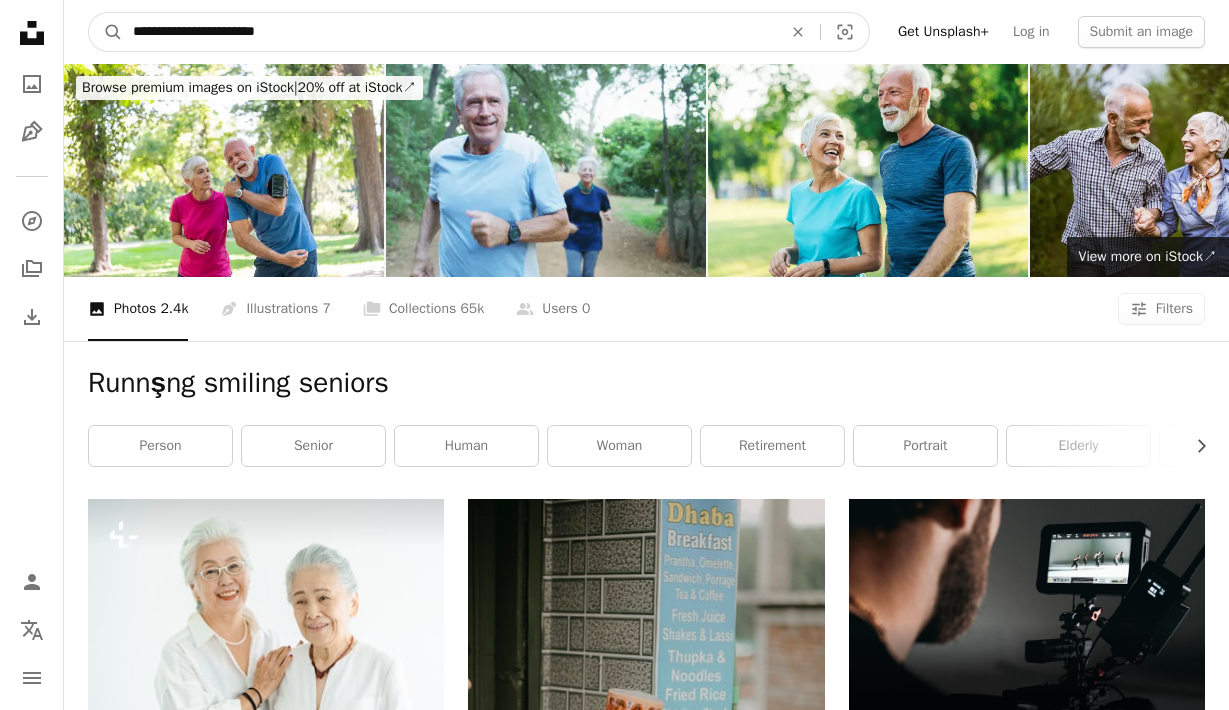 click on "**********" at bounding box center (449, 32) 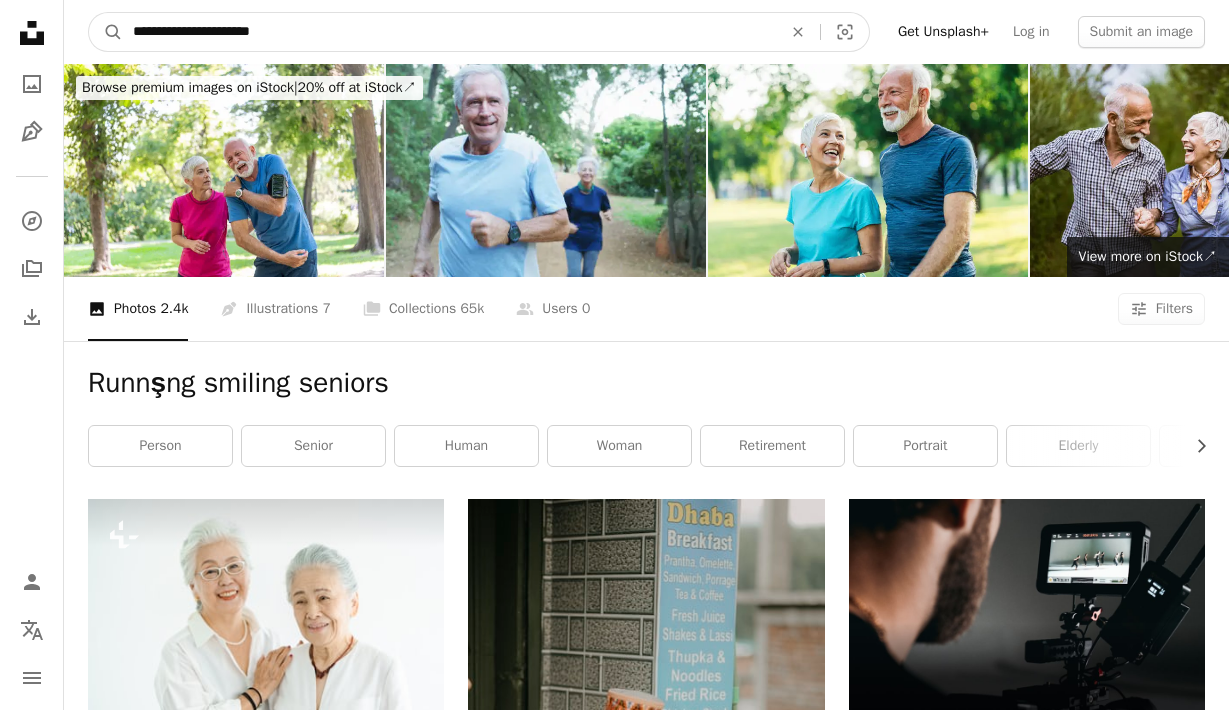 type on "**********" 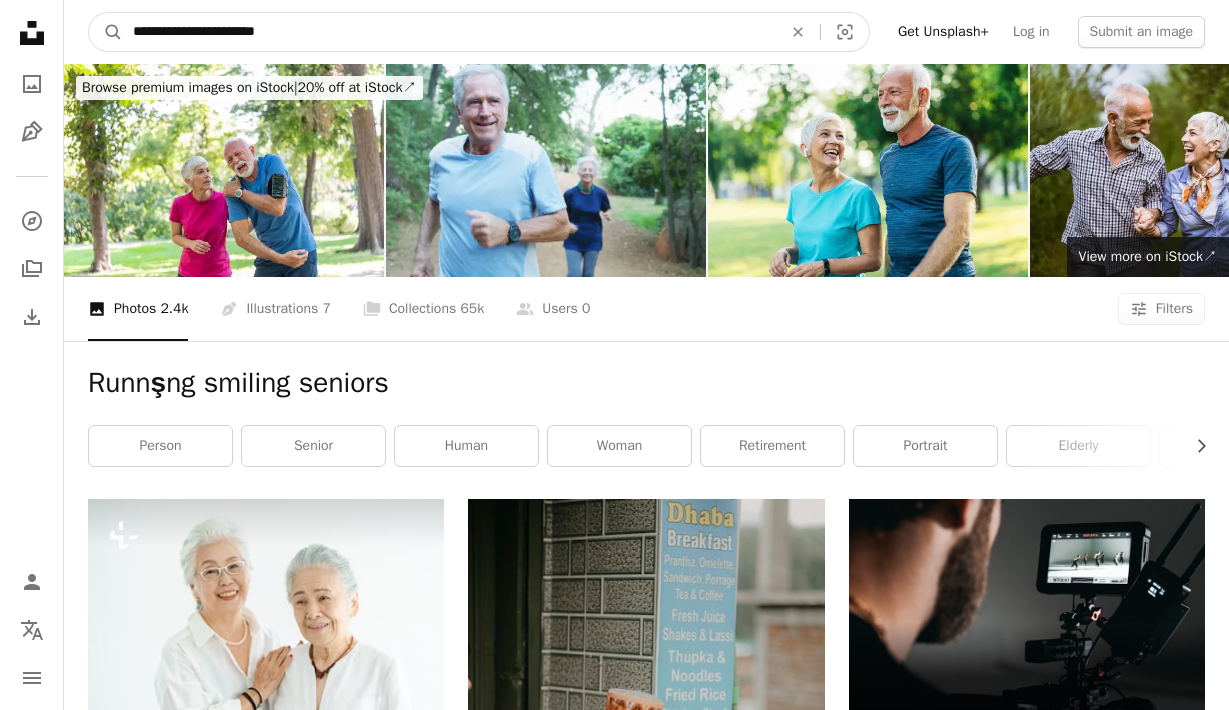 click on "A magnifying glass" at bounding box center (106, 32) 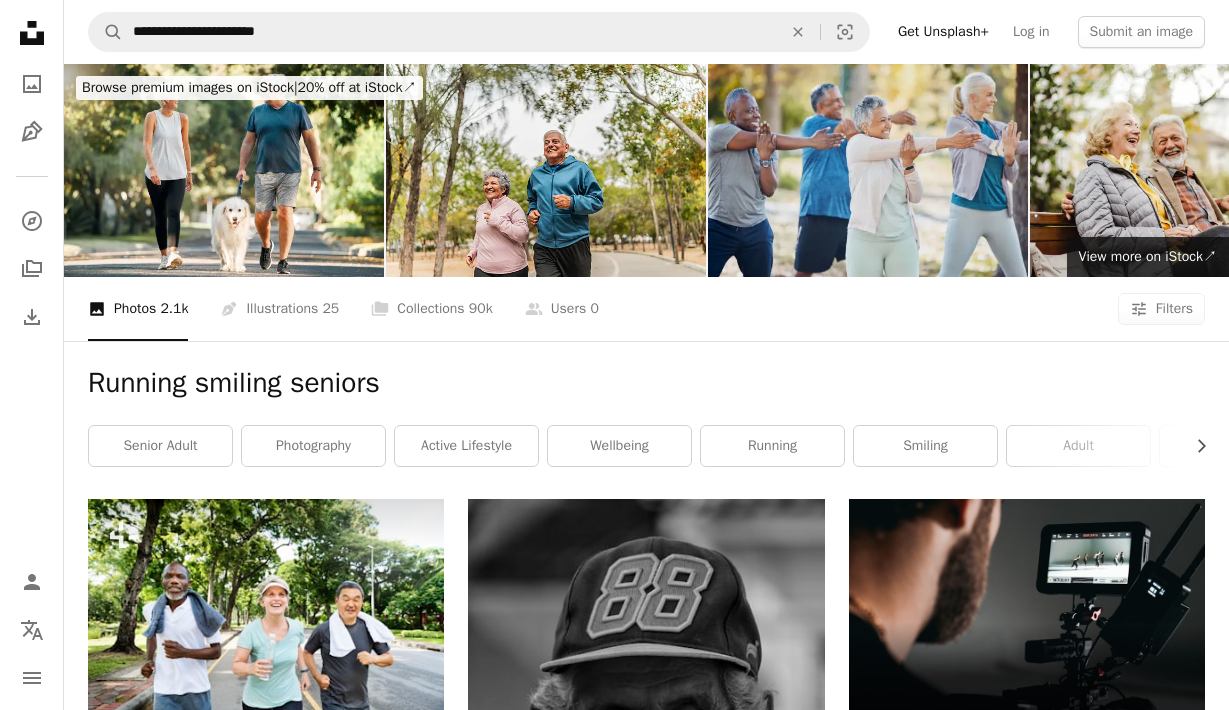 click at bounding box center (868, 170) 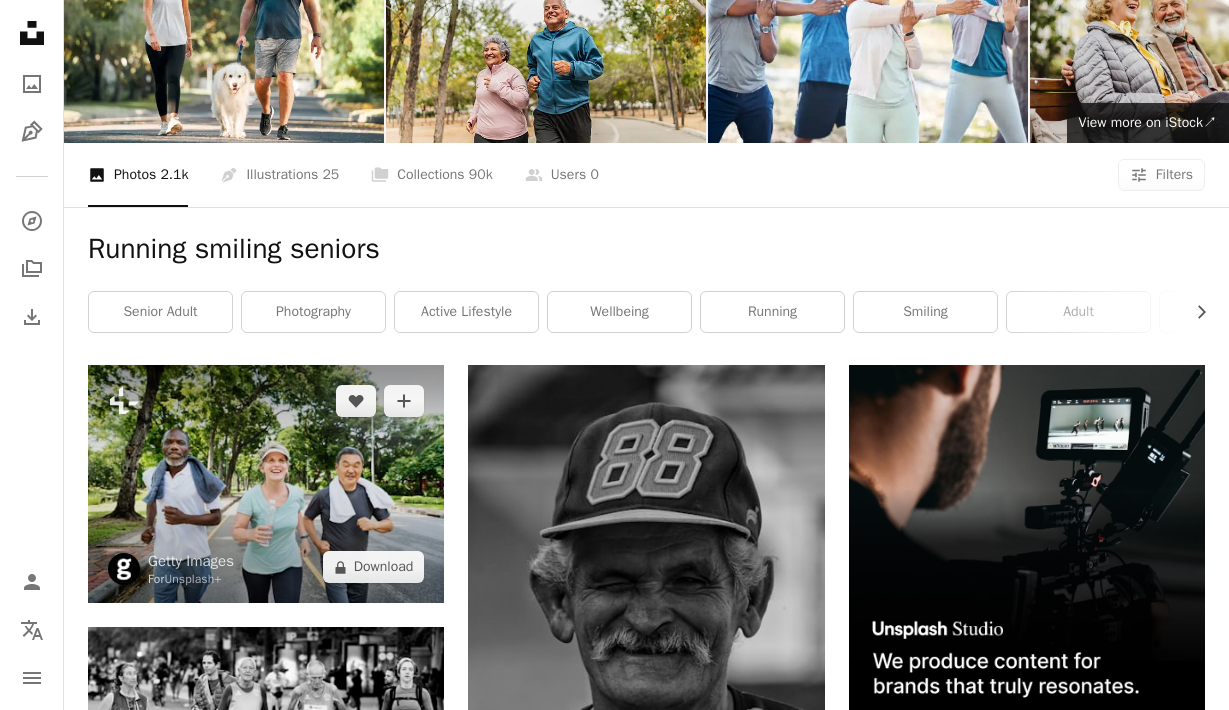 scroll, scrollTop: 0, scrollLeft: 0, axis: both 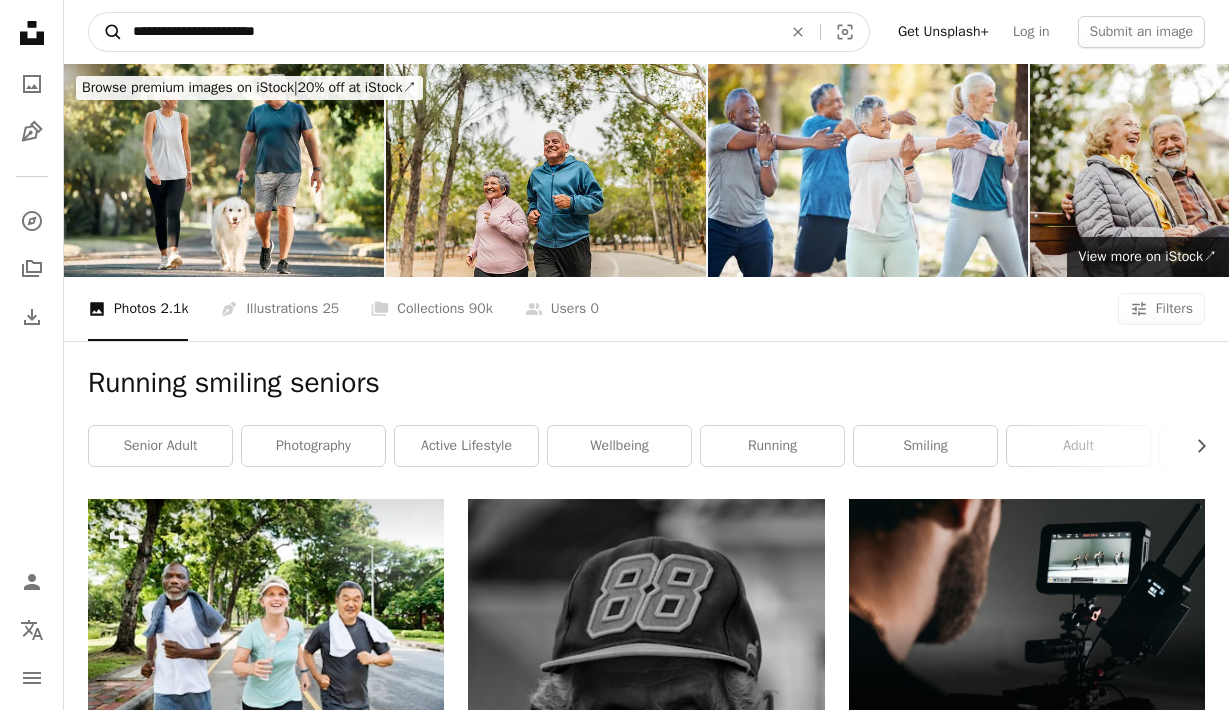 drag, startPoint x: 182, startPoint y: 32, endPoint x: 115, endPoint y: 32, distance: 67 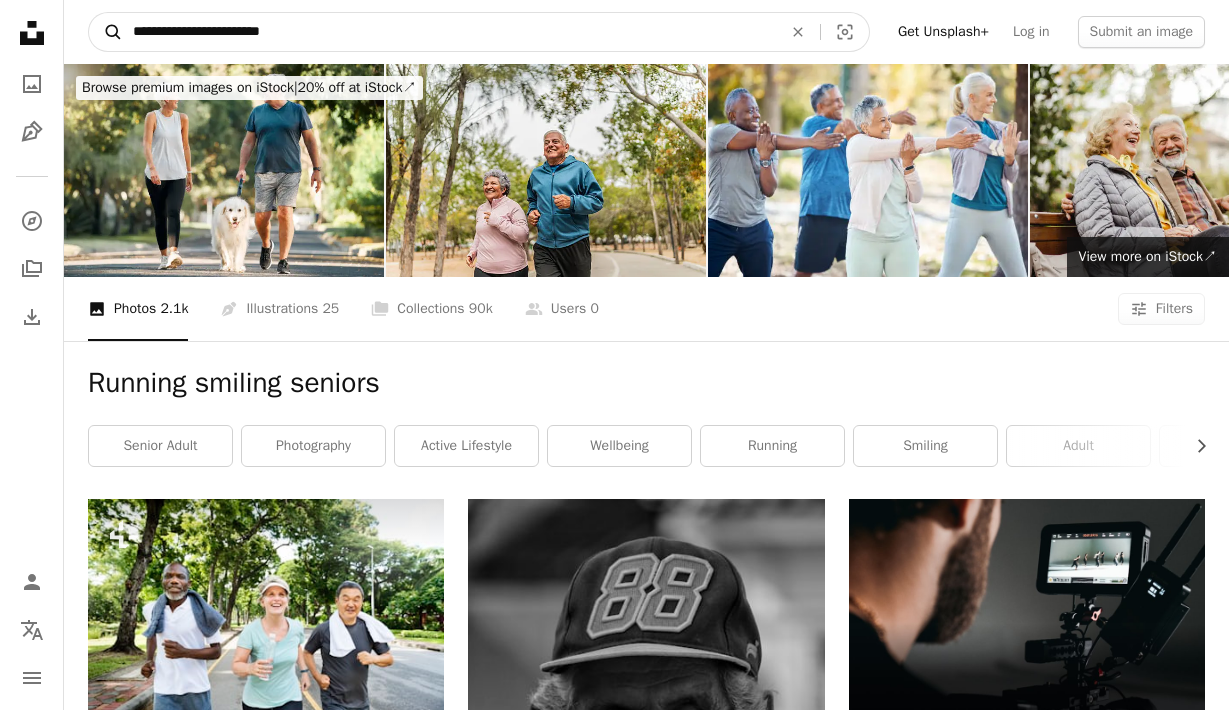 type on "**********" 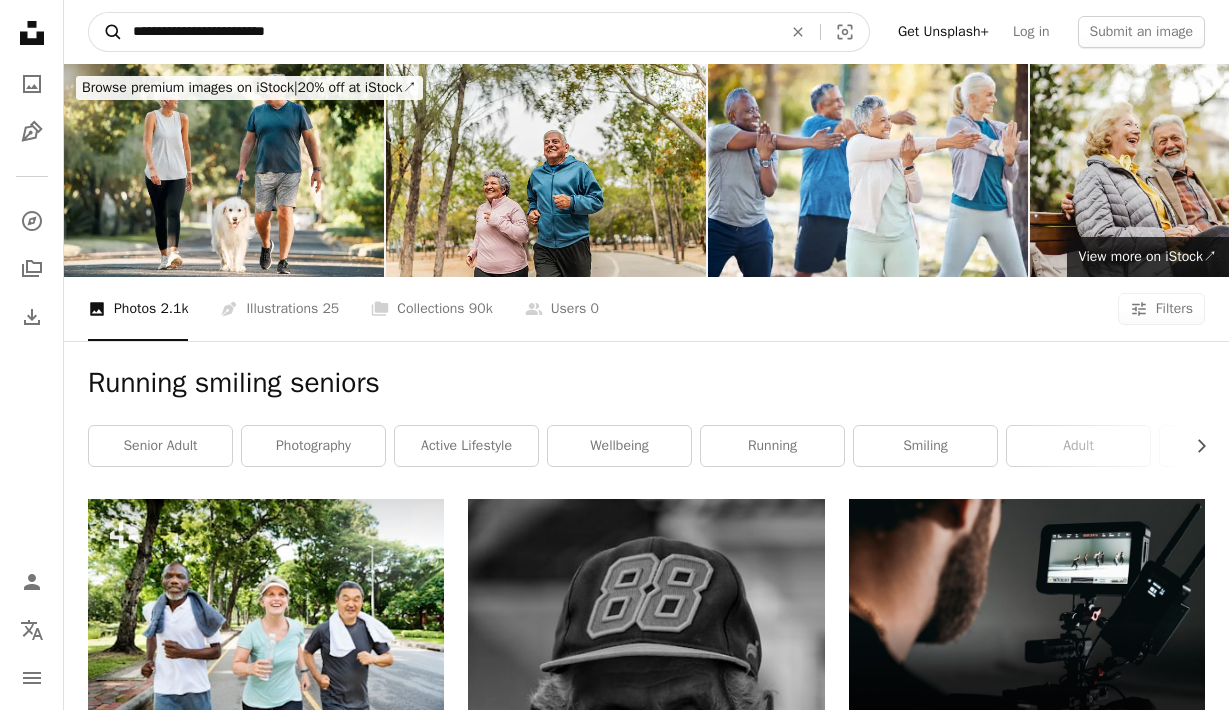 click on "A magnifying glass" at bounding box center (106, 32) 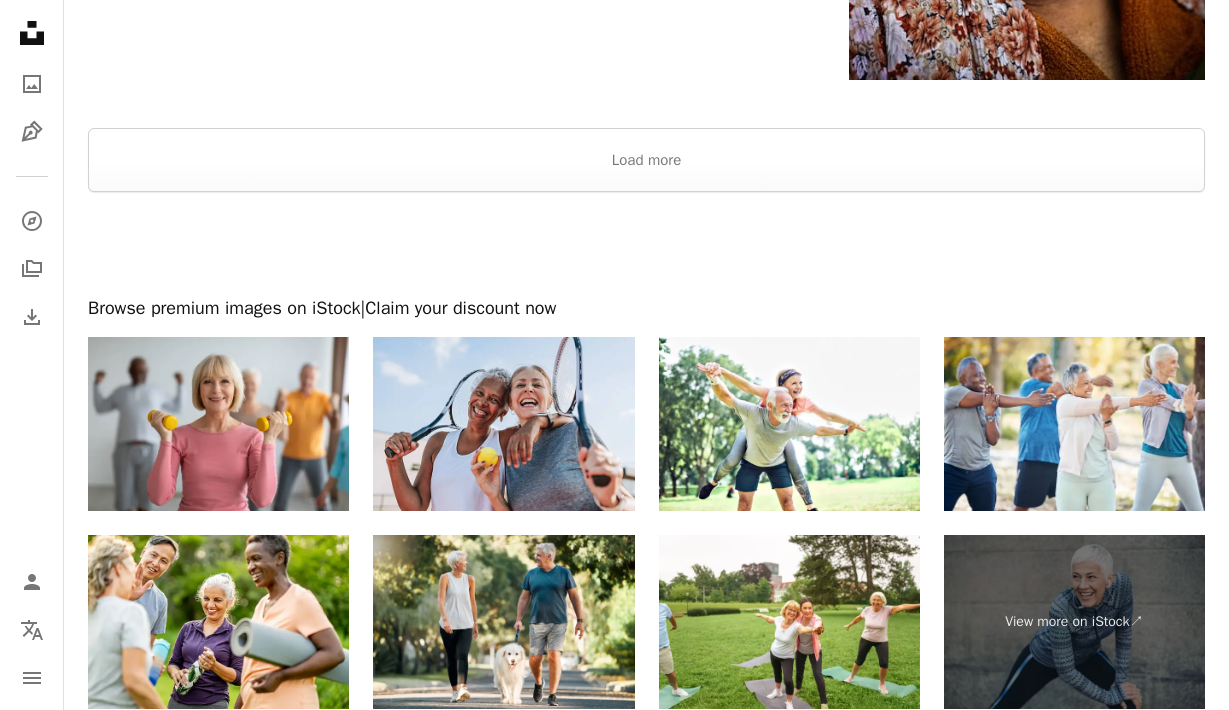 scroll, scrollTop: 3628, scrollLeft: 0, axis: vertical 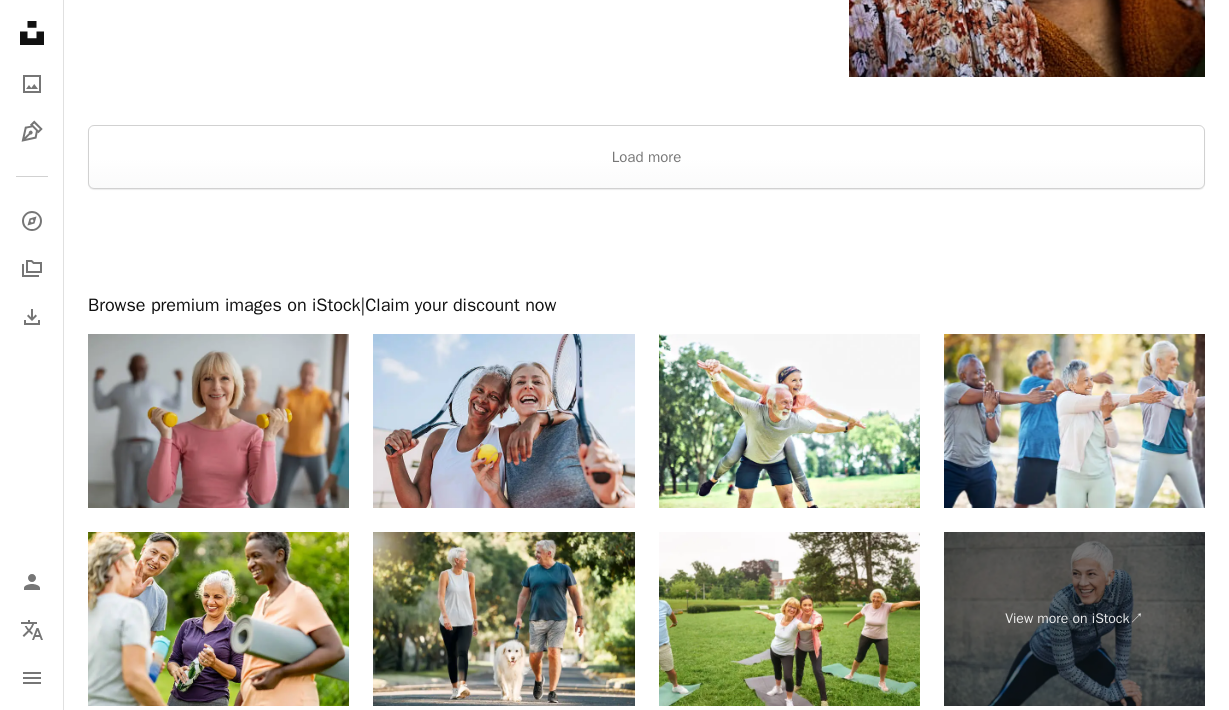 click at bounding box center (218, 421) 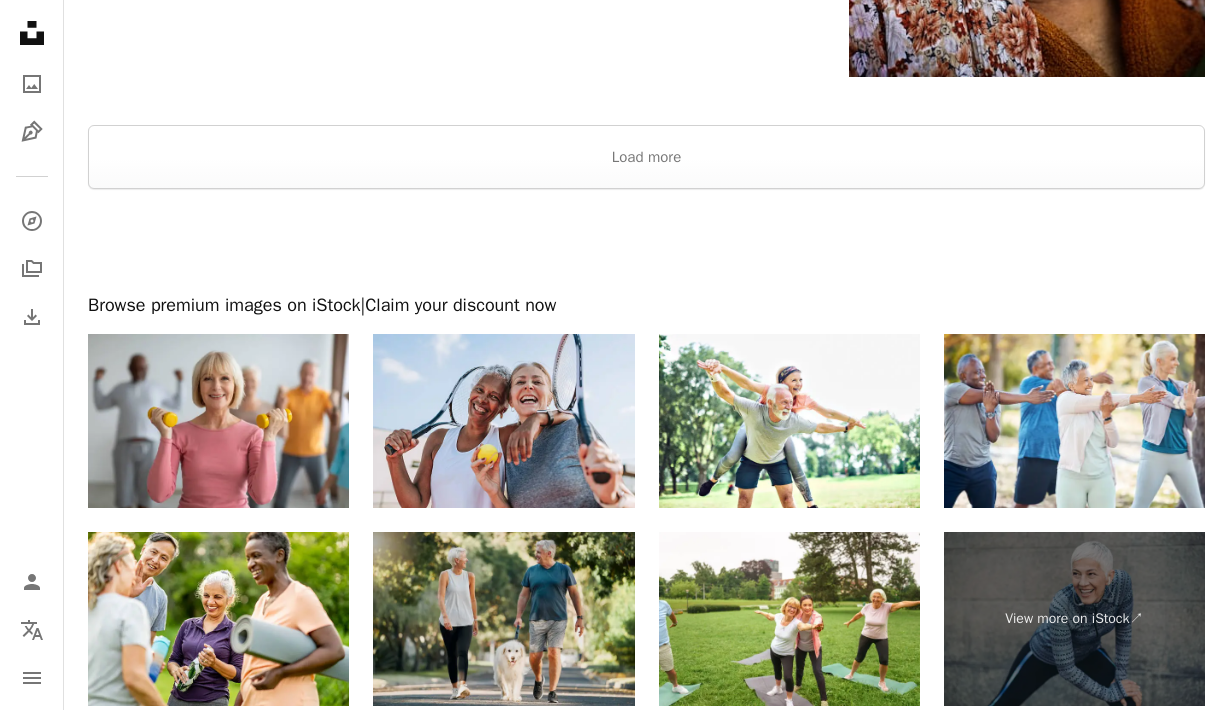 click at bounding box center (503, 619) 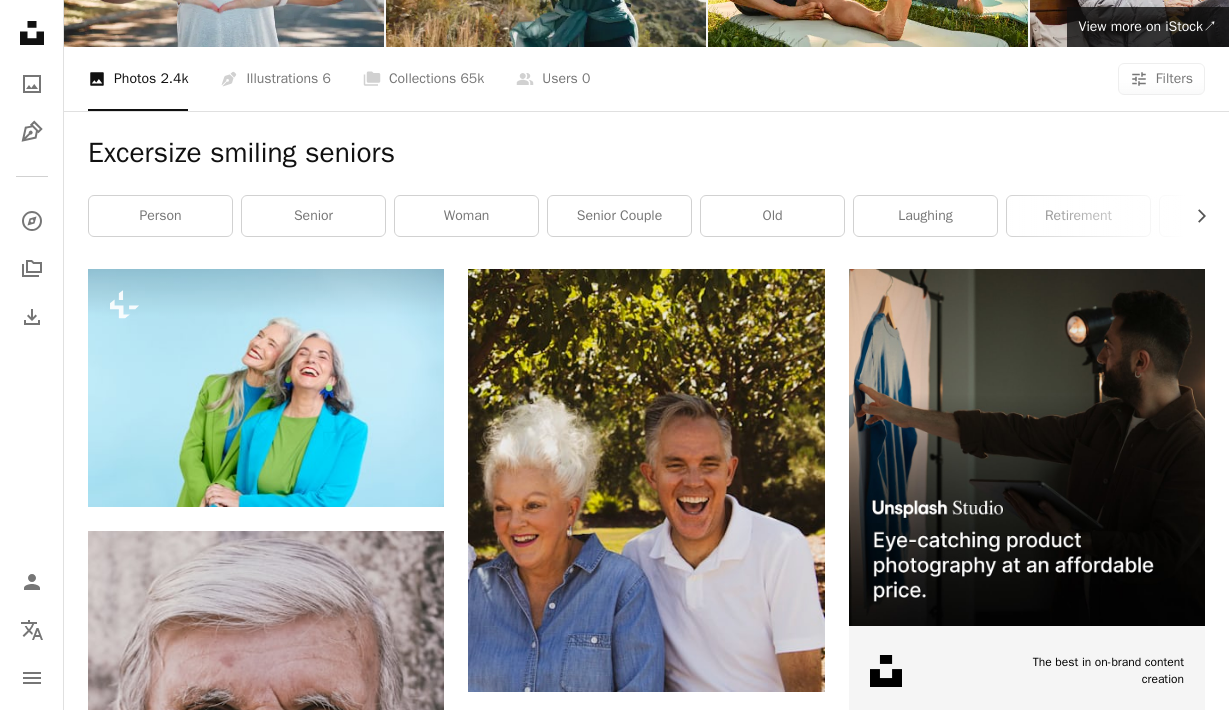 scroll, scrollTop: 0, scrollLeft: 0, axis: both 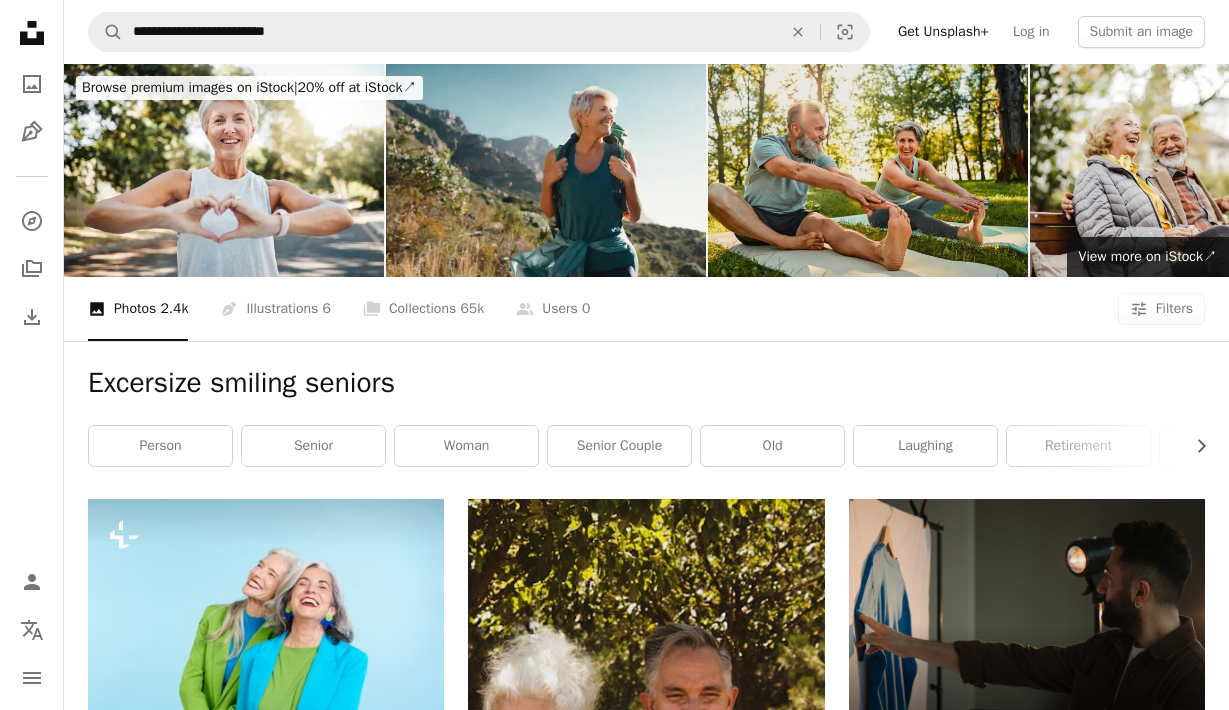 click at bounding box center (868, 170) 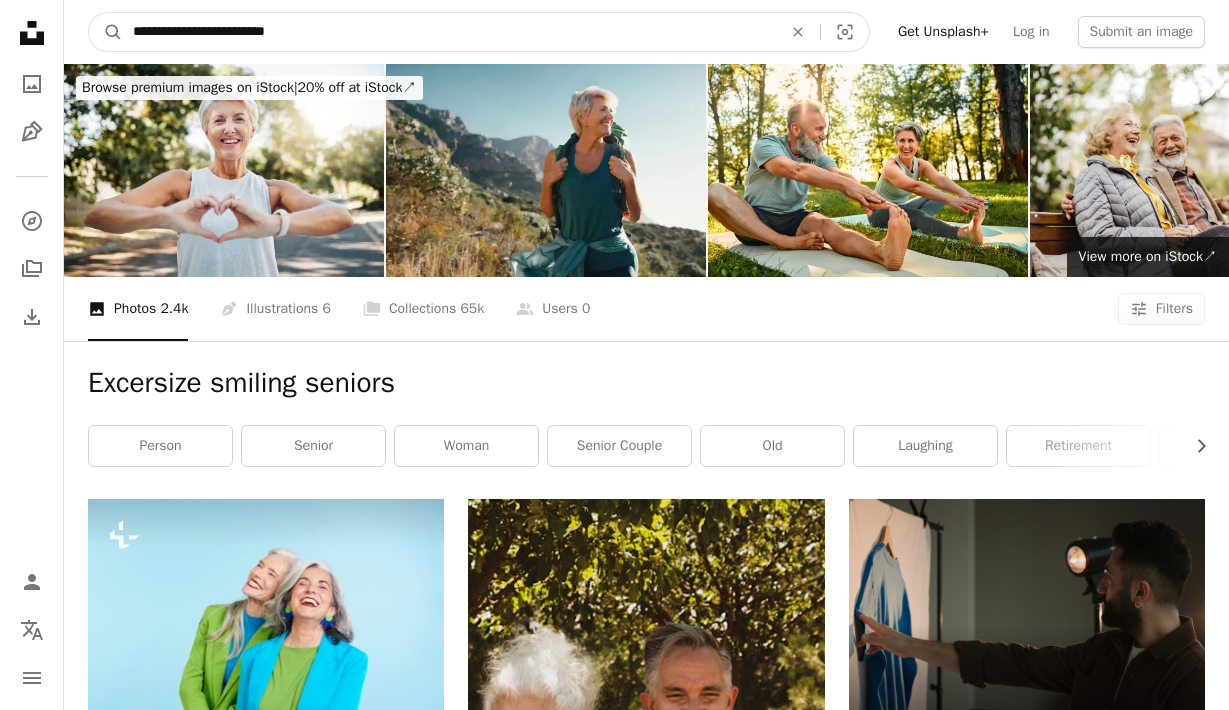 click on "**********" at bounding box center [449, 32] 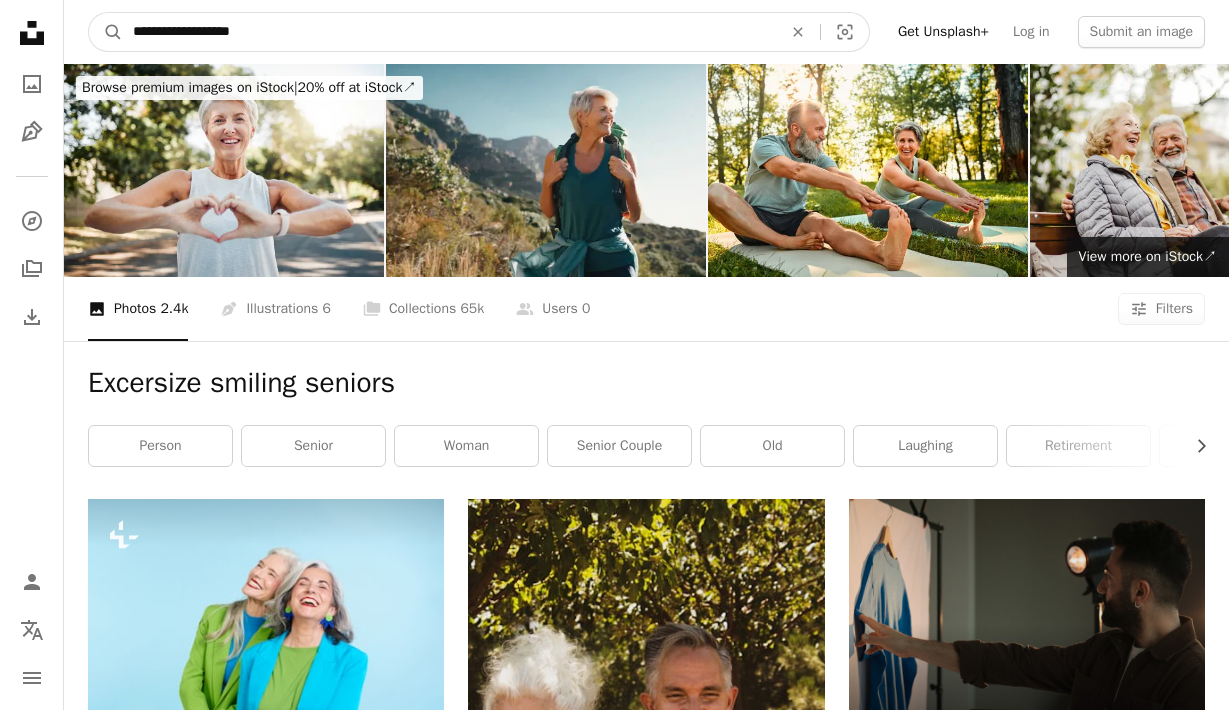 type on "**********" 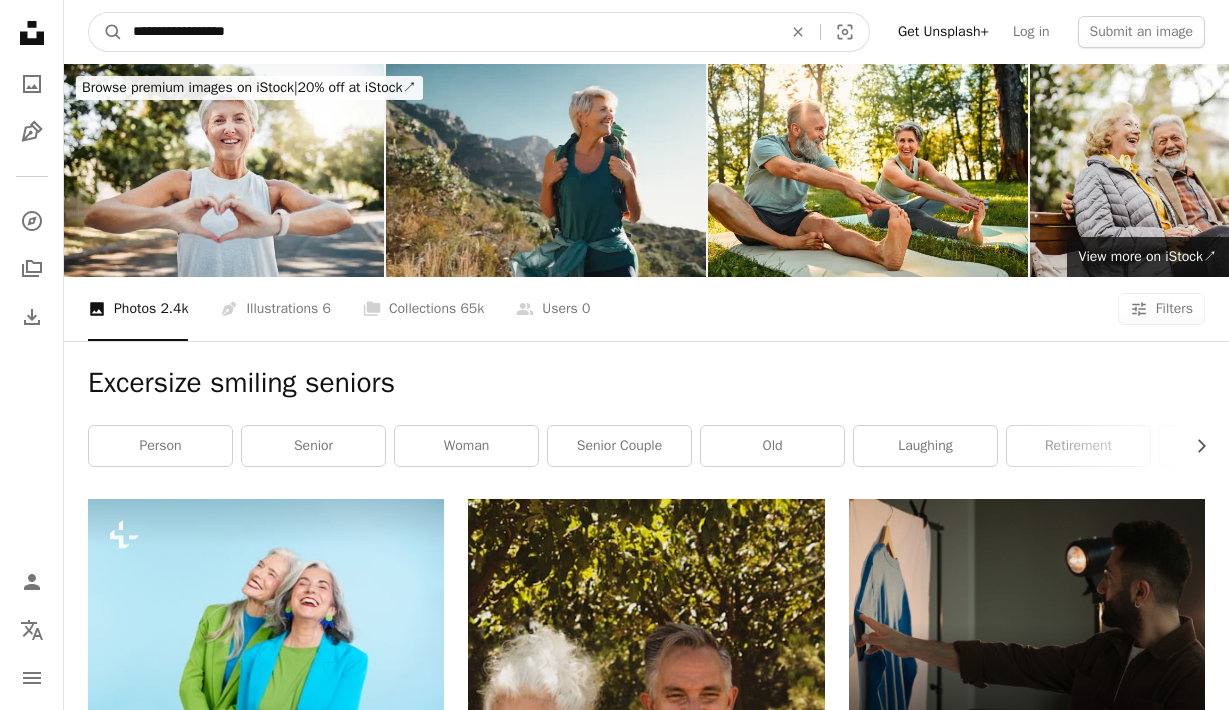 click on "A magnifying glass" at bounding box center (106, 32) 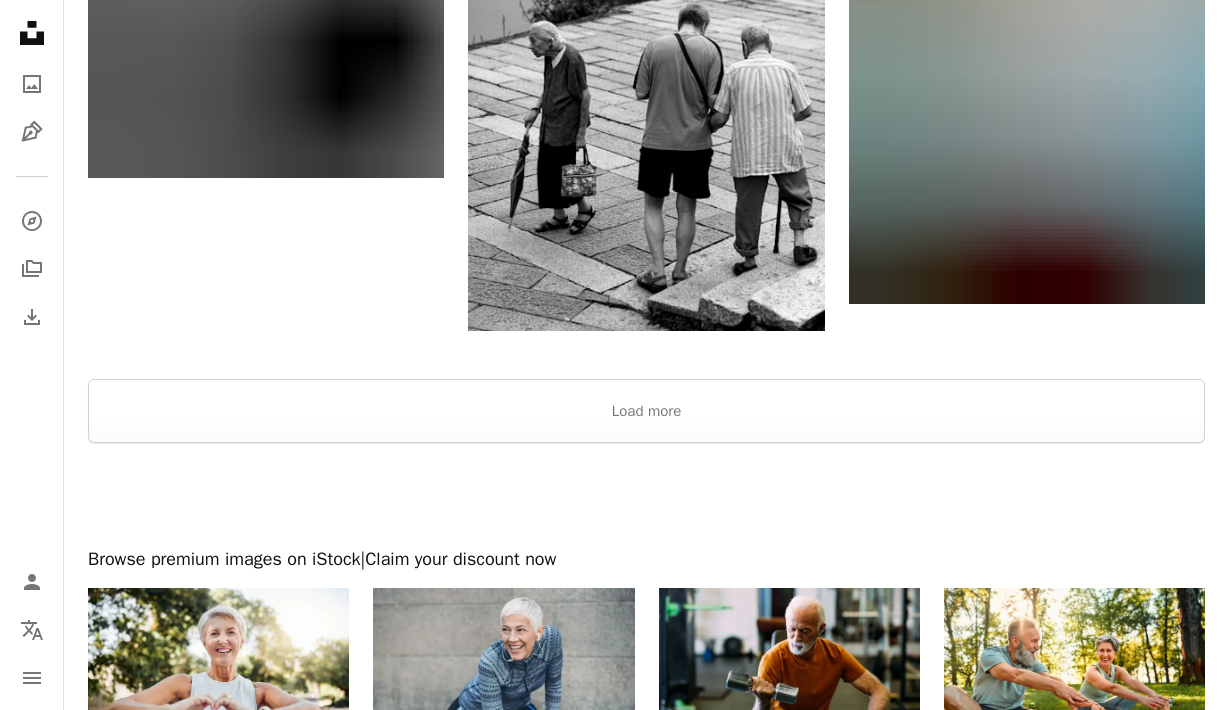 scroll, scrollTop: 2992, scrollLeft: 0, axis: vertical 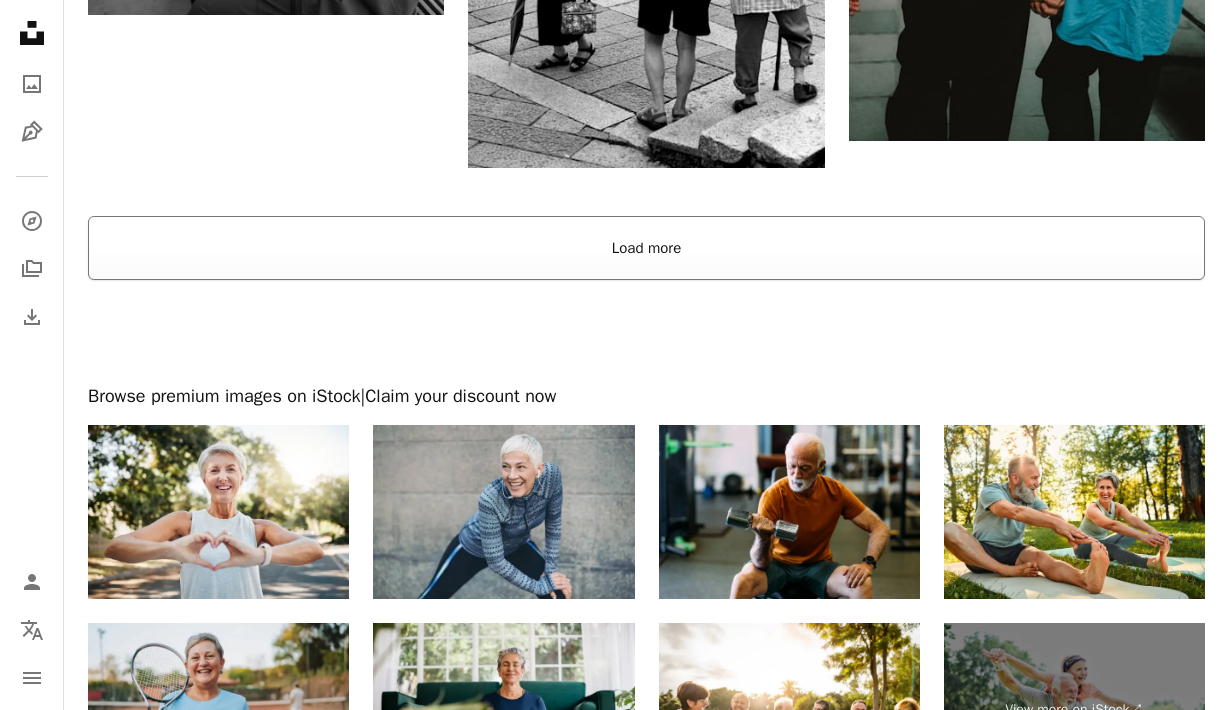 click on "Load more" at bounding box center [646, 248] 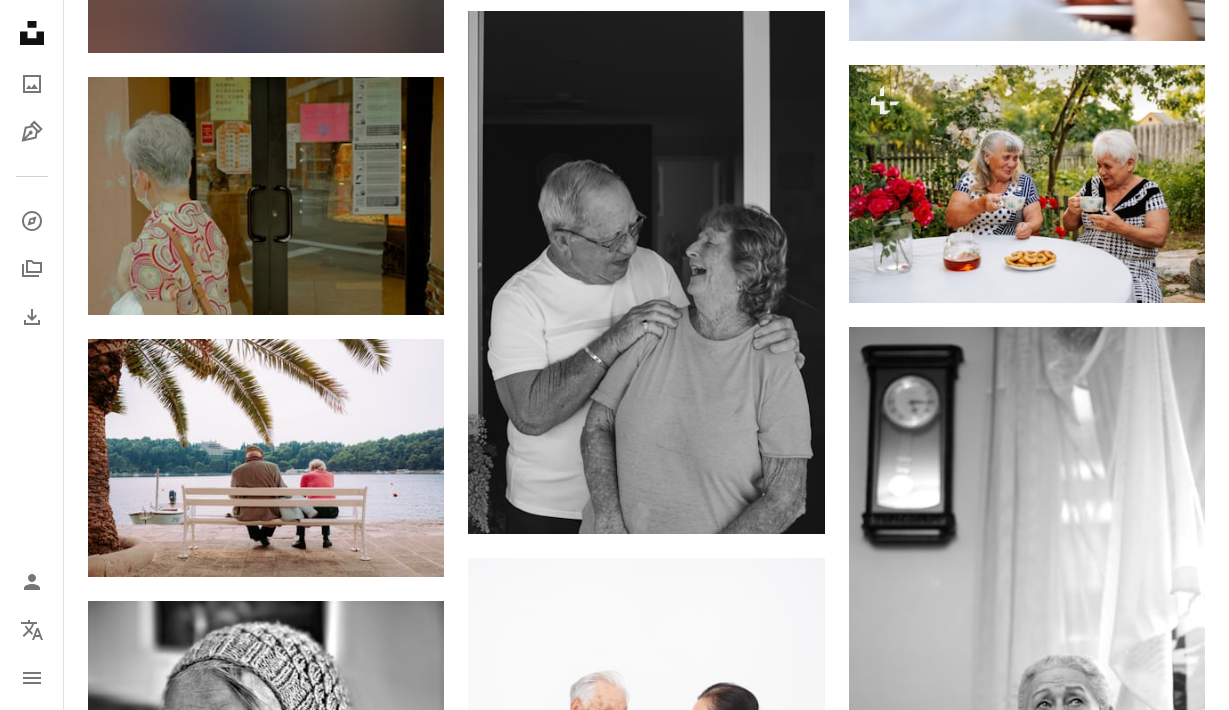 scroll, scrollTop: 23537, scrollLeft: 0, axis: vertical 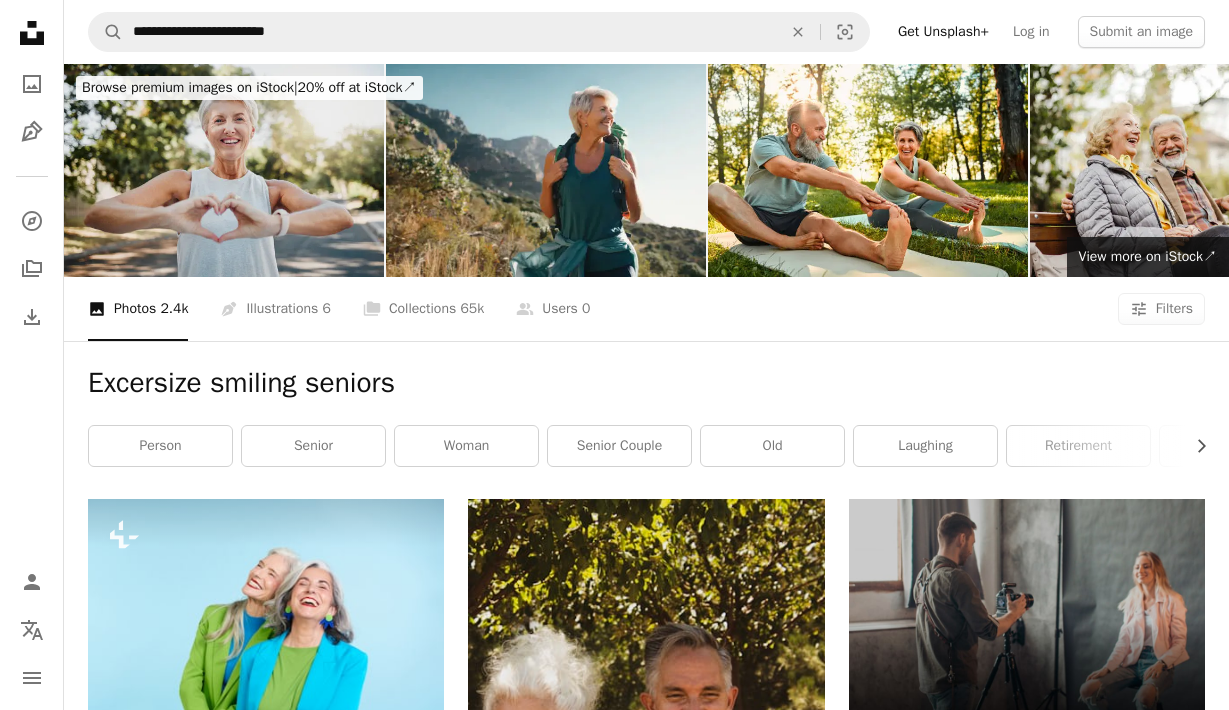 click at bounding box center (224, 170) 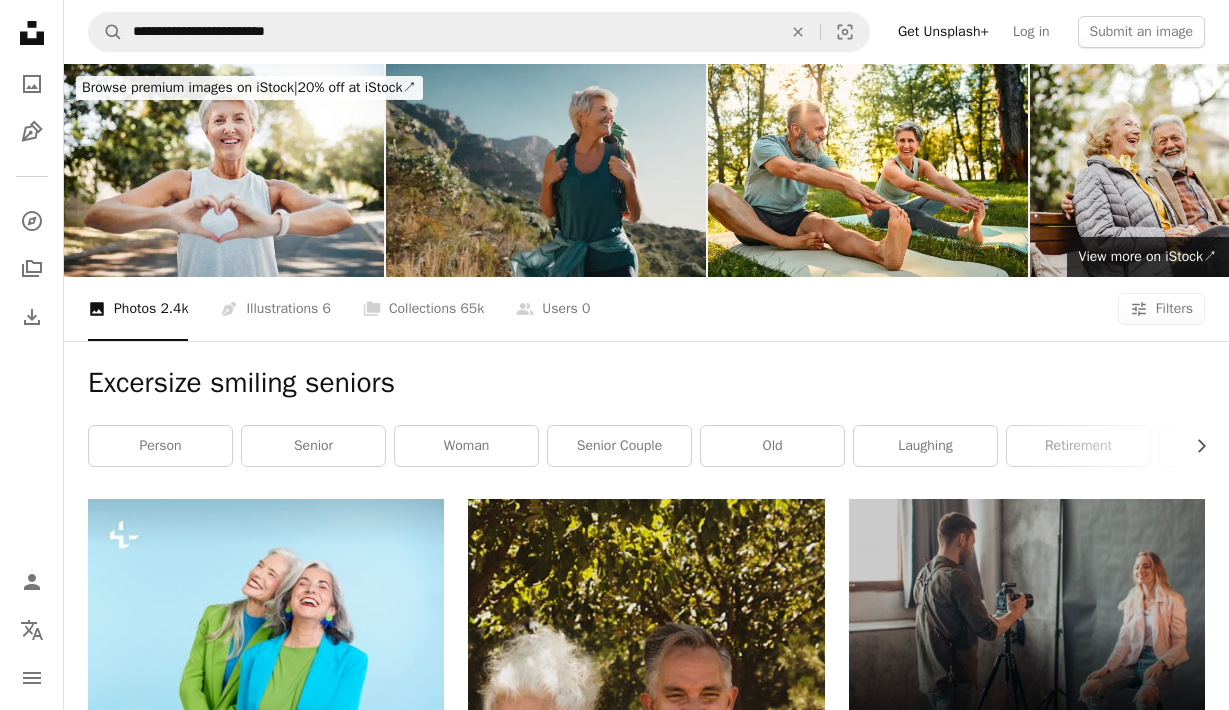 click at bounding box center (546, 170) 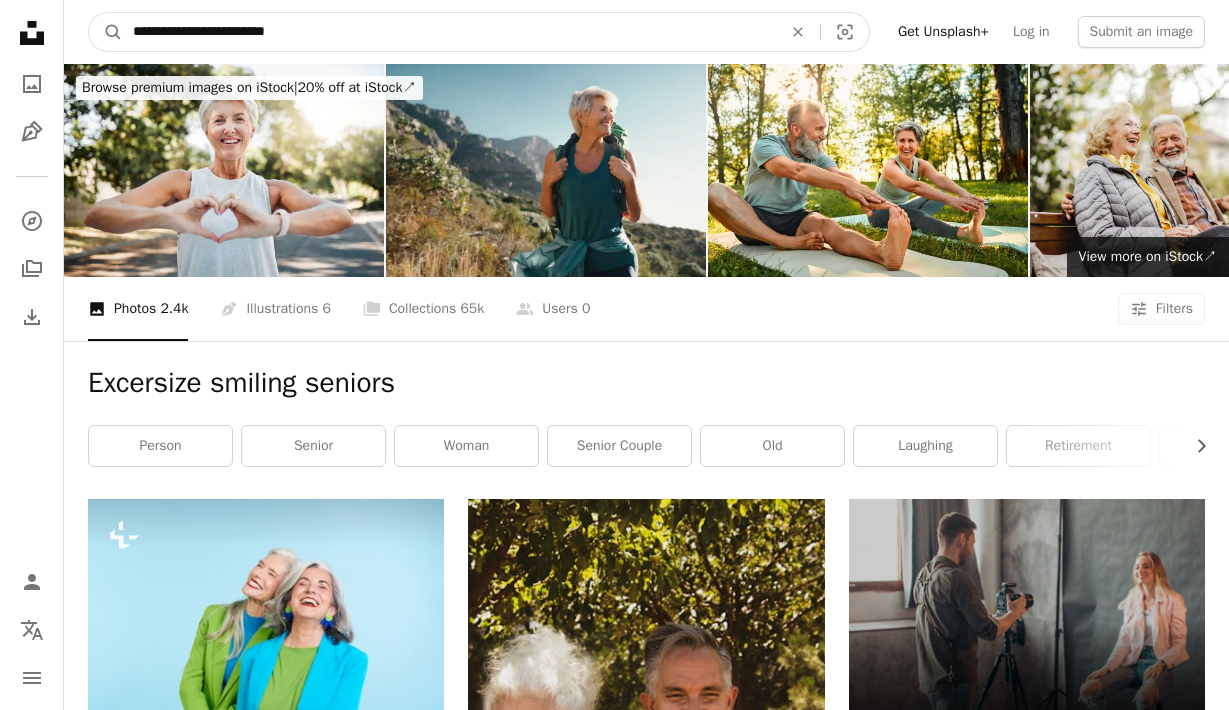 click on "**********" at bounding box center [449, 32] 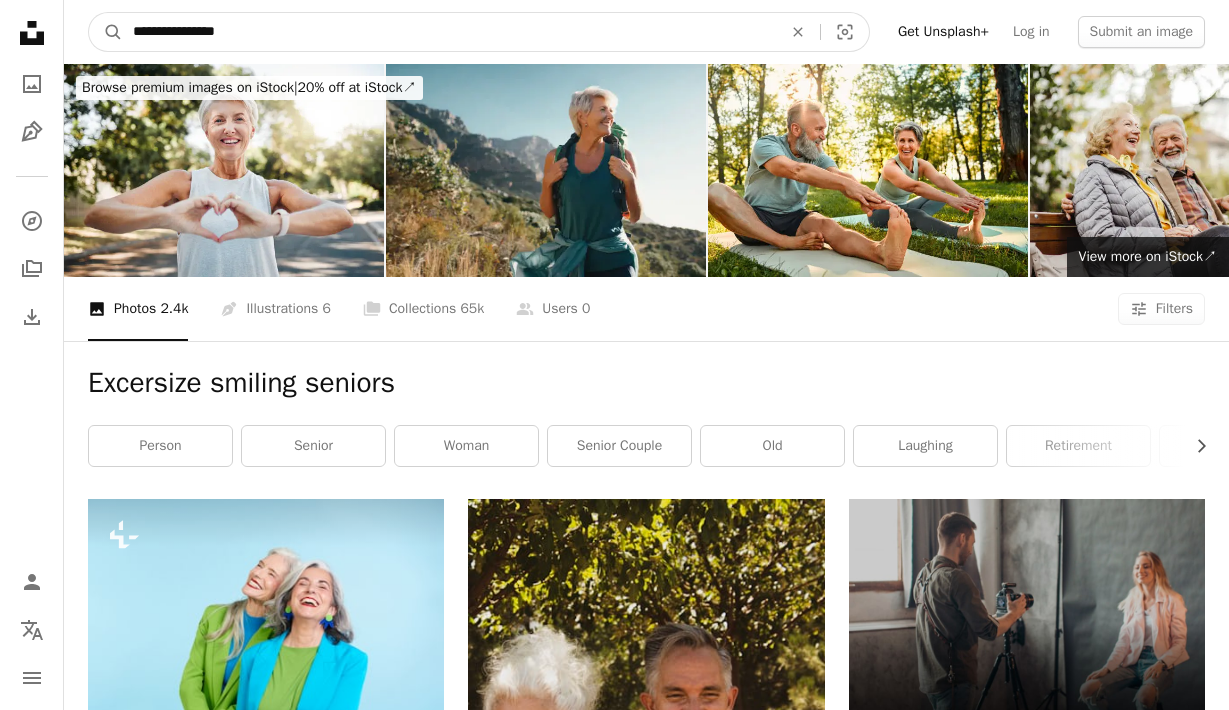 type on "**********" 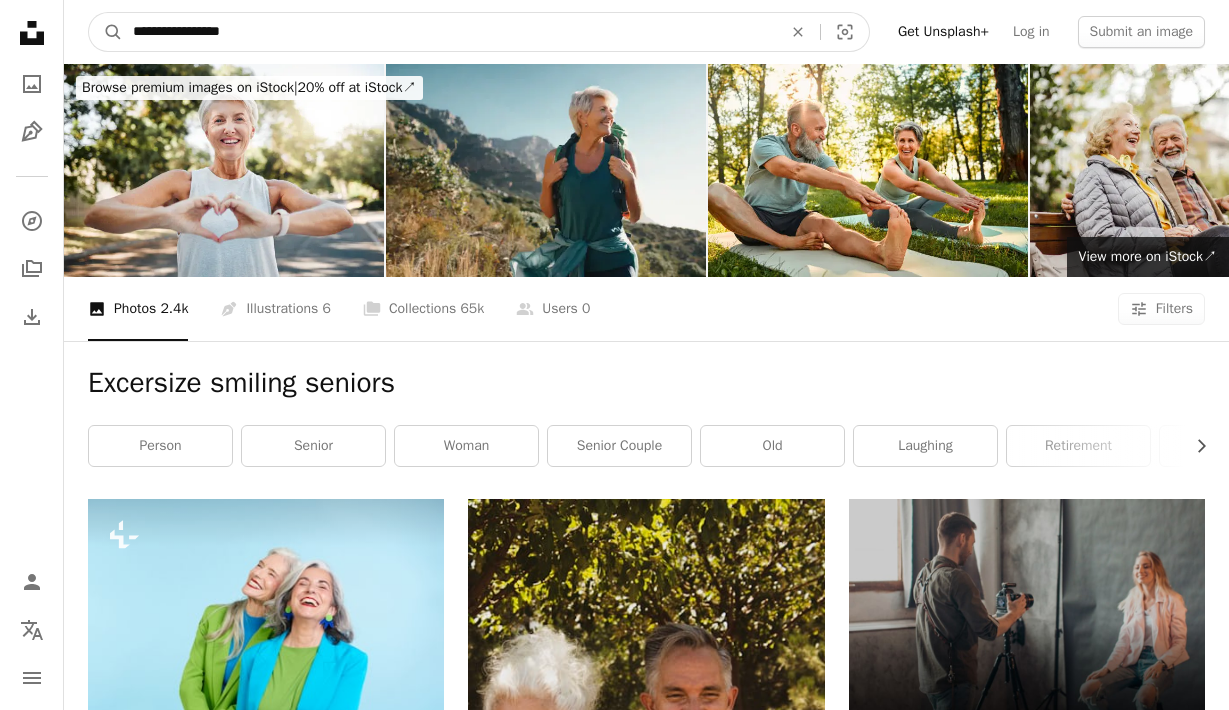 click on "A magnifying glass" at bounding box center [106, 32] 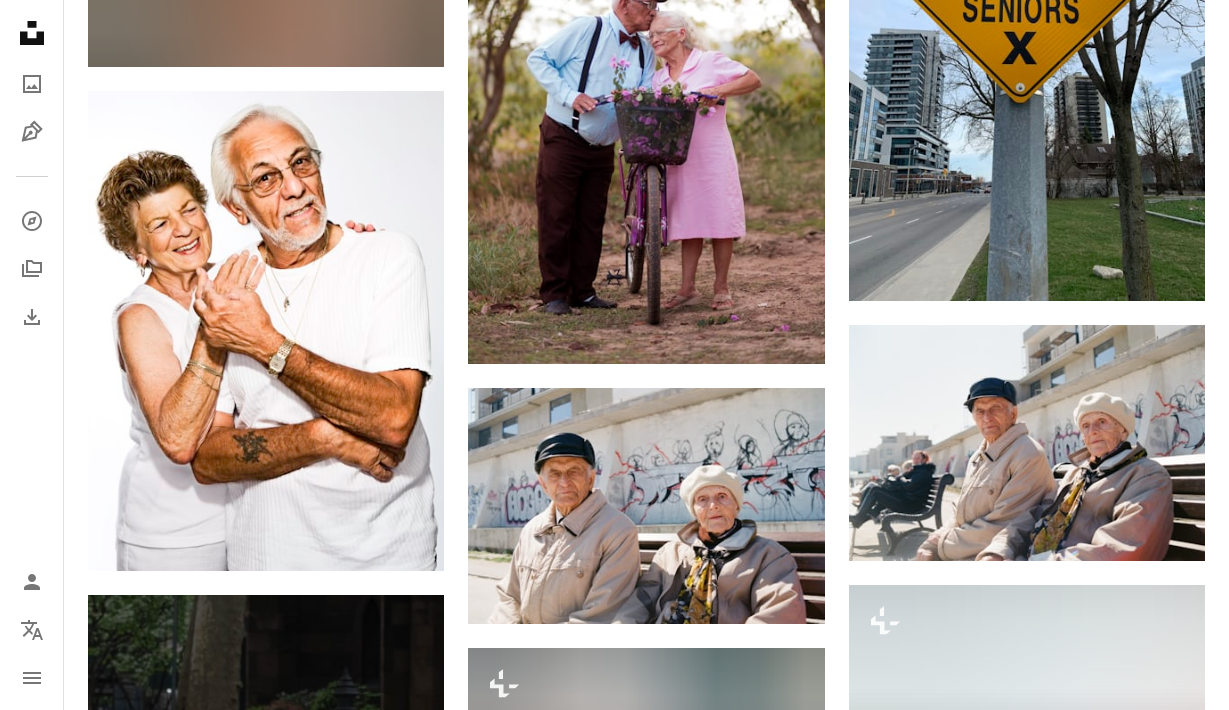 scroll, scrollTop: 0, scrollLeft: 0, axis: both 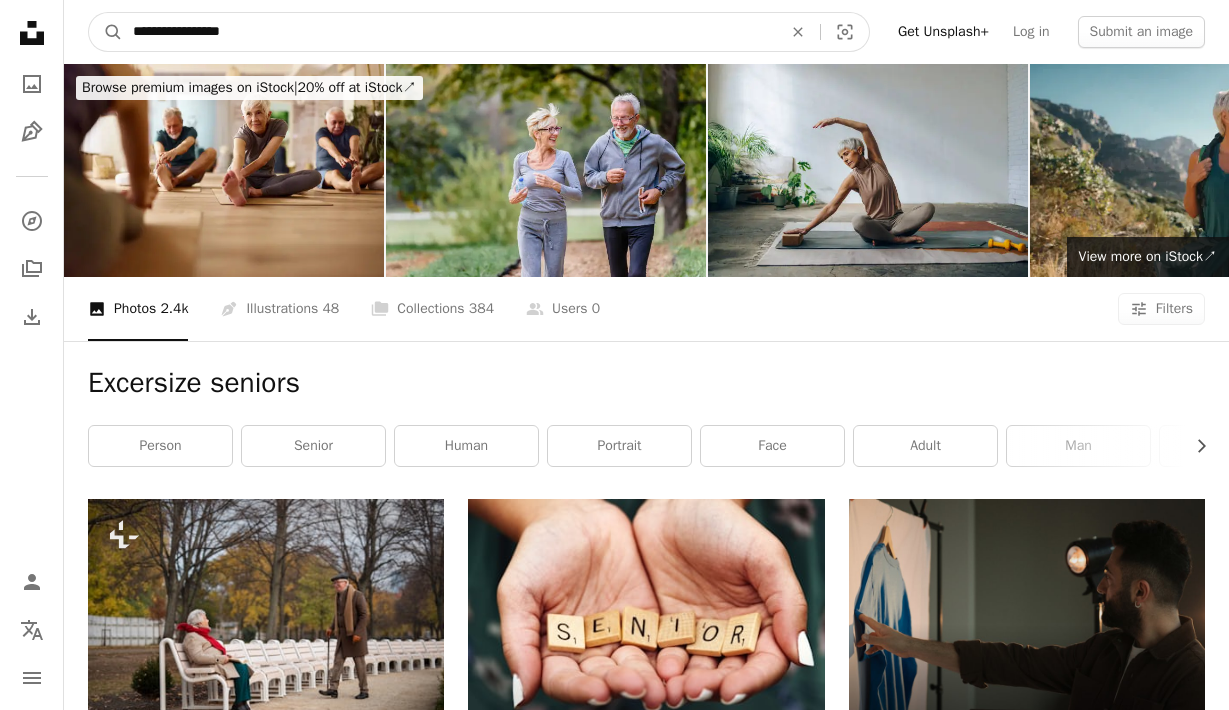 drag, startPoint x: 192, startPoint y: 28, endPoint x: 83, endPoint y: 25, distance: 109.041275 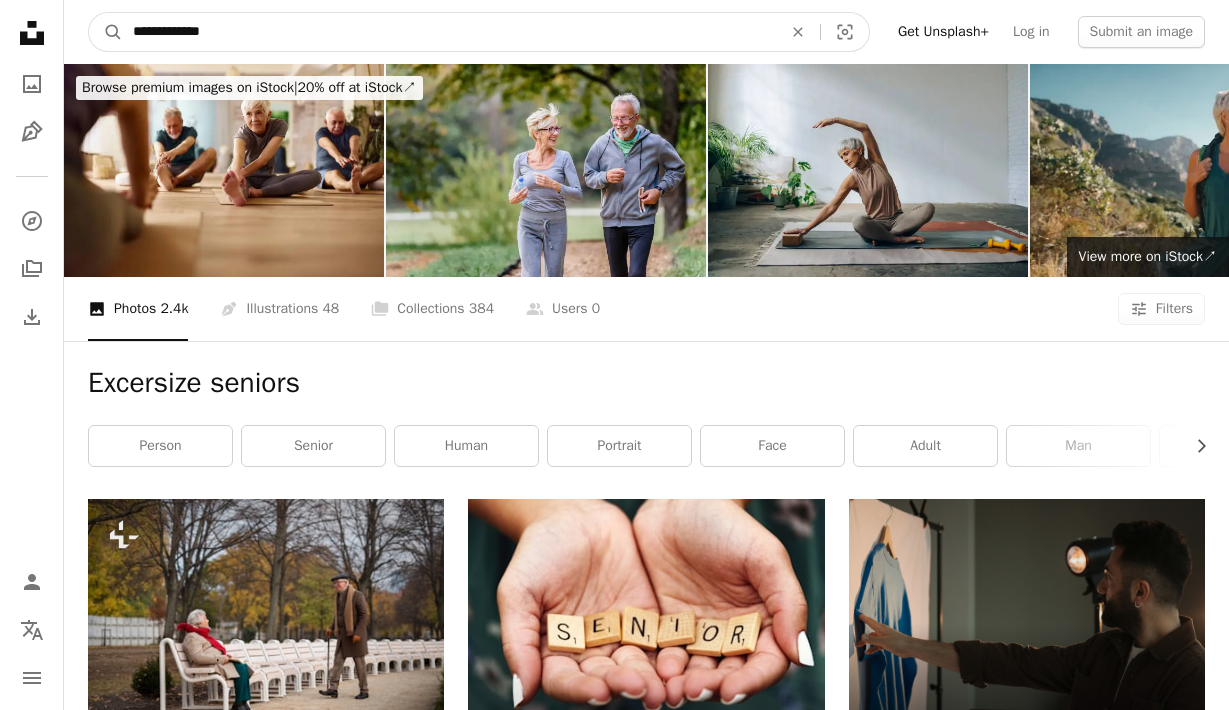 type on "**********" 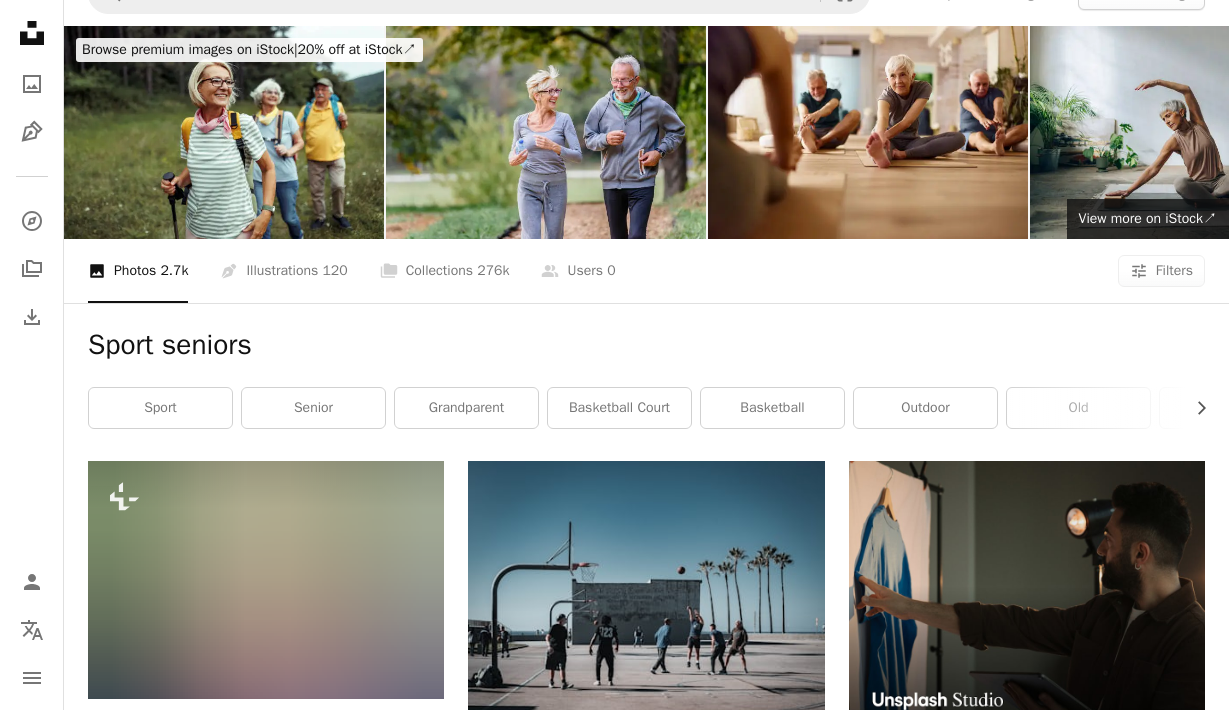 scroll, scrollTop: 0, scrollLeft: 0, axis: both 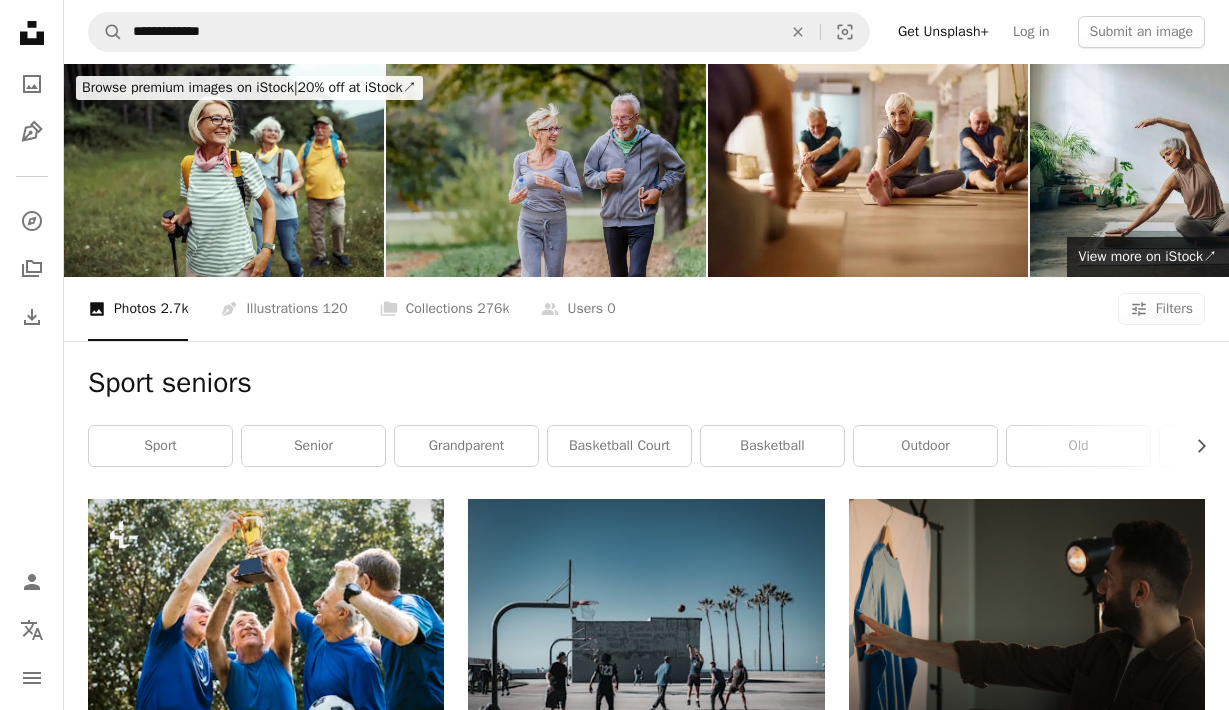 click at bounding box center (546, 170) 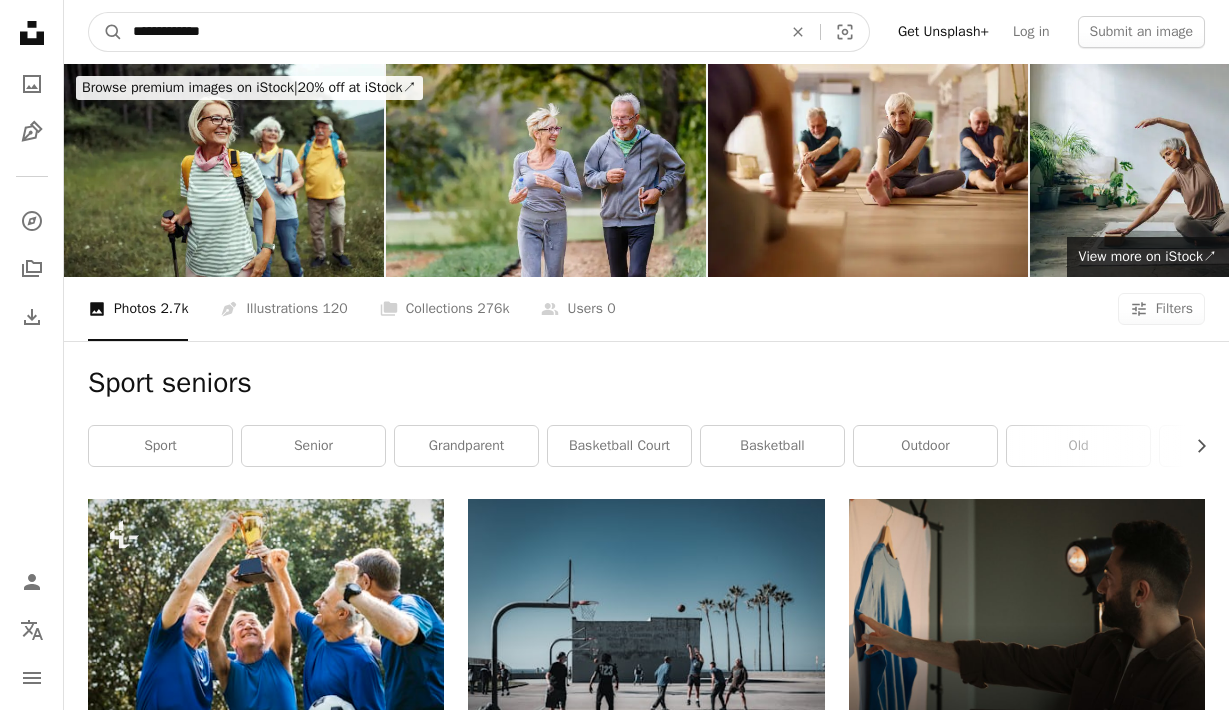 drag, startPoint x: 229, startPoint y: 37, endPoint x: 166, endPoint y: 30, distance: 63.387695 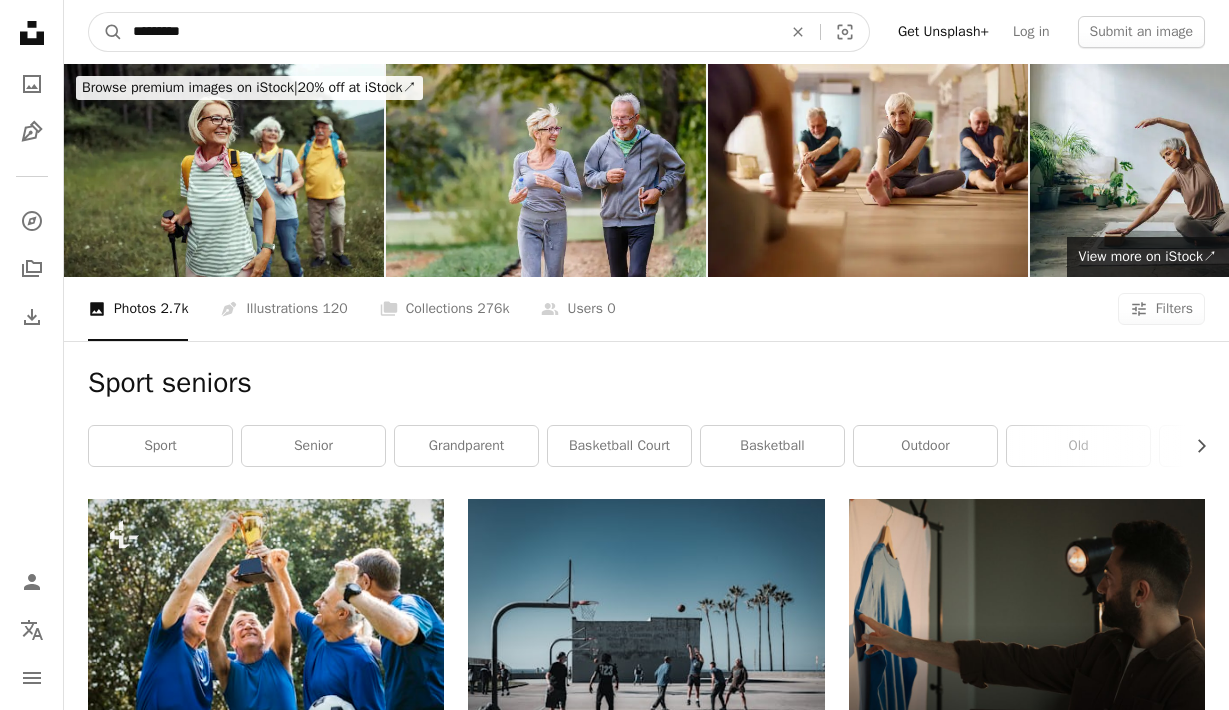 type on "**********" 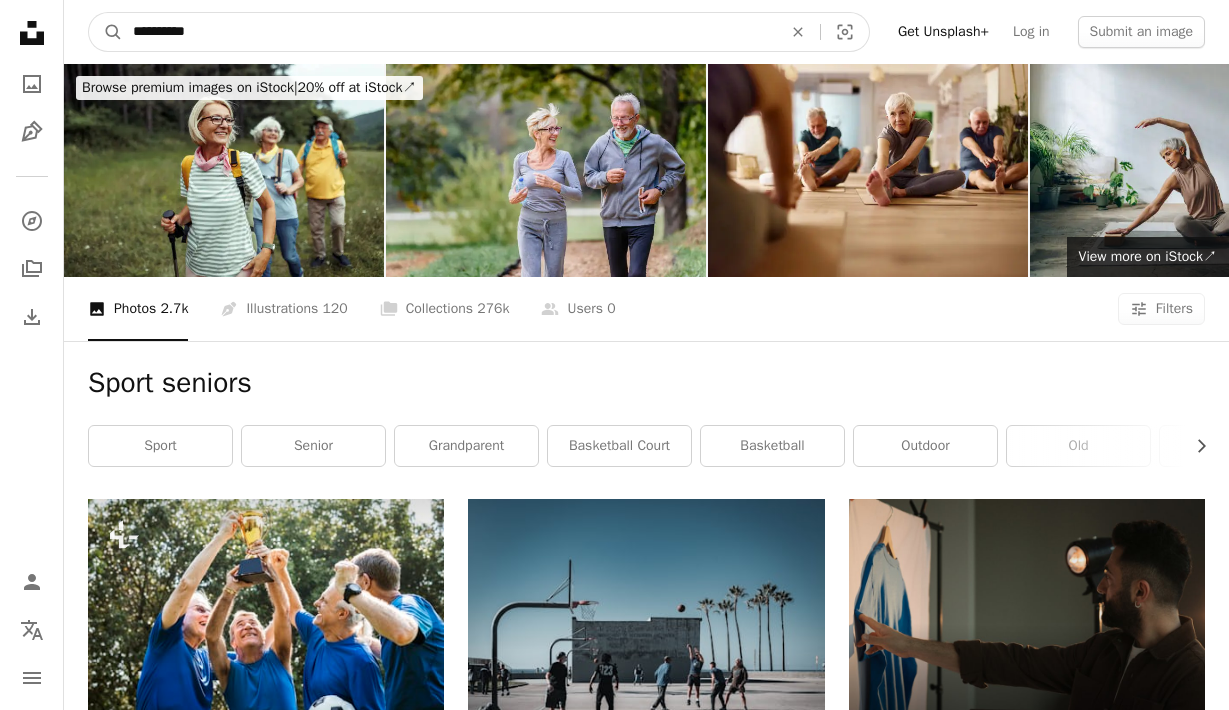 click on "A magnifying glass" at bounding box center (106, 32) 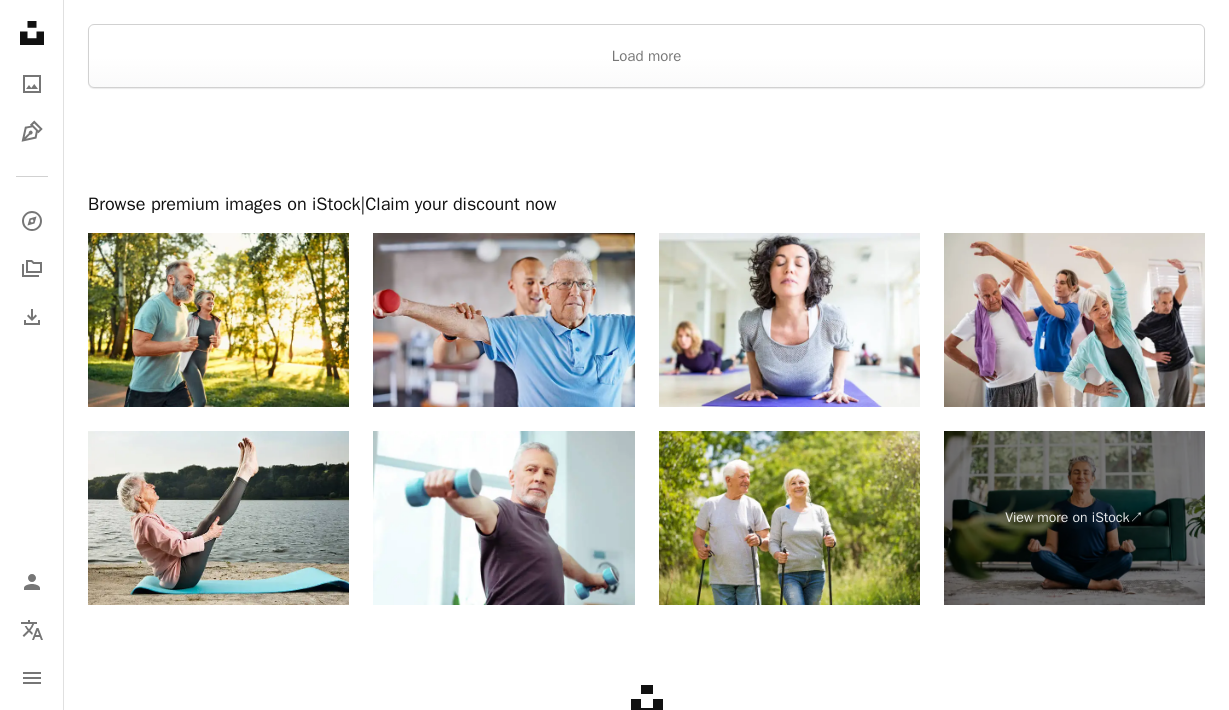 scroll, scrollTop: 3257, scrollLeft: 0, axis: vertical 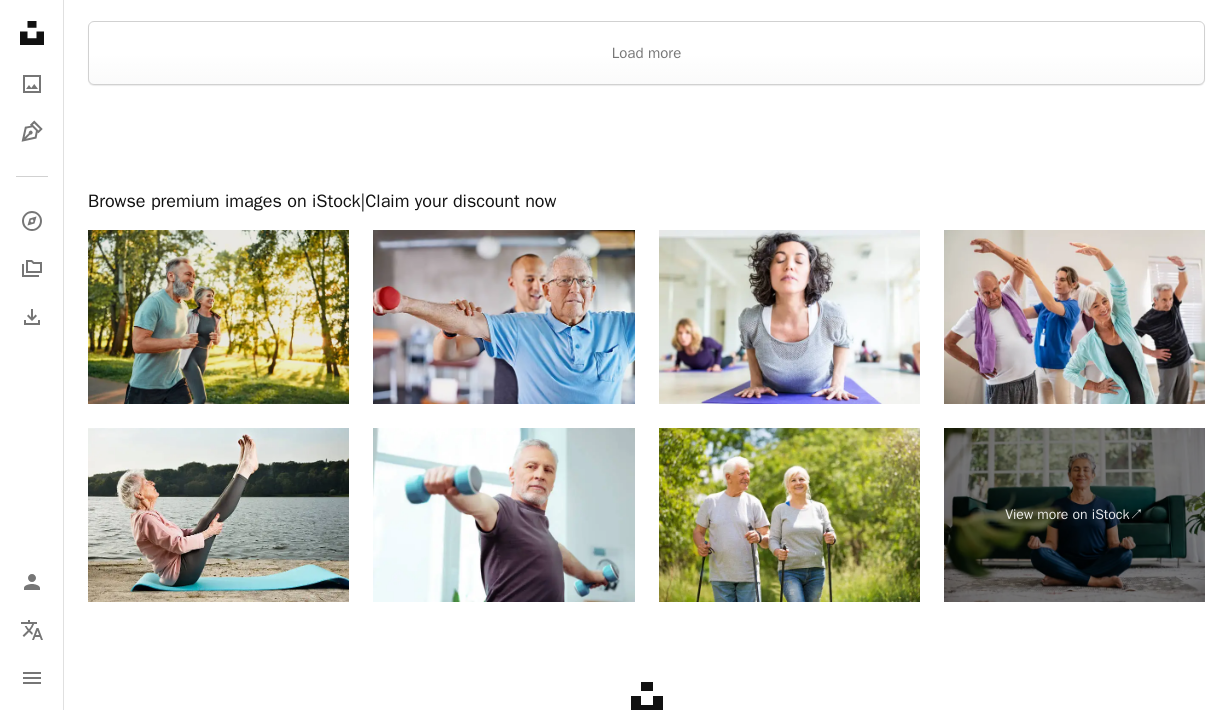 click at bounding box center (218, 317) 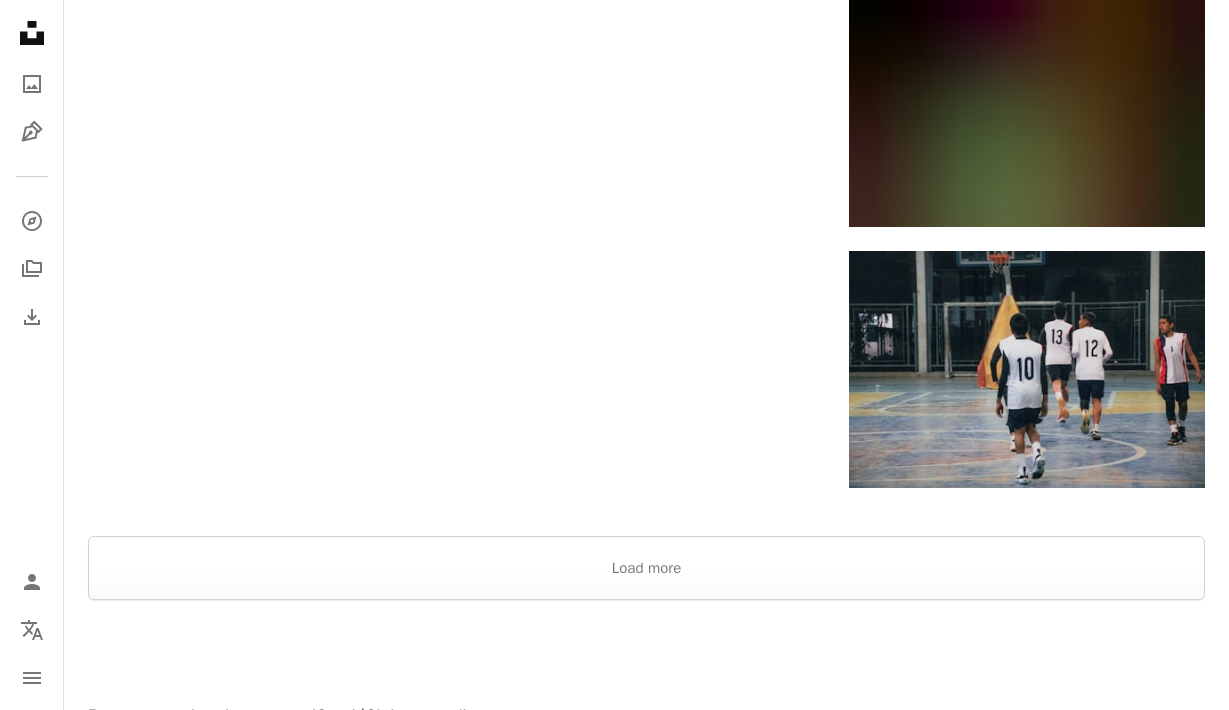 scroll, scrollTop: 0, scrollLeft: 0, axis: both 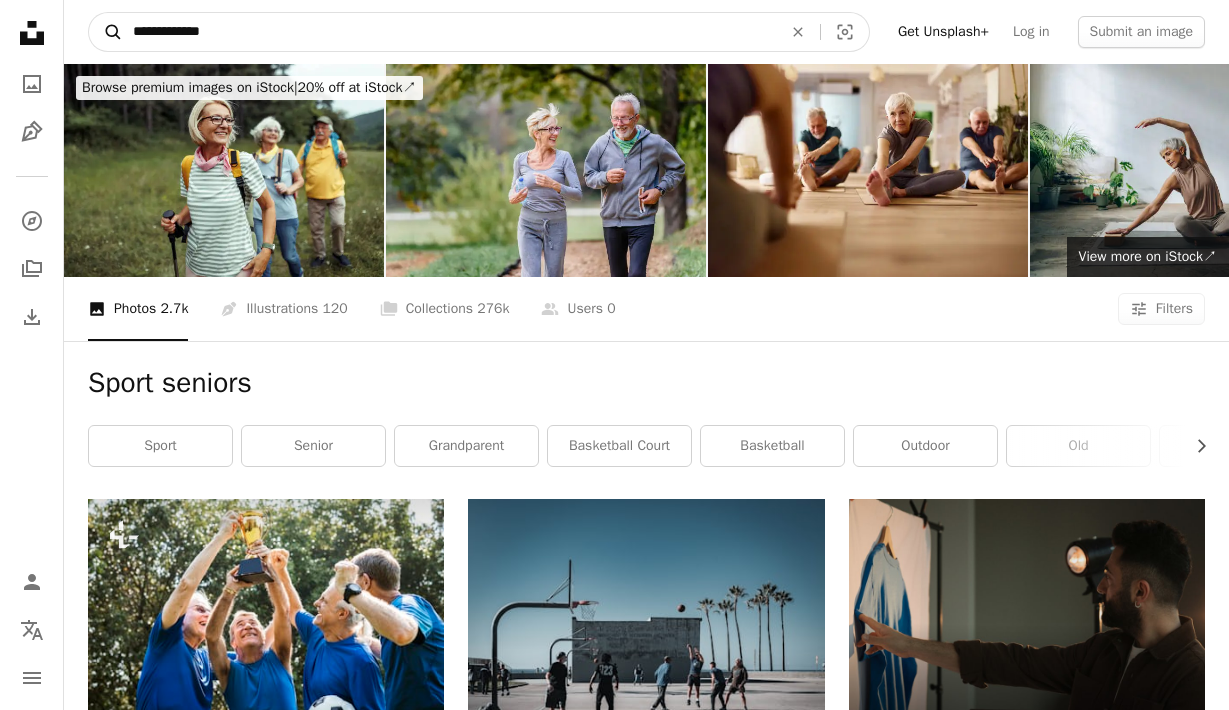 drag, startPoint x: 167, startPoint y: 30, endPoint x: 90, endPoint y: 28, distance: 77.02597 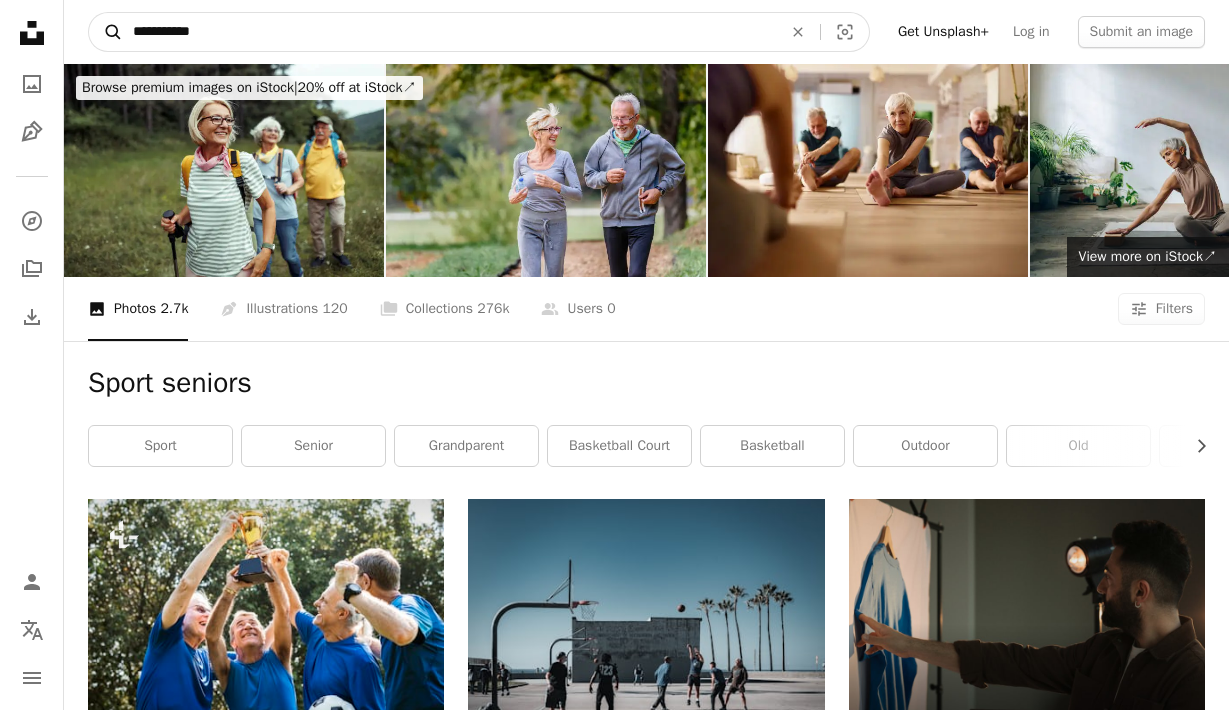 type on "**********" 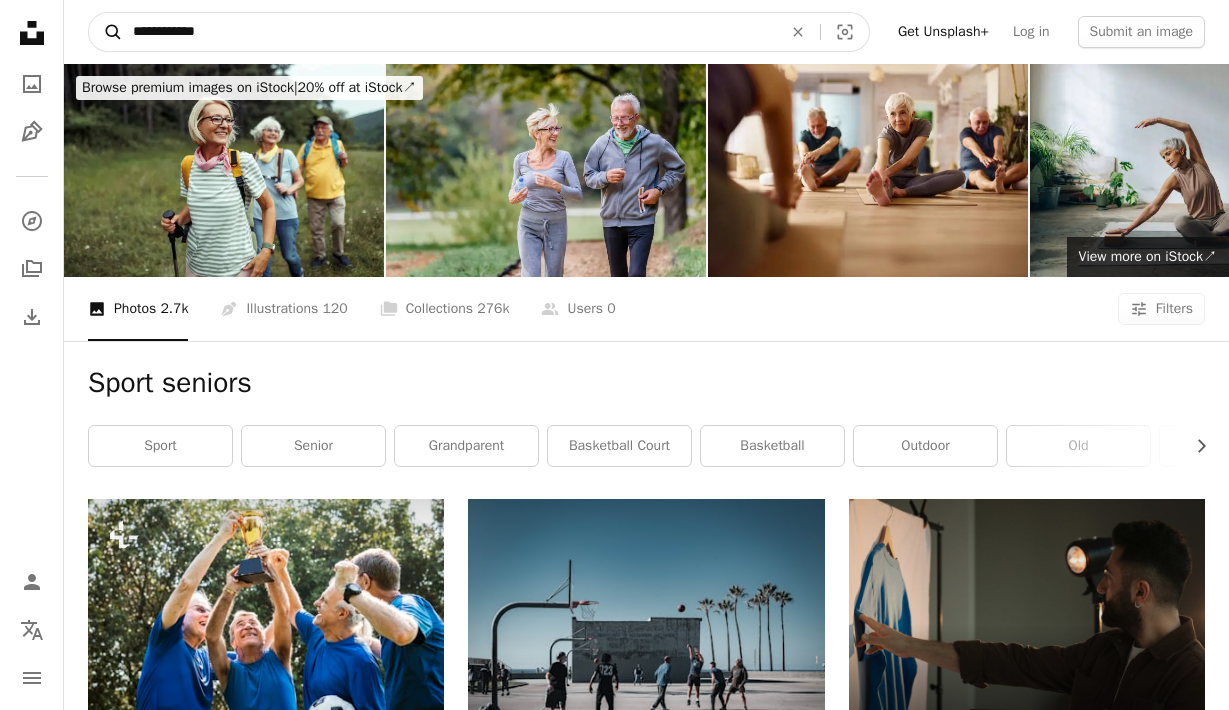 click on "A magnifying glass" at bounding box center [106, 32] 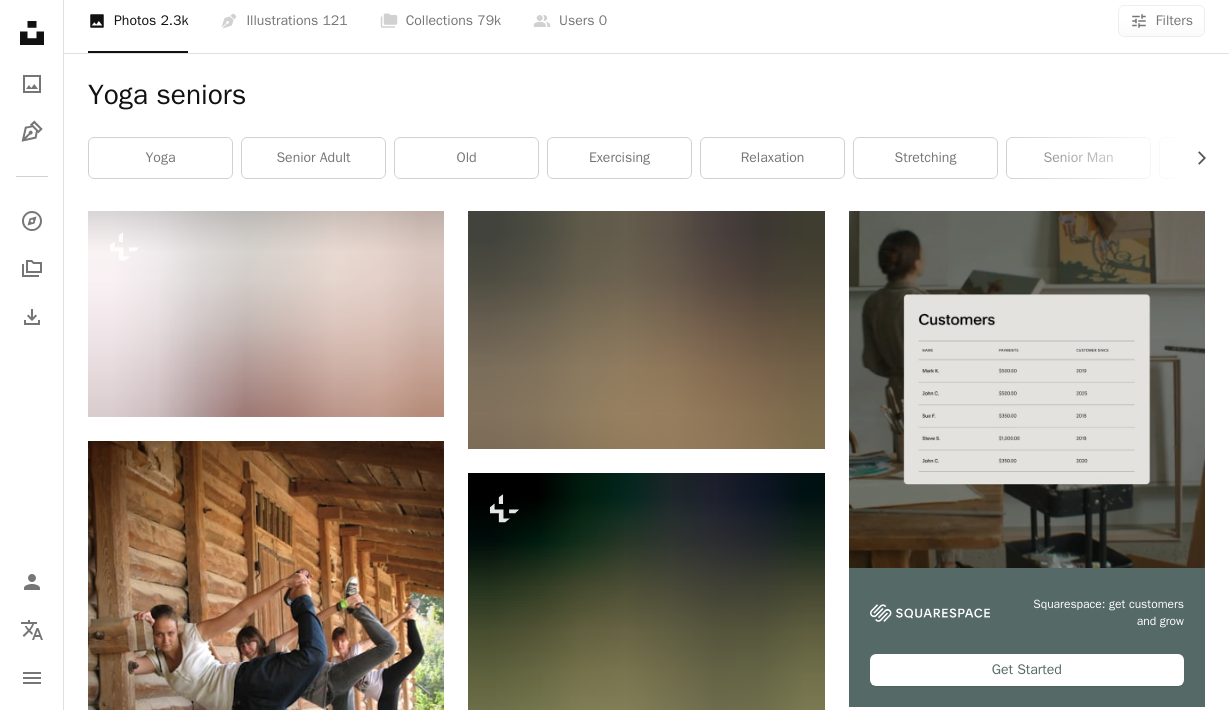 scroll, scrollTop: 349, scrollLeft: 0, axis: vertical 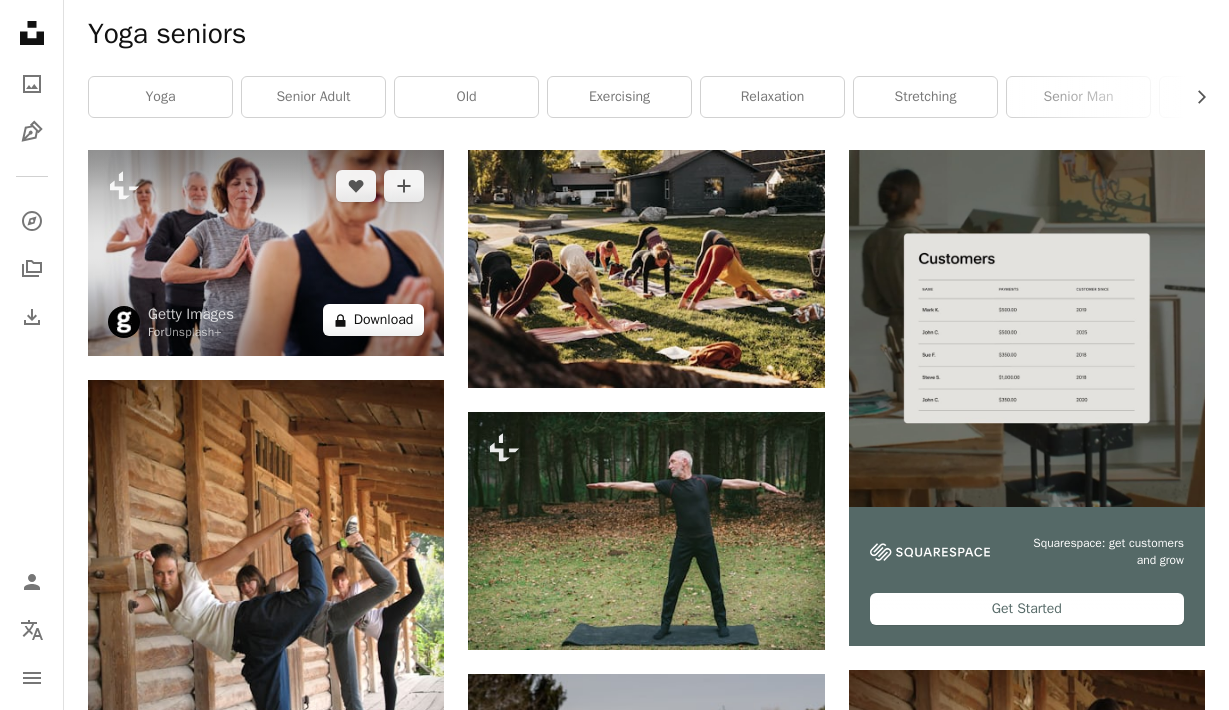 click on "A lock Download" at bounding box center (374, 320) 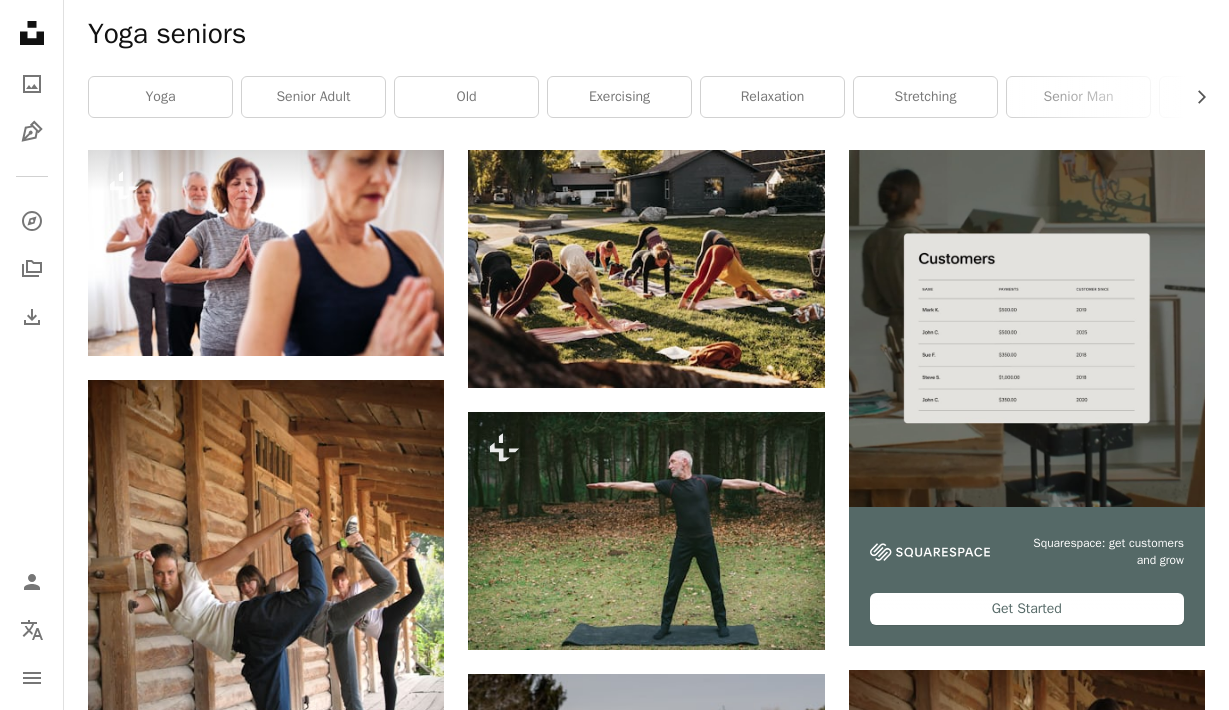 click on "An X shape Premium, ready to use images. Get unlimited access. A plus sign Members-only content added monthly A plus sign Unlimited royalty-free downloads A plus sign Illustrations  New A plus sign Enhanced legal protections yearly 66%  off monthly $12   $4 USD per month * Get  Unsplash+ * When paid annually, billed upfront  $48 Taxes where applicable. Renews automatically. Cancel anytime." at bounding box center (614, 3965) 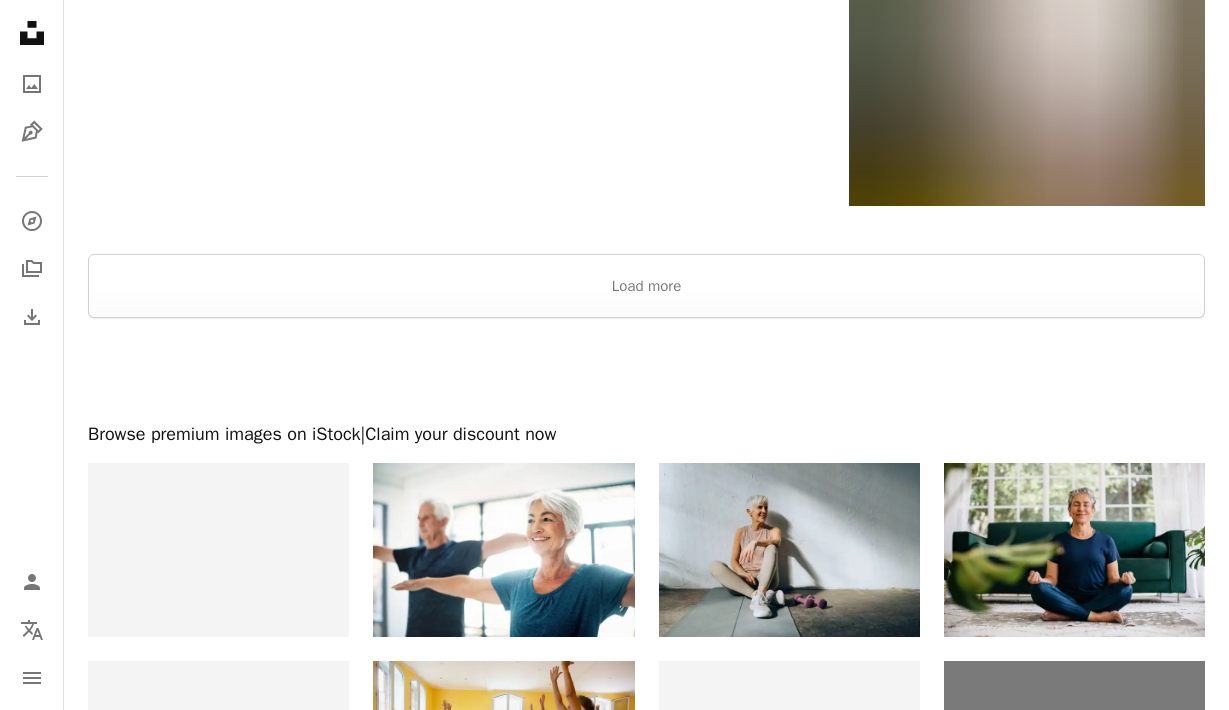 scroll, scrollTop: 3007, scrollLeft: 0, axis: vertical 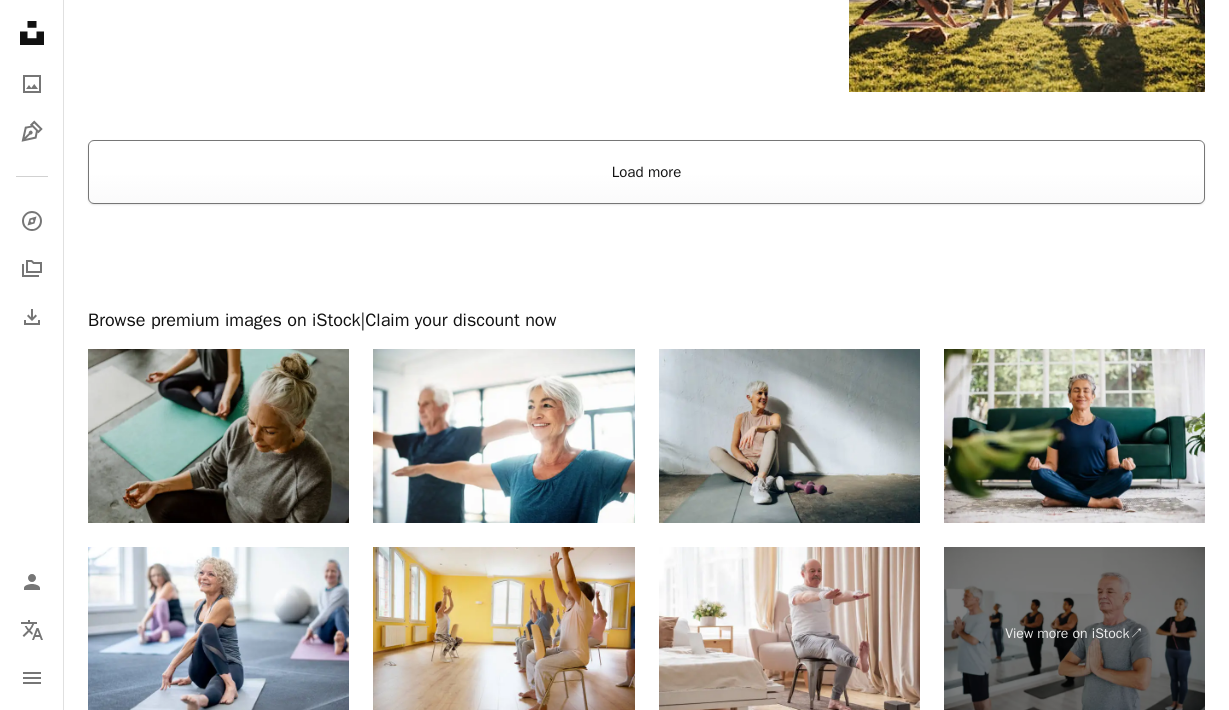 click on "Load more" at bounding box center [646, 172] 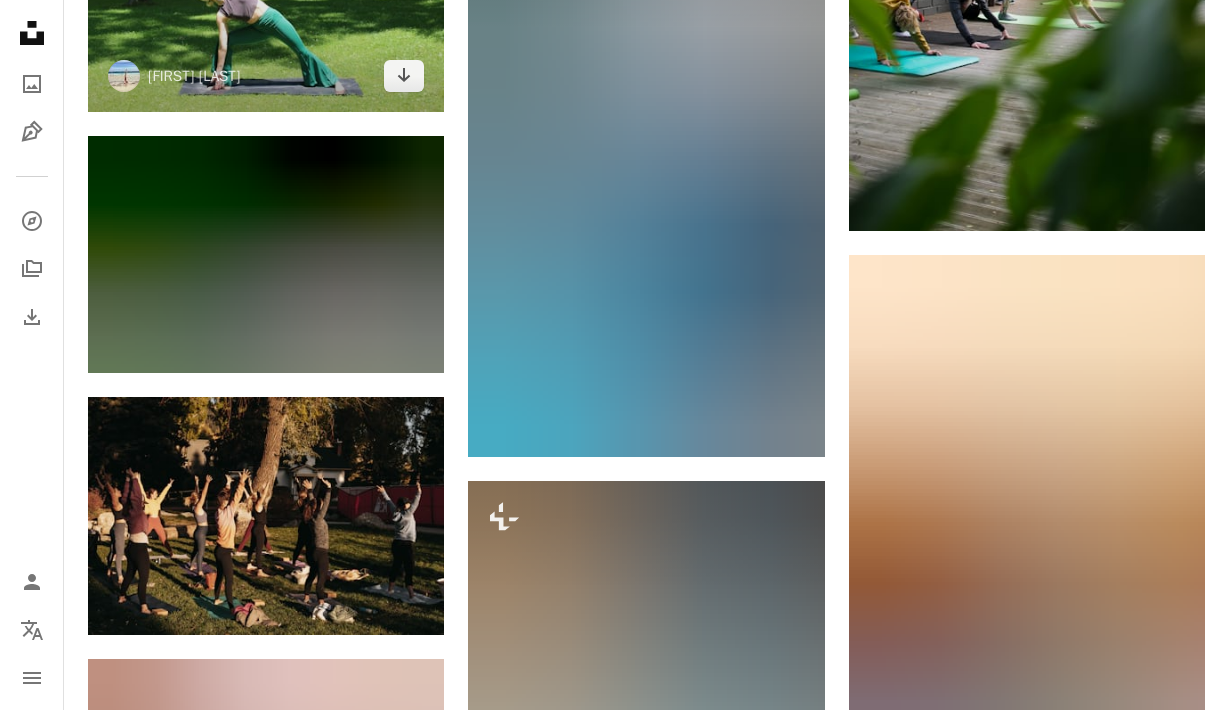 scroll, scrollTop: 5329, scrollLeft: 0, axis: vertical 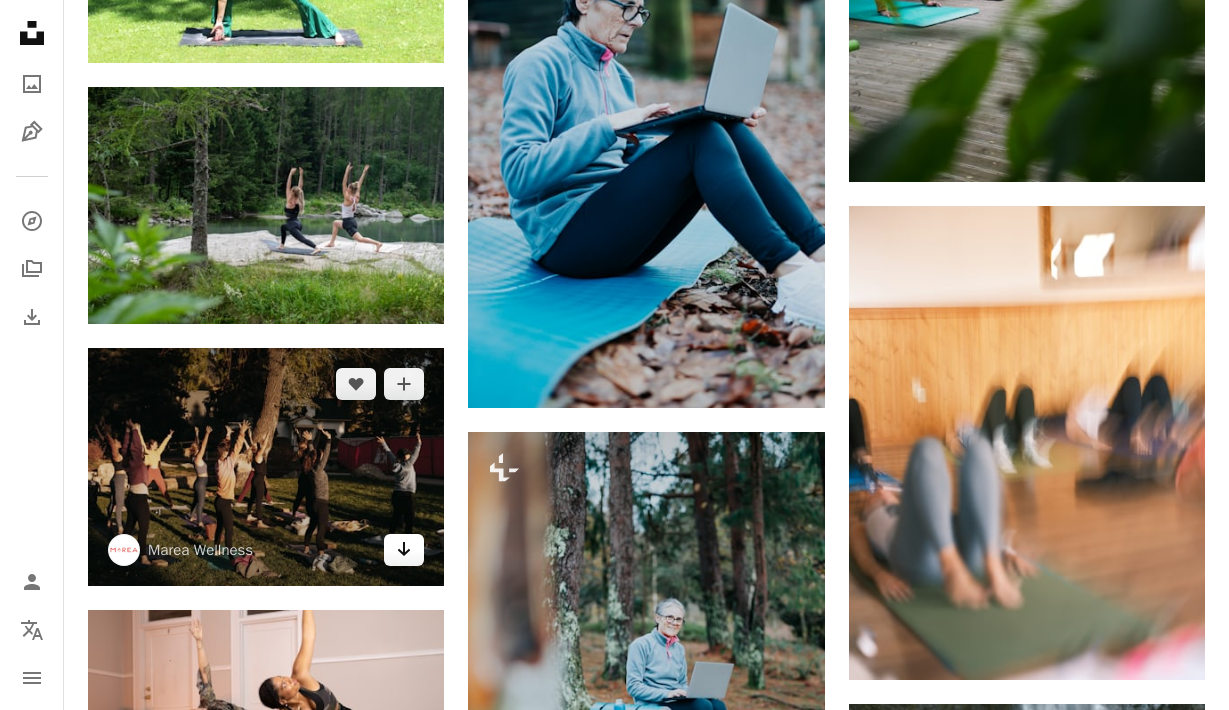 click on "Arrow pointing down" 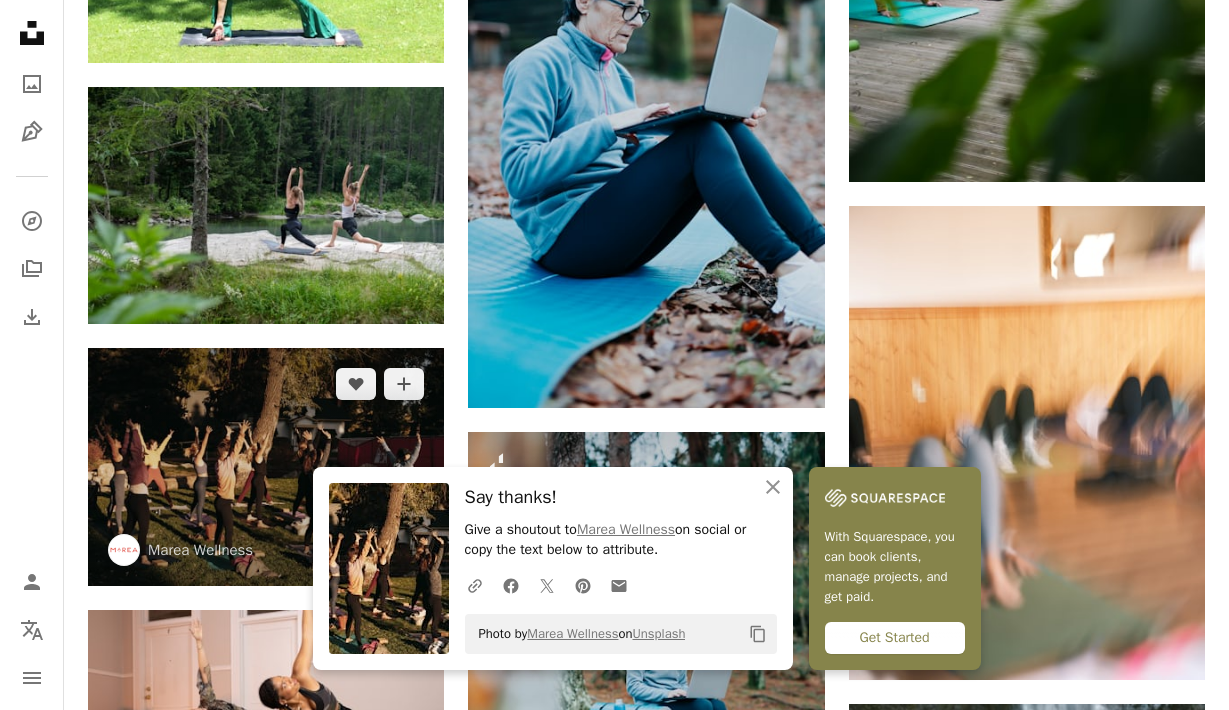 click at bounding box center [266, 467] 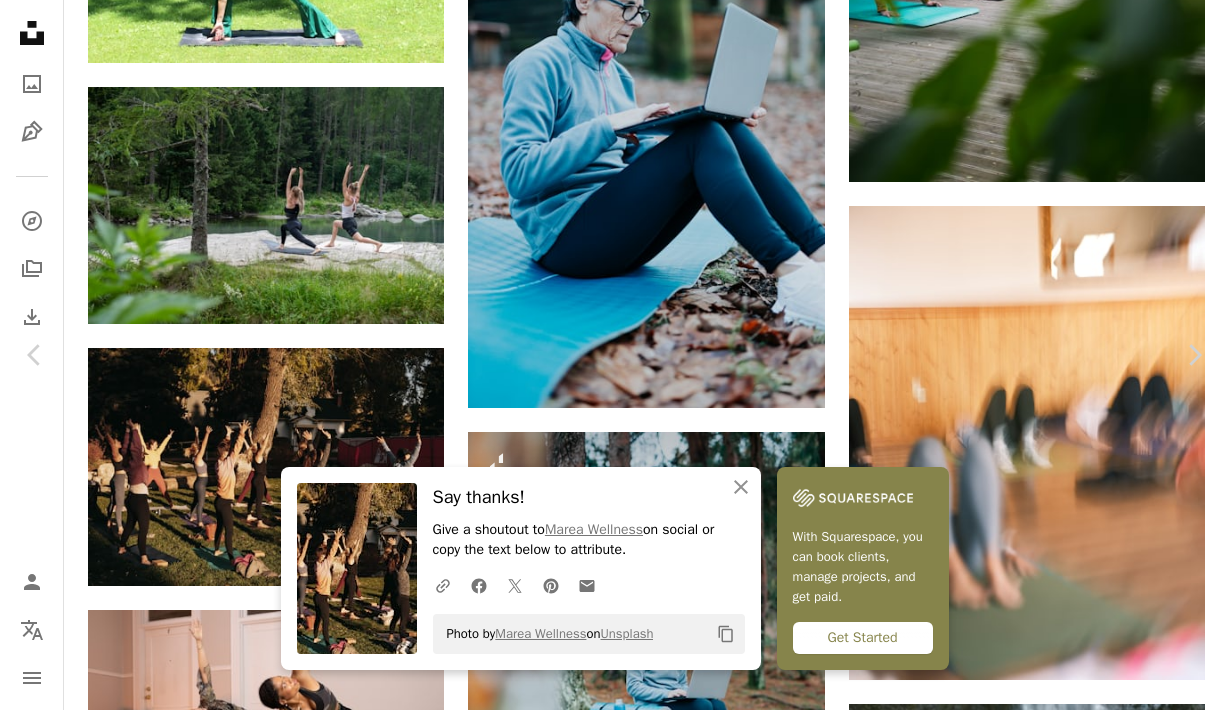 click at bounding box center (607, 5020) 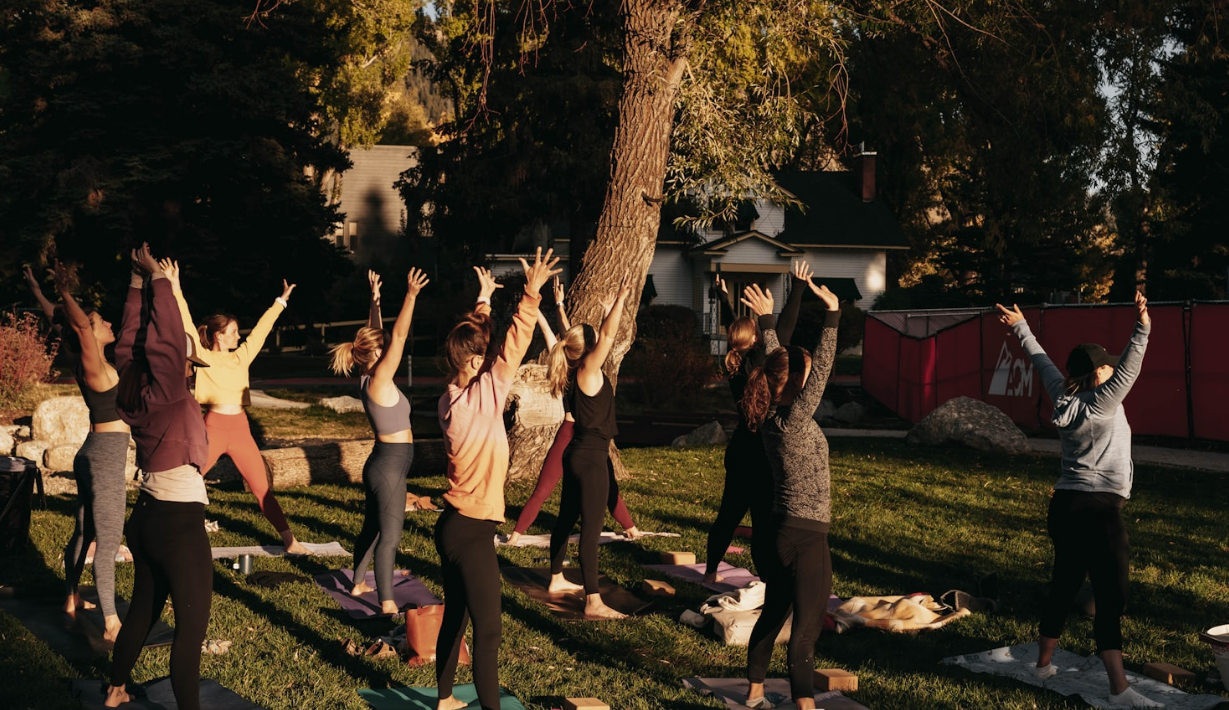 scroll, scrollTop: 55, scrollLeft: 0, axis: vertical 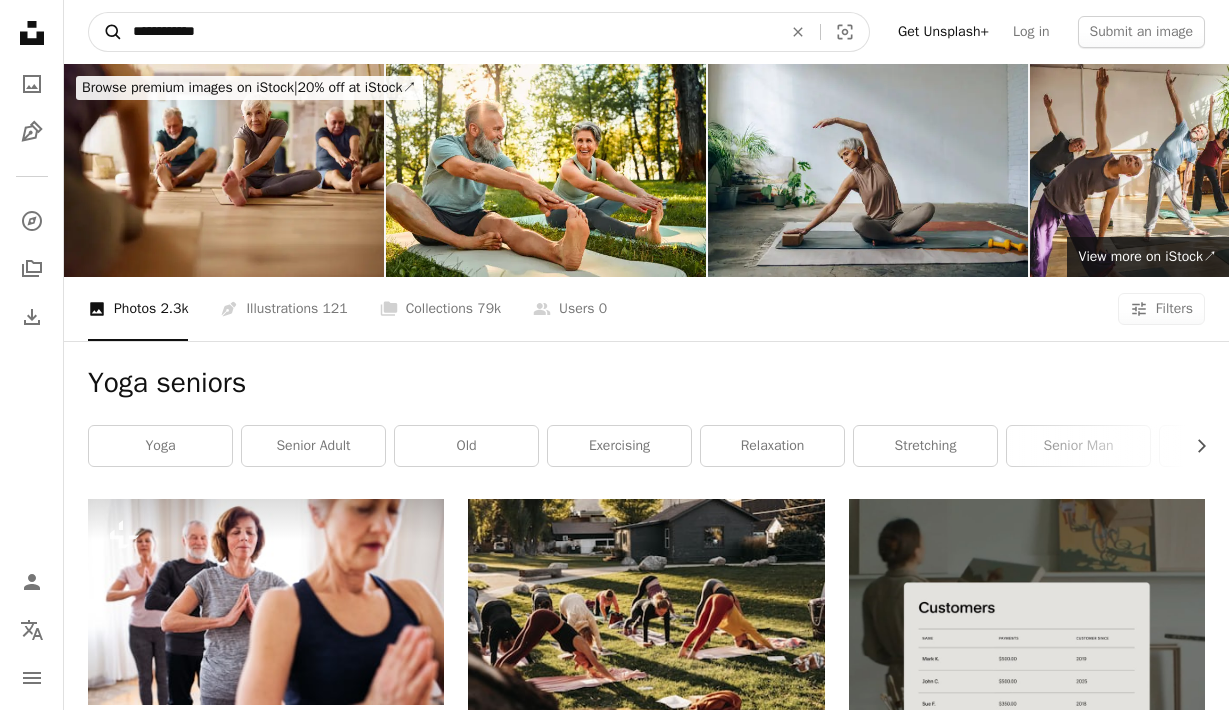 drag, startPoint x: 168, startPoint y: 32, endPoint x: 108, endPoint y: 27, distance: 60.207973 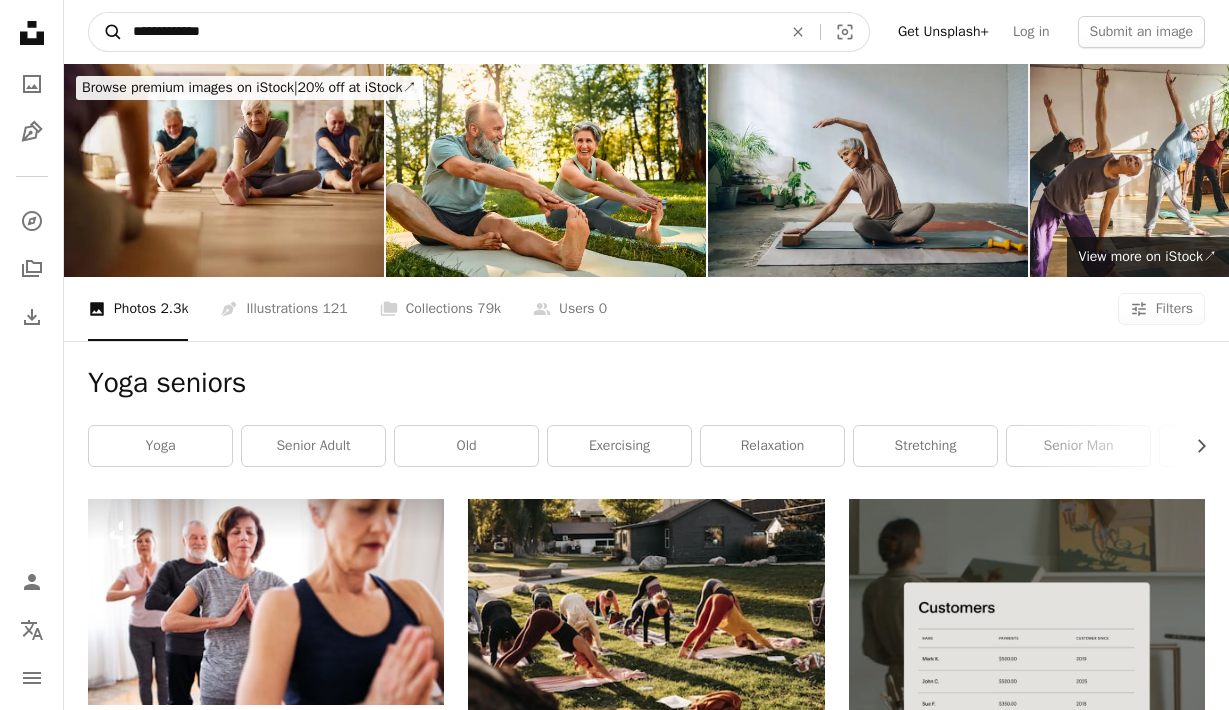 type on "**********" 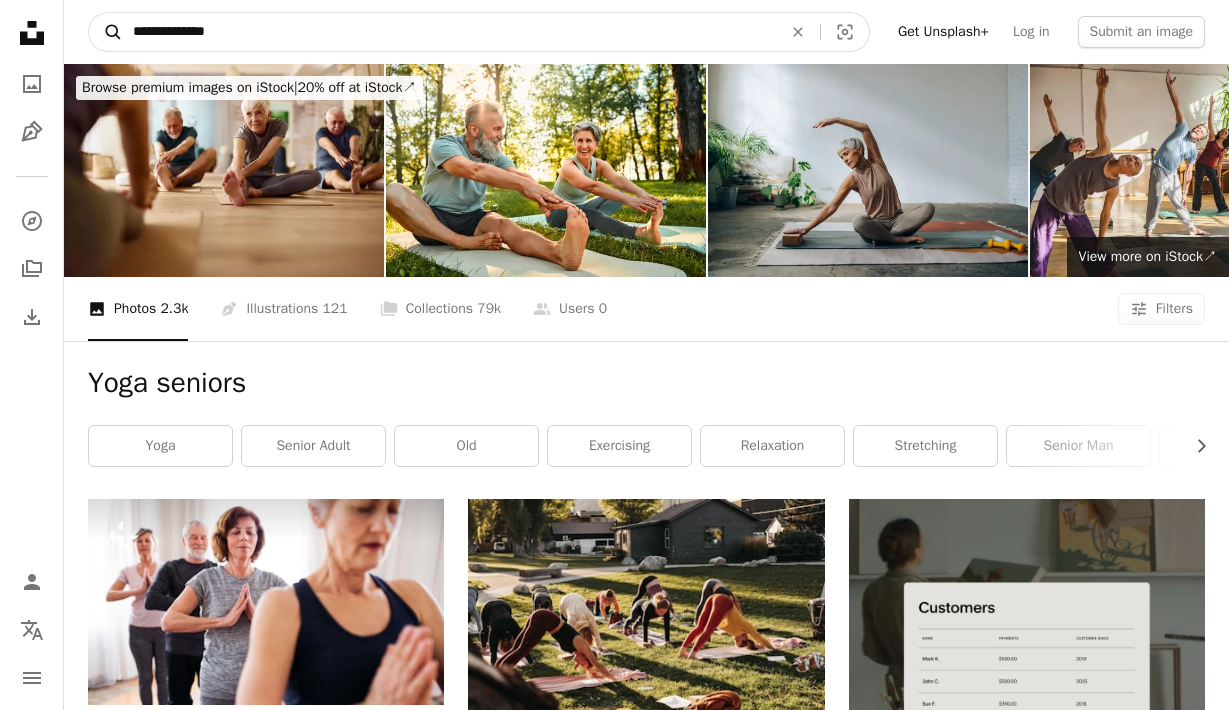 click on "A magnifying glass" at bounding box center (106, 32) 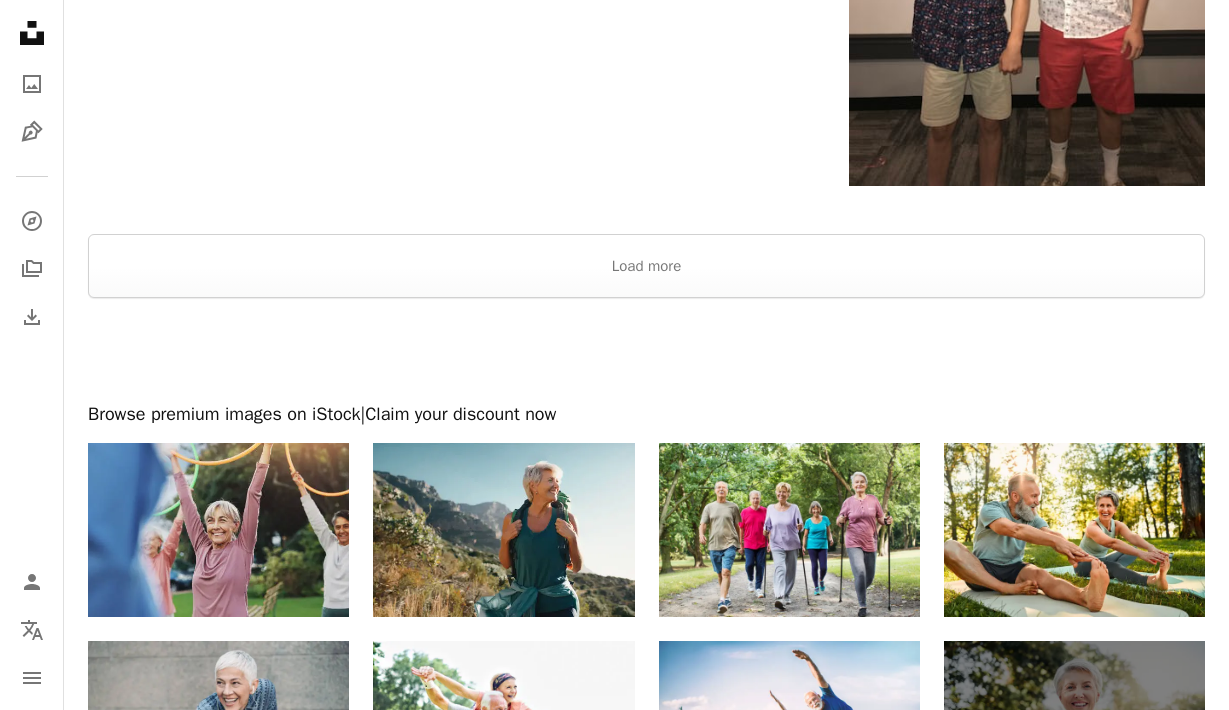 scroll, scrollTop: 4070, scrollLeft: 0, axis: vertical 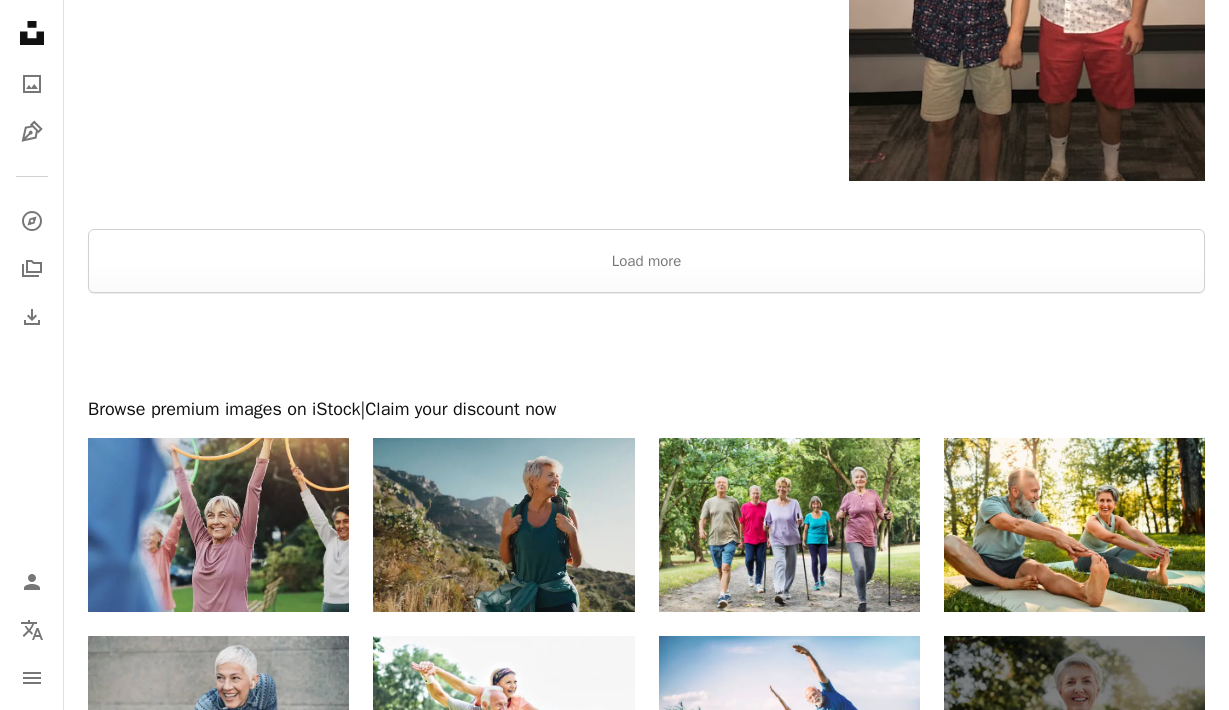 click at bounding box center (503, 525) 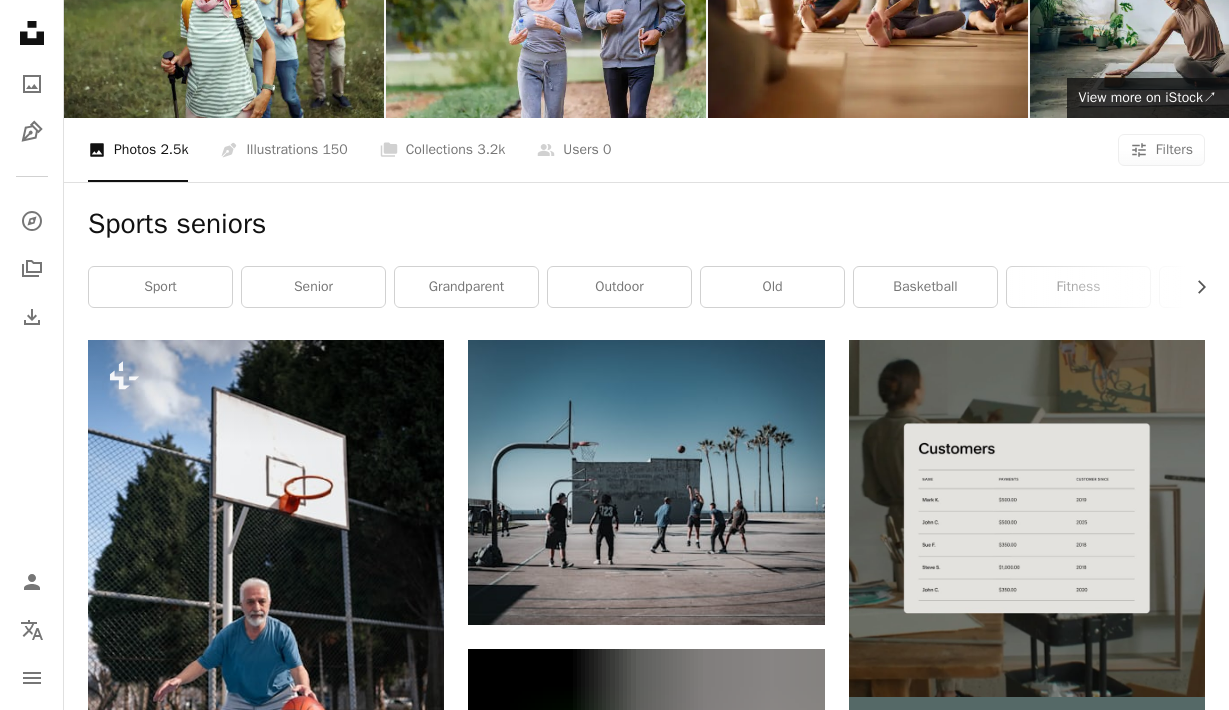 scroll, scrollTop: 0, scrollLeft: 0, axis: both 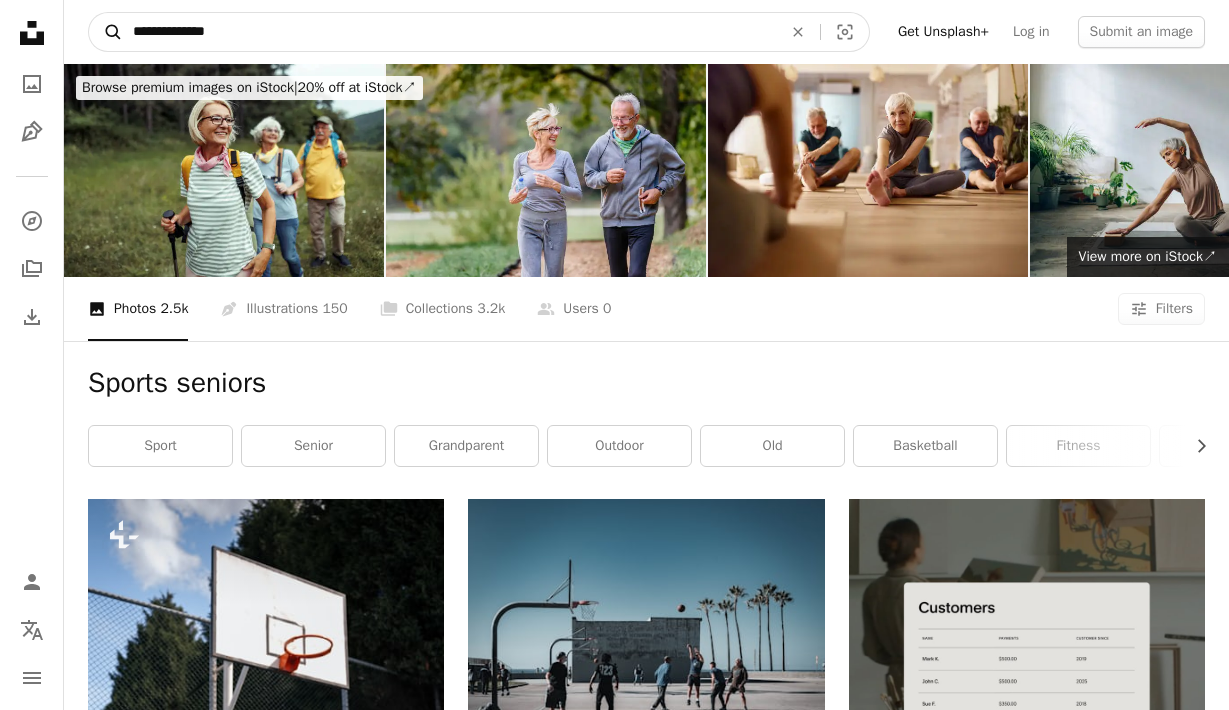 drag, startPoint x: 179, startPoint y: 29, endPoint x: 114, endPoint y: 34, distance: 65.192024 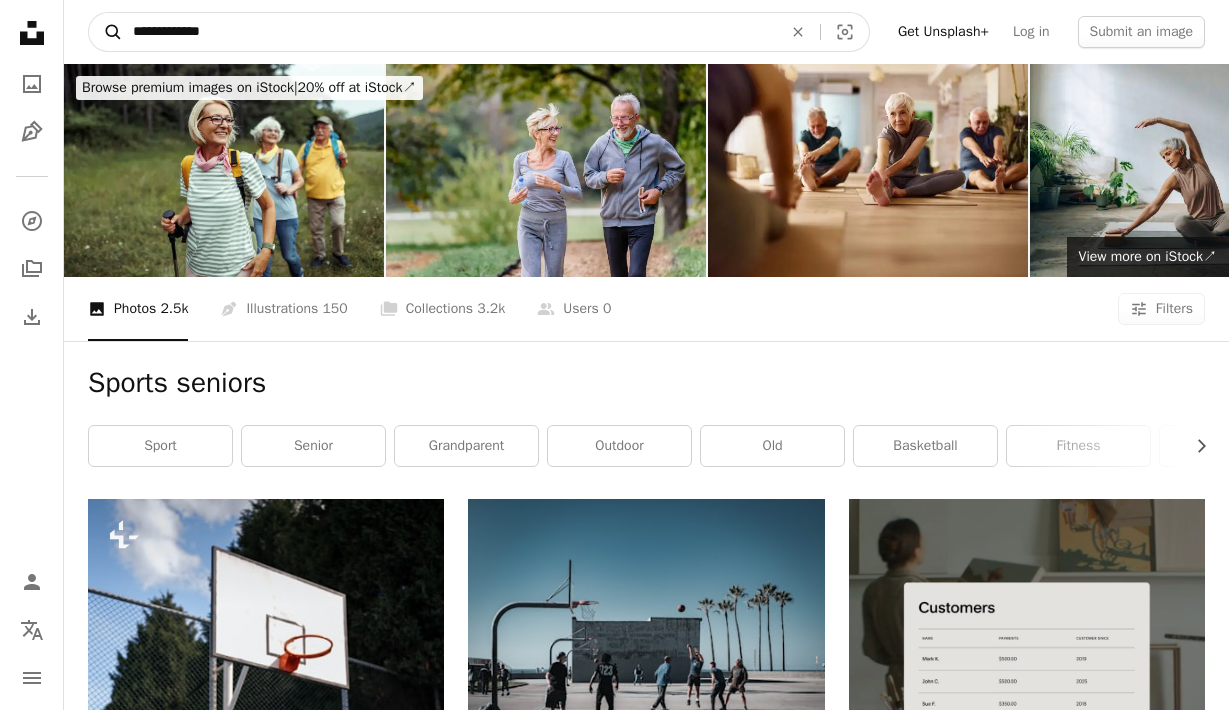 type on "**********" 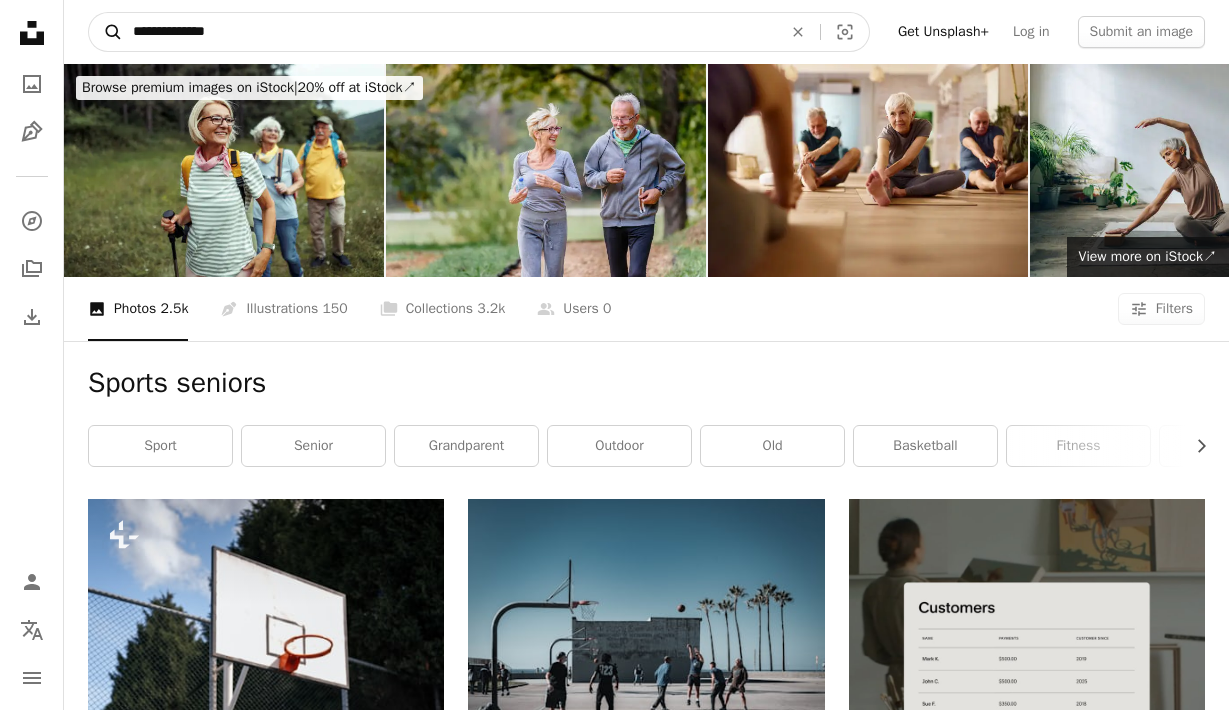 click on "A magnifying glass" at bounding box center [106, 32] 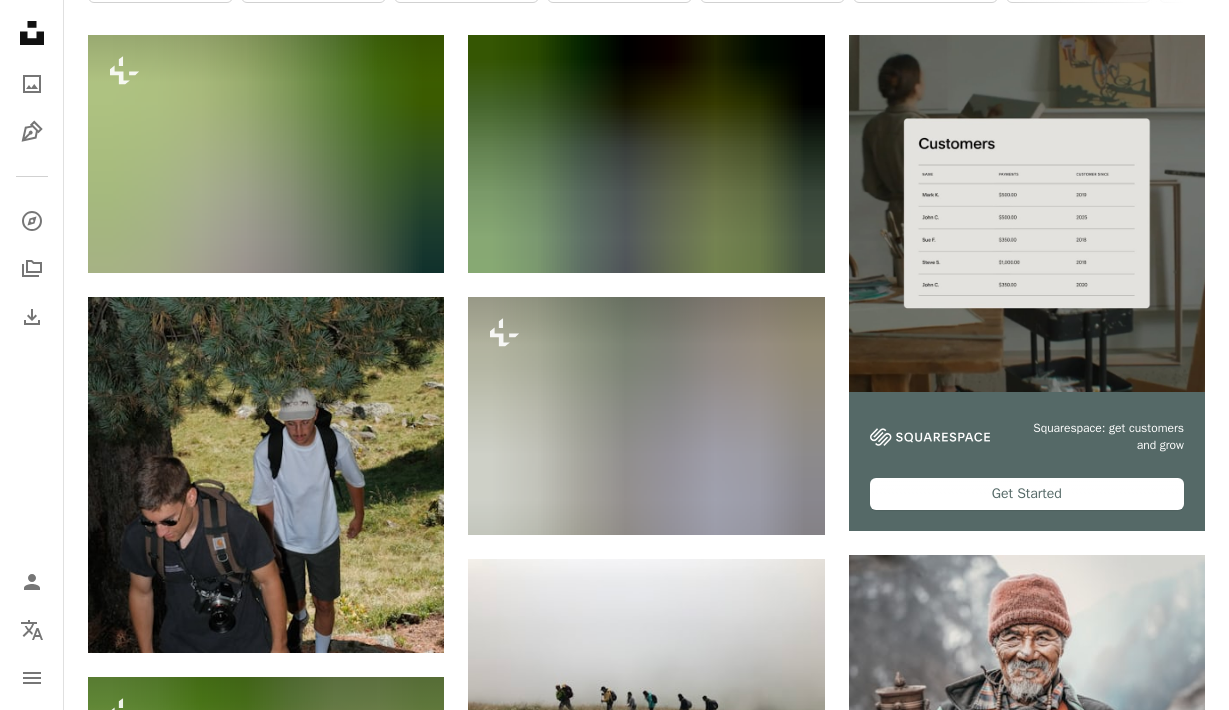 scroll, scrollTop: 465, scrollLeft: 0, axis: vertical 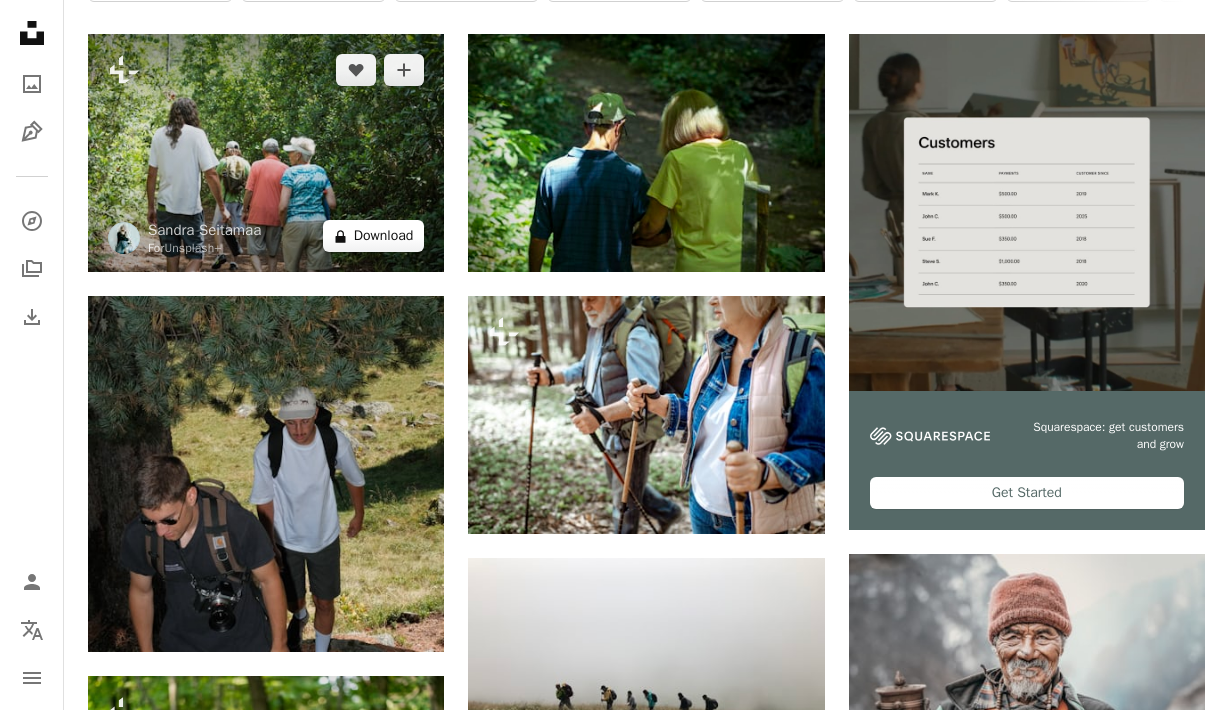 click on "A lock Download" at bounding box center [374, 236] 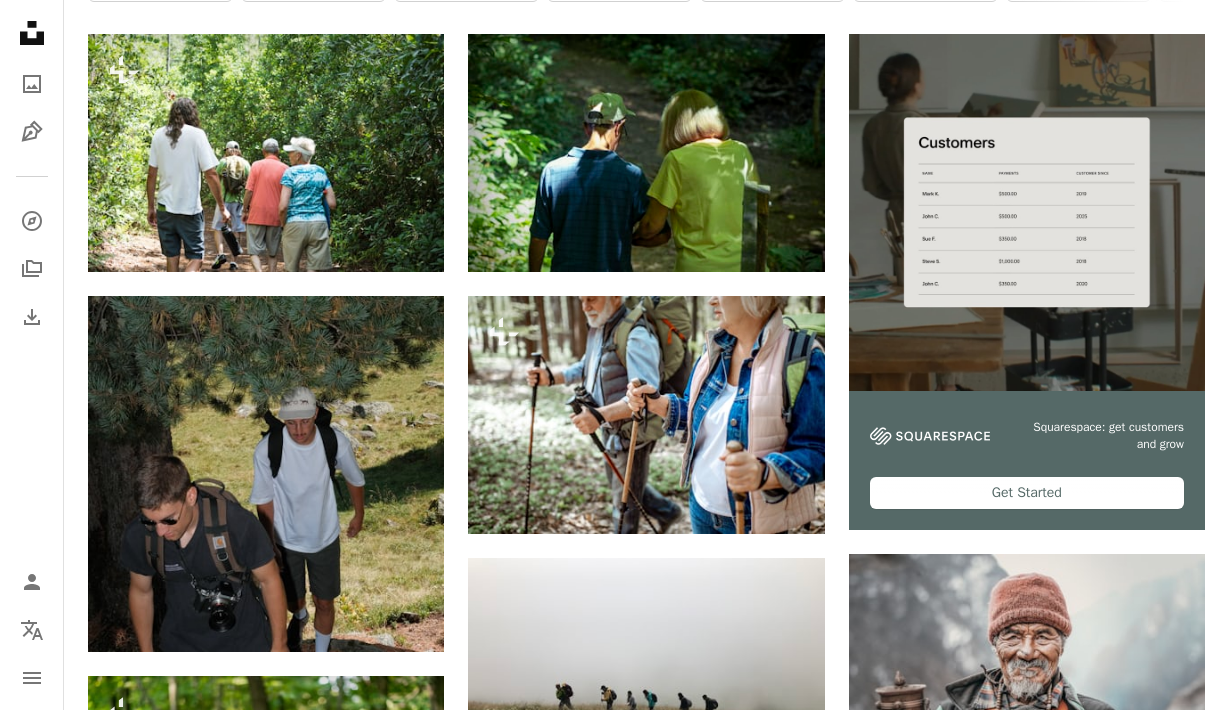 click on "An X shape Premium, ready to use images. Get unlimited access. A plus sign Members-only content added monthly A plus sign Unlimited royalty-free downloads A plus sign Illustrations  New A plus sign Enhanced legal protections yearly 66%  off monthly $12   $4 USD per month * Get  Unsplash+ * When paid annually, billed upfront  $48 Taxes where applicable. Renews automatically. Cancel anytime." at bounding box center (614, 4149) 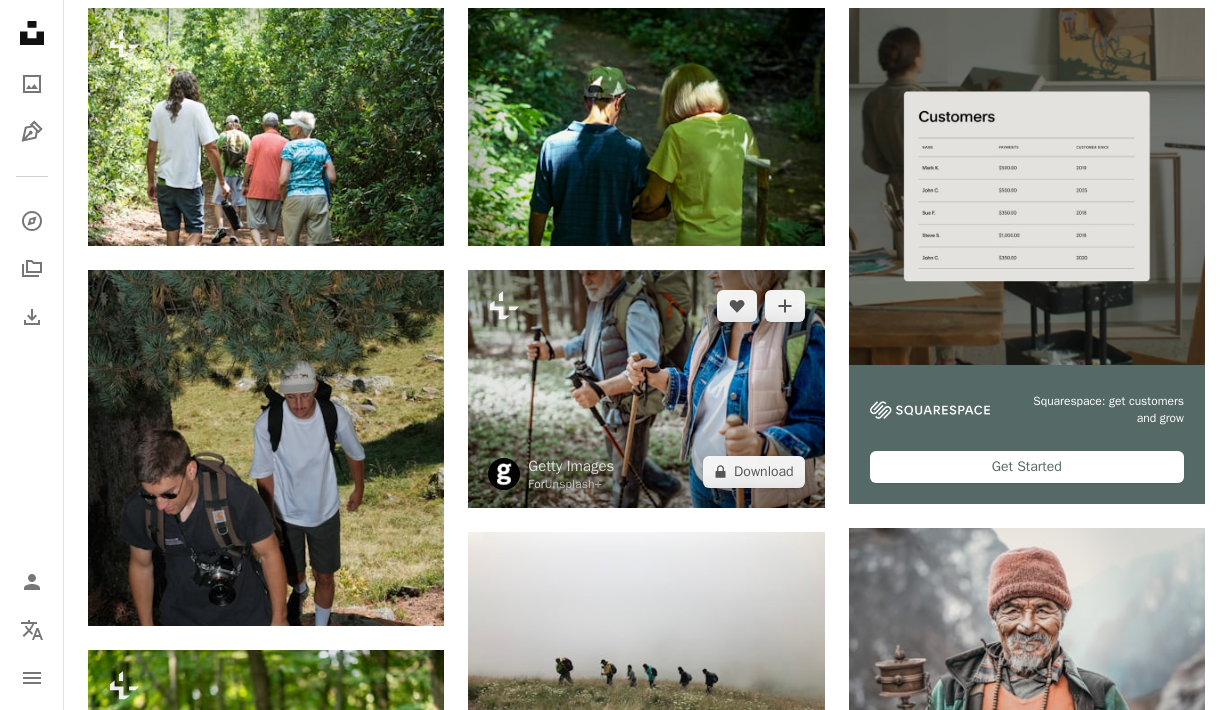 scroll, scrollTop: 492, scrollLeft: 0, axis: vertical 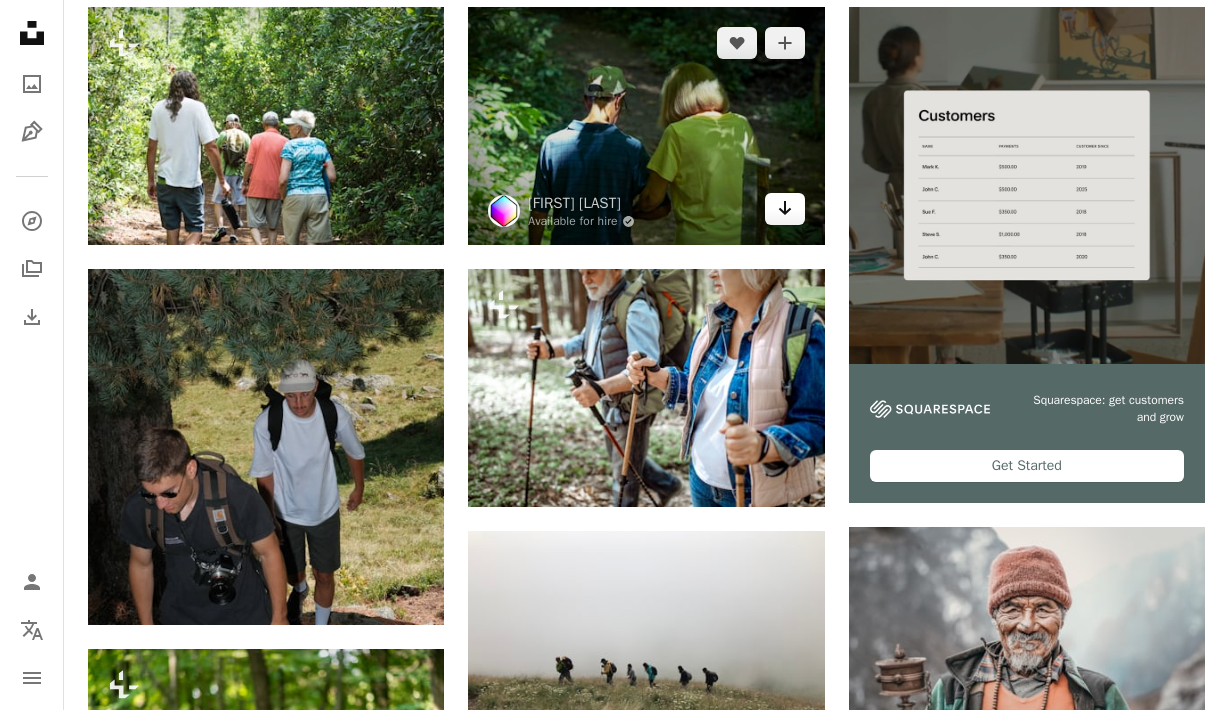 click 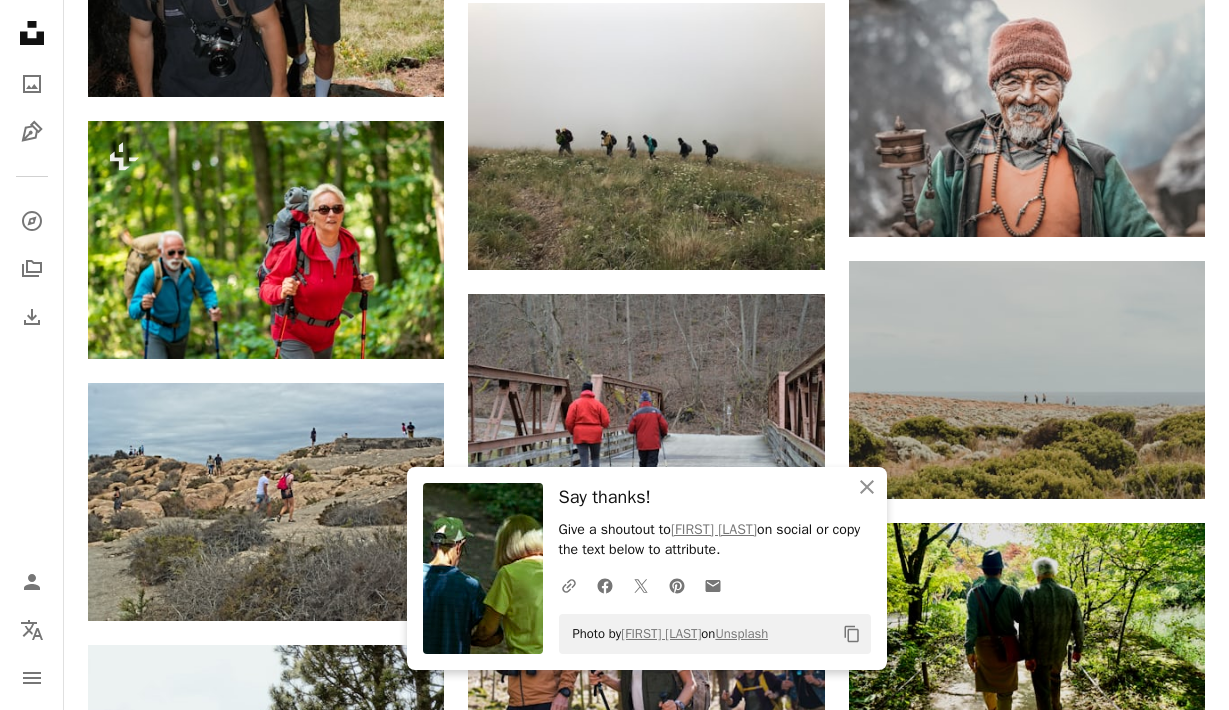 scroll, scrollTop: 1021, scrollLeft: 0, axis: vertical 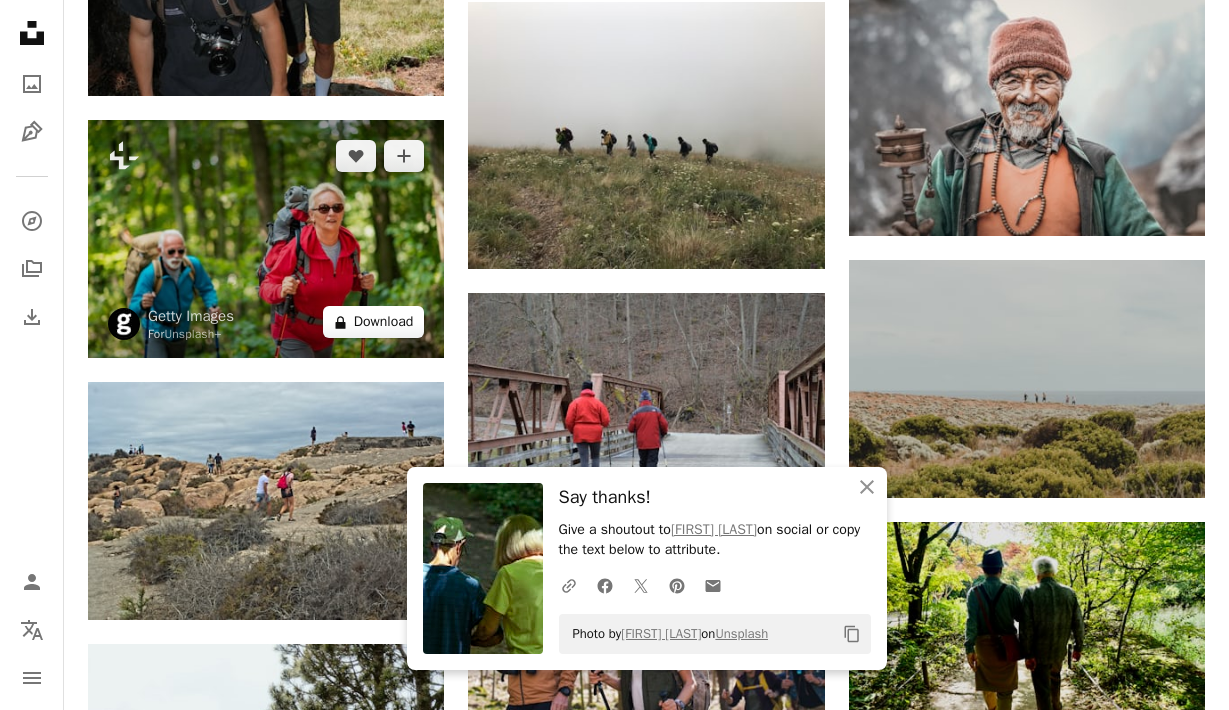 click on "A lock Download" at bounding box center (374, 322) 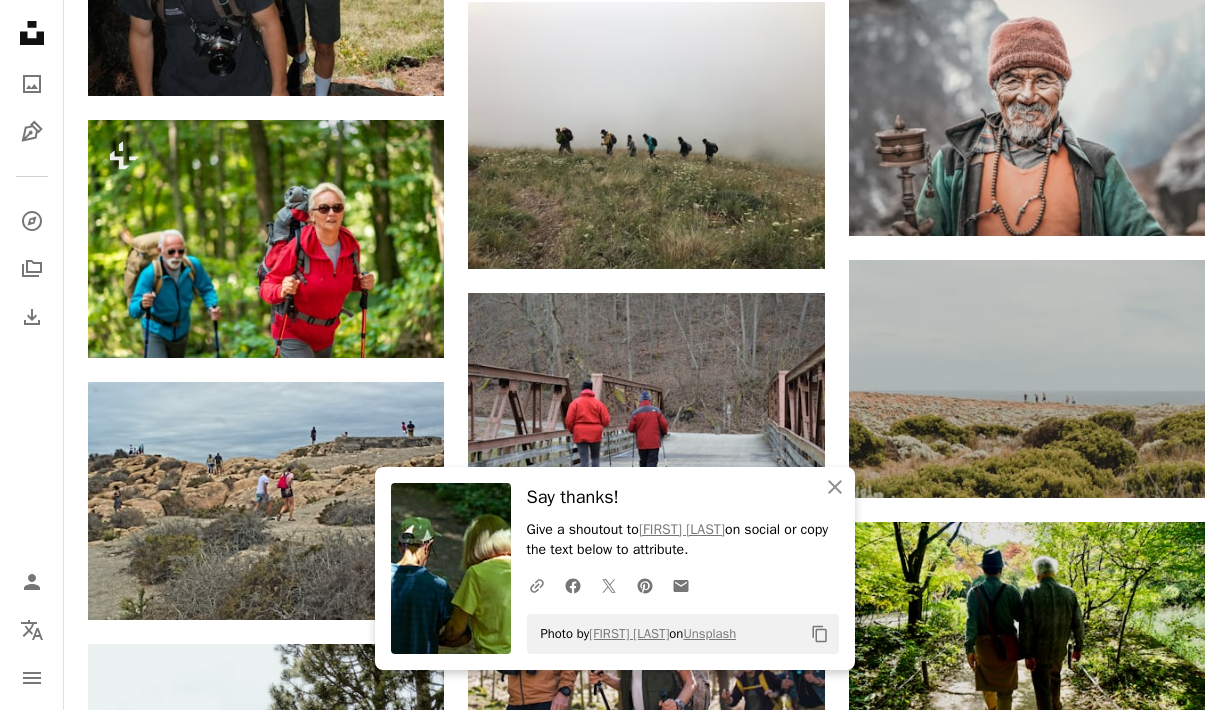 click on "An X shape An X shape Close Say thanks! Give a shoutout to  [FIRST] [LAST]  on social or copy the text below to attribute. A URL sharing icon (chains) Facebook icon X (formerly Twitter) icon Pinterest icon An envelope Photo by  [FIRST] [LAST]  on  Unsplash
Copy content Premium, ready to use images. Get unlimited access. A plus sign Members-only content added monthly A plus sign Unlimited royalty-free downloads A plus sign Illustrations  New A plus sign Enhanced legal protections yearly 66%  off monthly $12   $4 USD per month * Get  Unsplash+ * When paid annually, billed upfront  $48 Taxes where applicable. Renews automatically. Cancel anytime." at bounding box center (614, 3593) 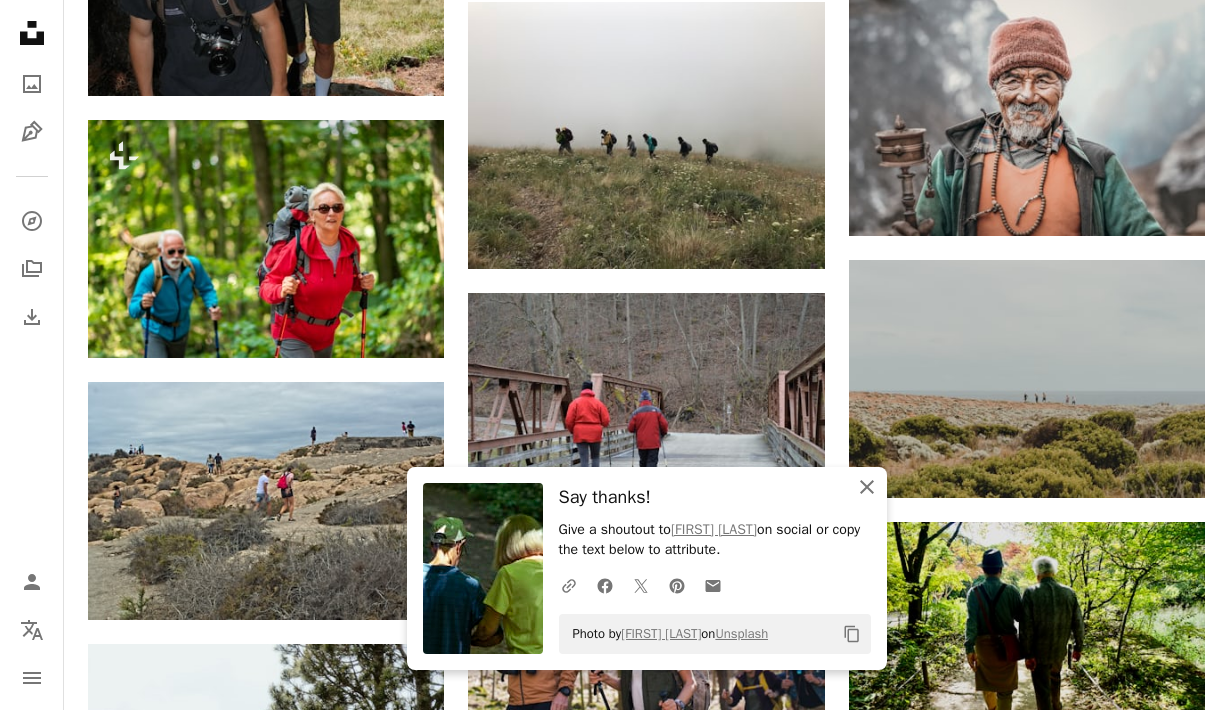 click on "An X shape" 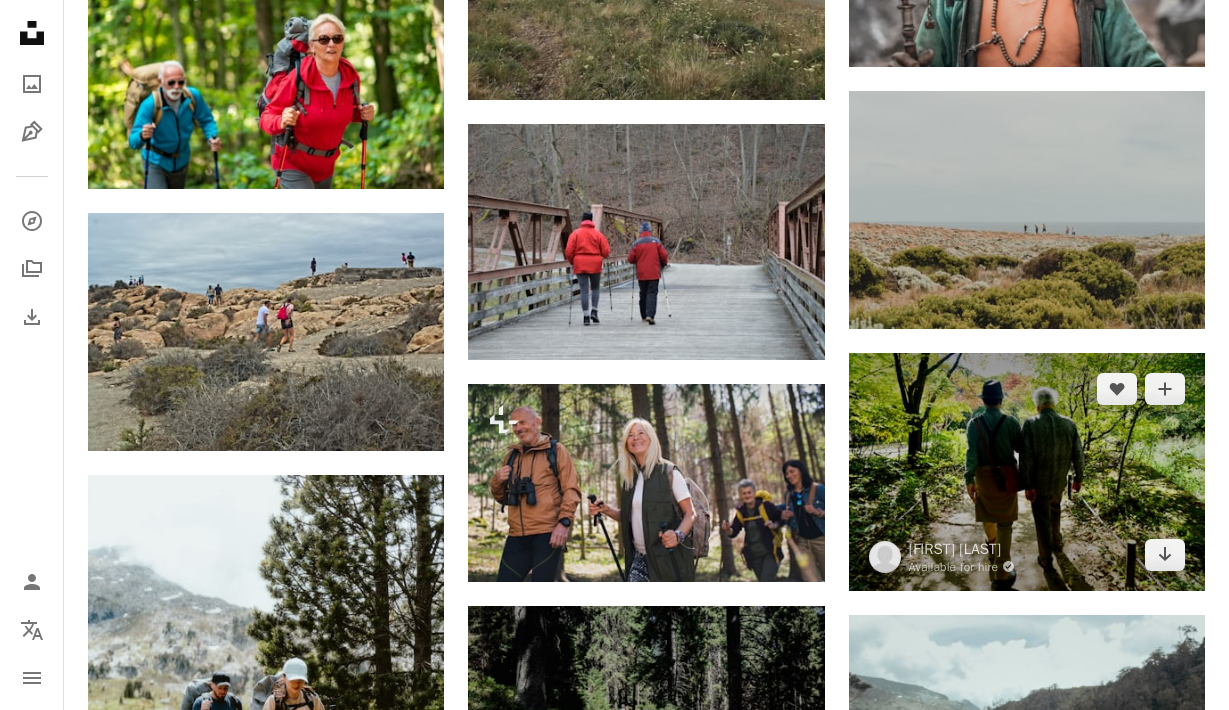 scroll, scrollTop: 1195, scrollLeft: 0, axis: vertical 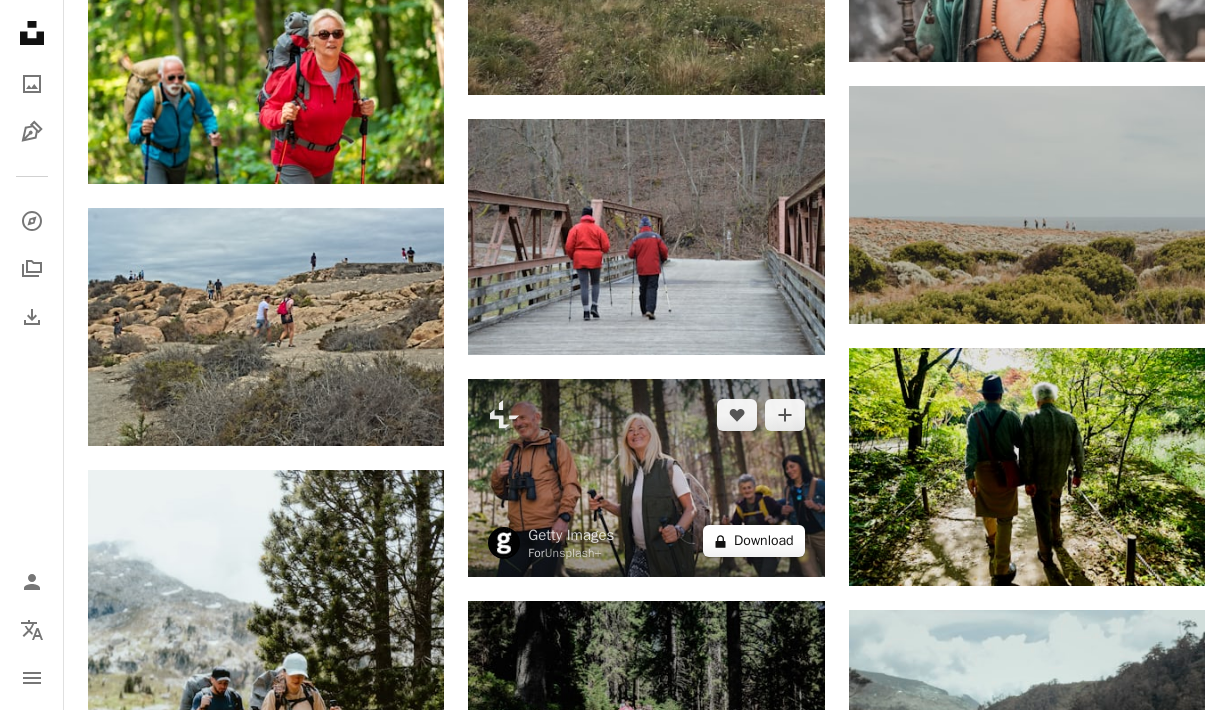 click on "A lock Download" at bounding box center (754, 541) 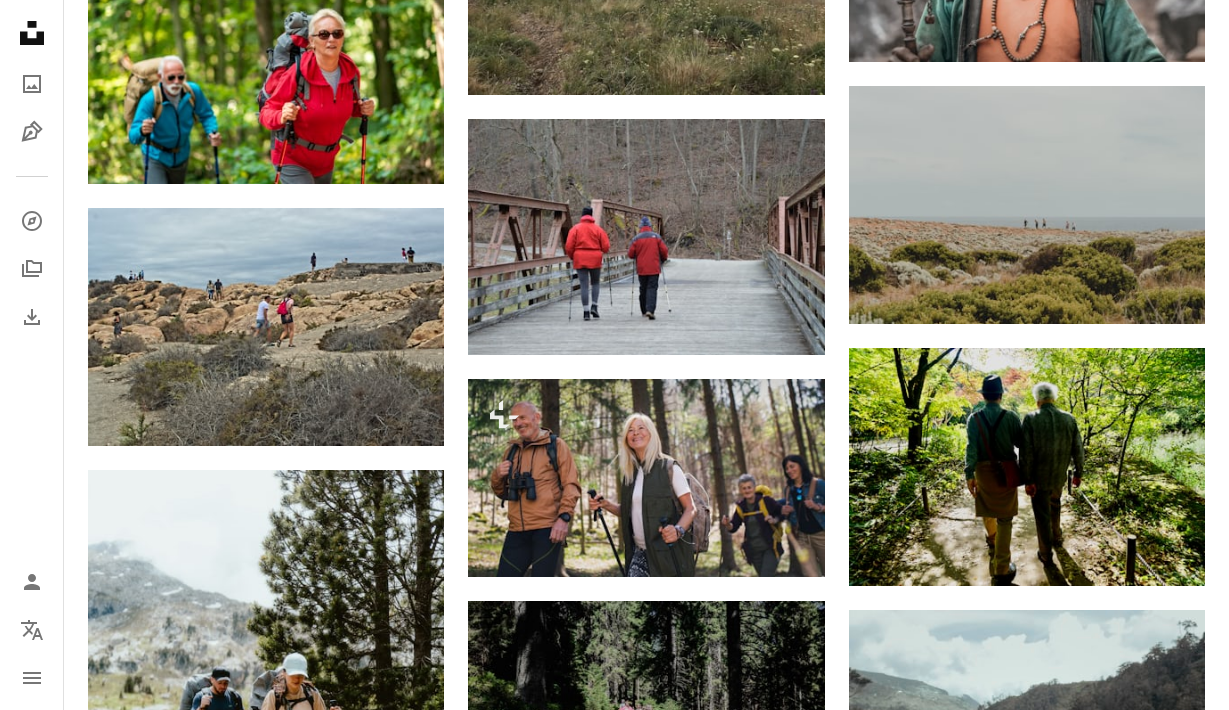 click on "An X shape Premium, ready to use images. Get unlimited access. A plus sign Members-only content added monthly A plus sign Unlimited royalty-free downloads A plus sign Illustrations  New A plus sign Enhanced legal protections yearly 66%  off monthly $12   $4 USD per month * Get  Unsplash+ * When paid annually, billed upfront  $48 Taxes where applicable. Renews automatically. Cancel anytime." at bounding box center [614, 3420] 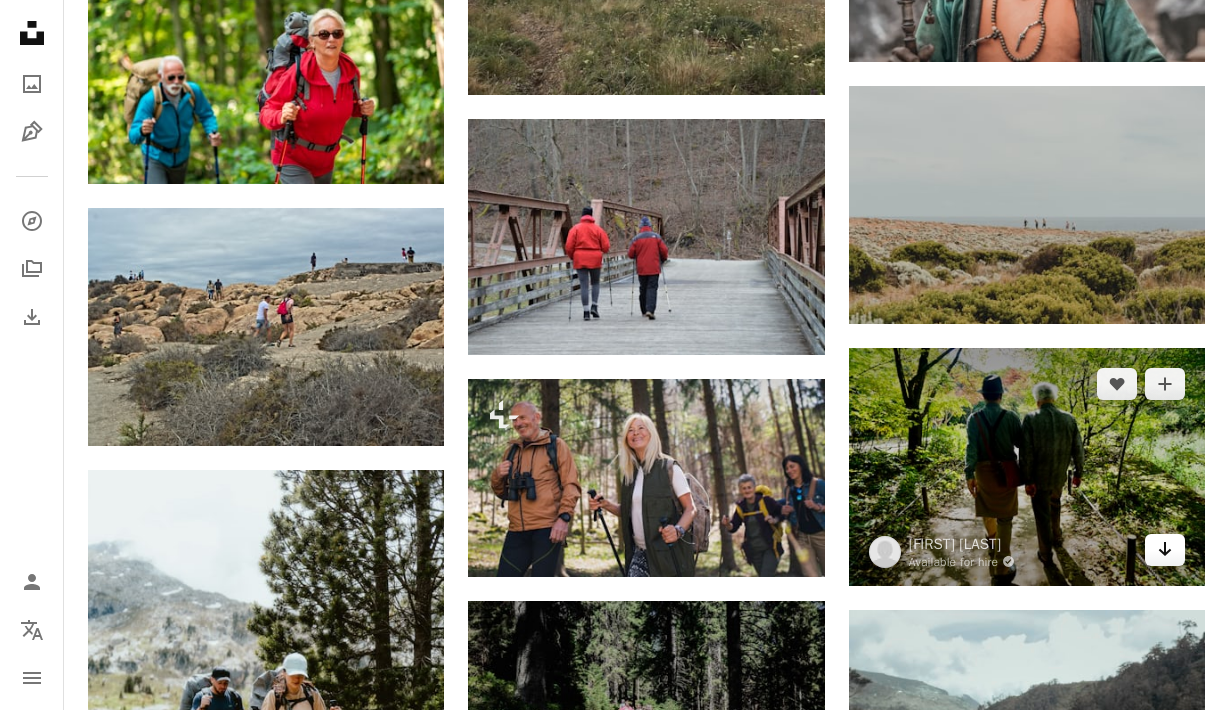 click on "Arrow pointing down" 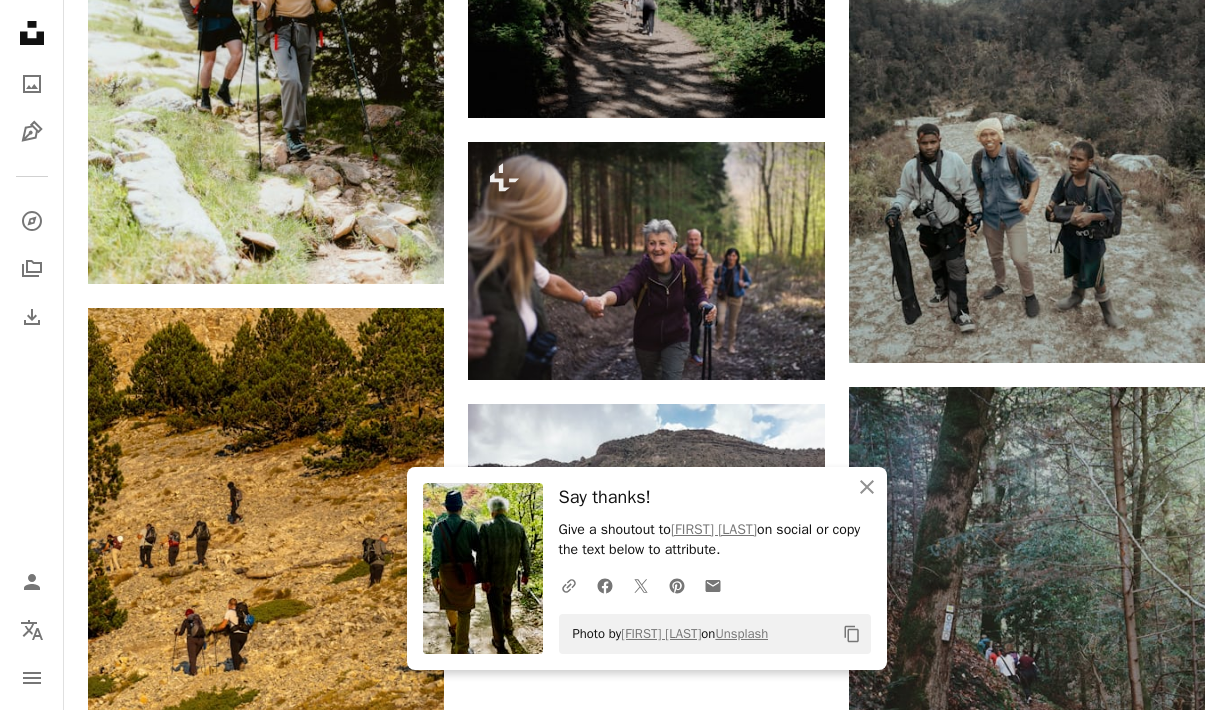 scroll, scrollTop: 1926, scrollLeft: 0, axis: vertical 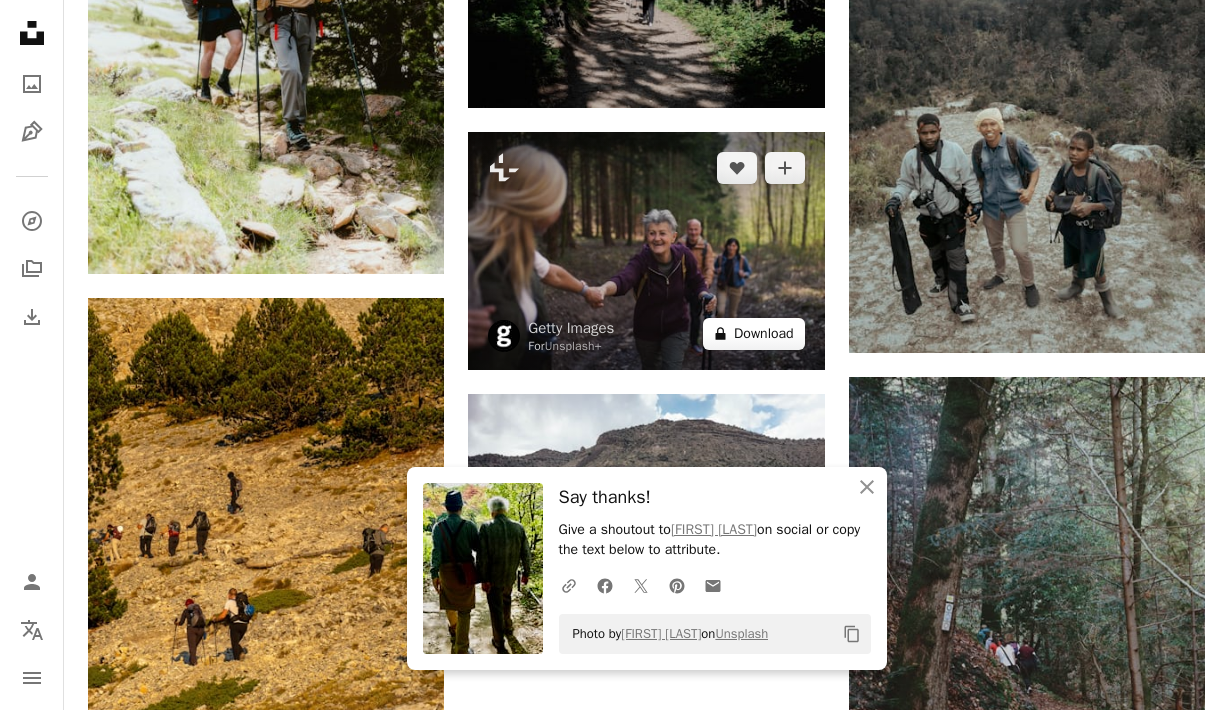 click on "A lock Download" at bounding box center [754, 334] 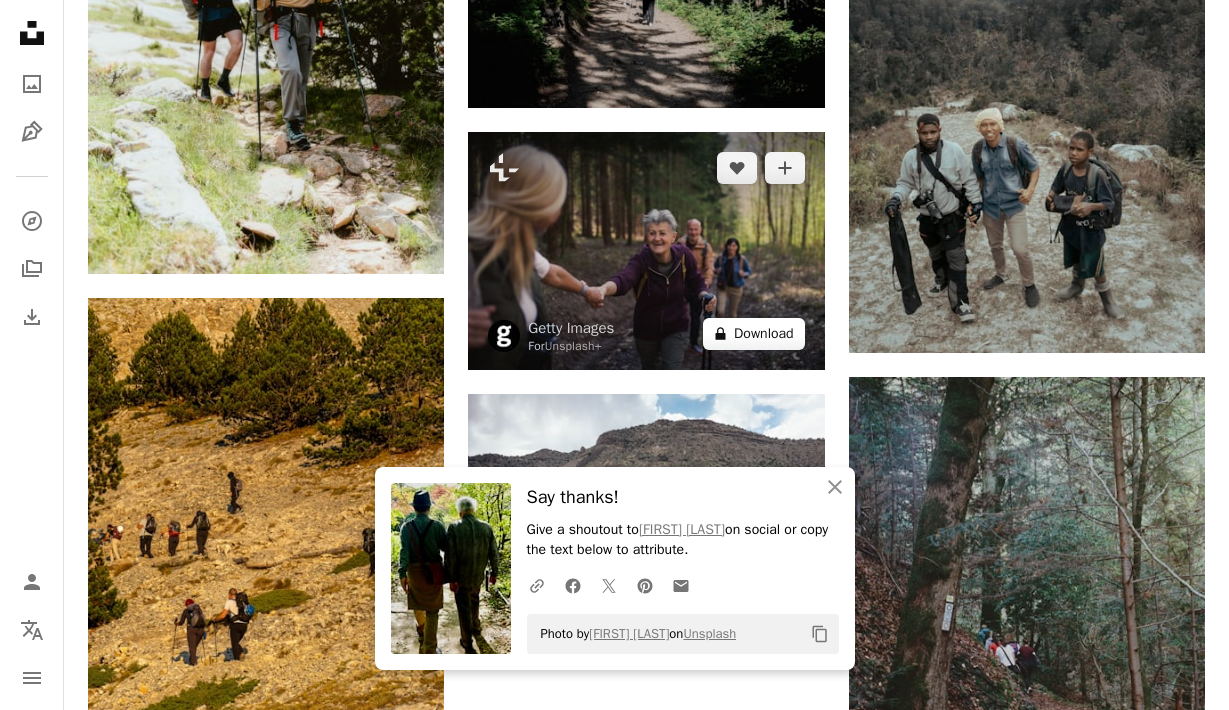 click on "A plus sign Enhanced legal protections" at bounding box center (792, 2653) 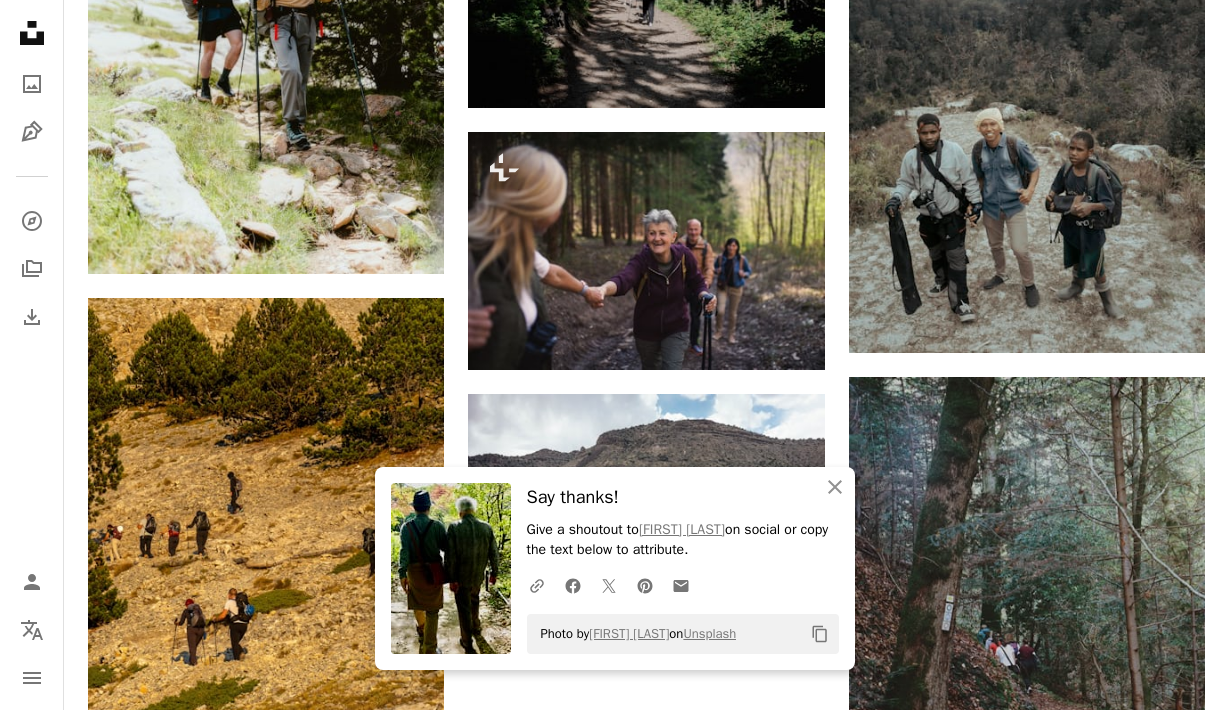 click on "An X shape An X shape Close Say thanks! Give a shoutout to  [FIRST] [LAST]  on social or copy the text below to attribute. A URL sharing icon (chains) Facebook icon X (formerly Twitter) icon Pinterest icon An envelope Photo by  [FIRST] [LAST]  on  Unsplash
Copy content Premium, ready to use images. Get unlimited access. A plus sign Members-only content added monthly A plus sign Unlimited royalty-free downloads A plus sign Illustrations  New A plus sign Enhanced legal protections yearly 66%  off monthly $12   $4 USD per month * Get  Unsplash+ * When paid annually, billed upfront  $48 Taxes where applicable. Renews automatically. Cancel anytime." at bounding box center [614, 2688] 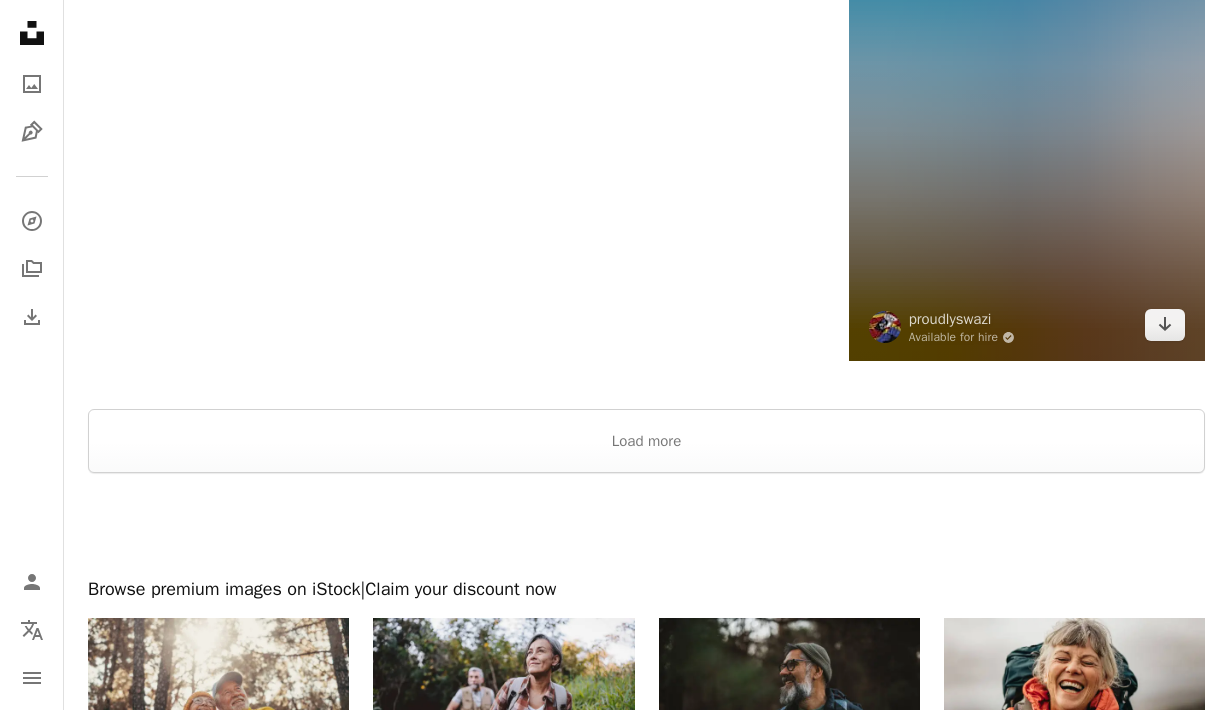 scroll, scrollTop: 3042, scrollLeft: 0, axis: vertical 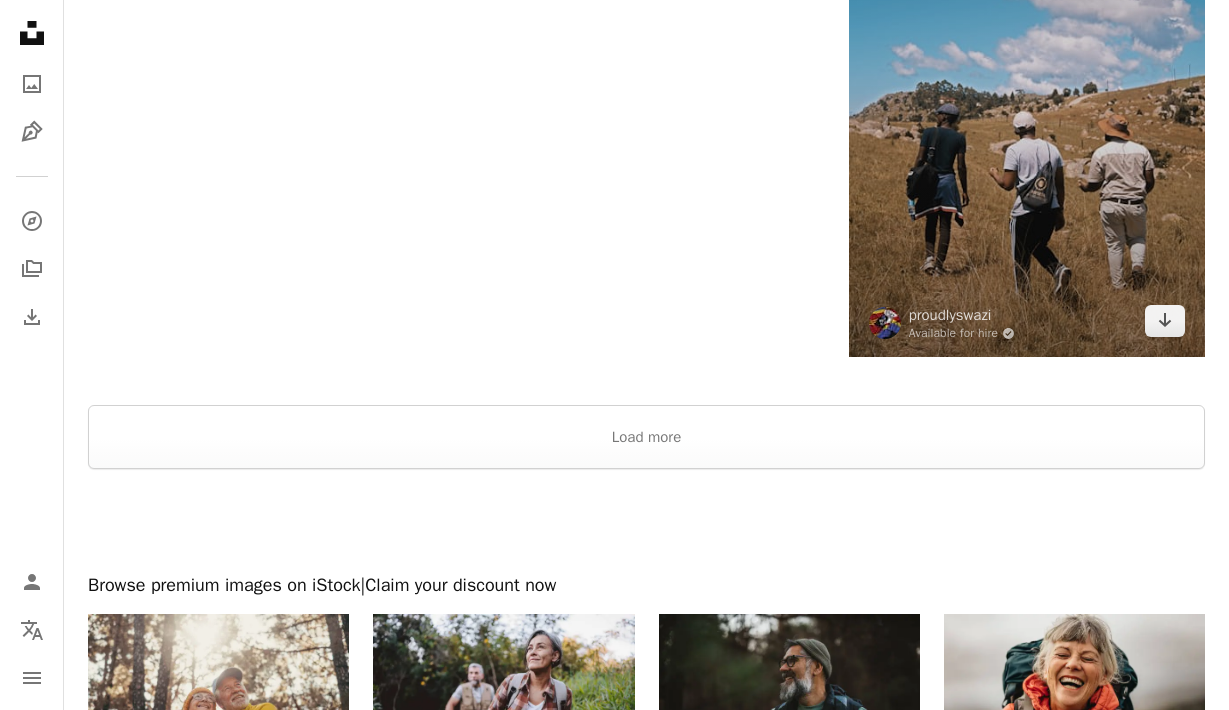 click at bounding box center [646, 521] 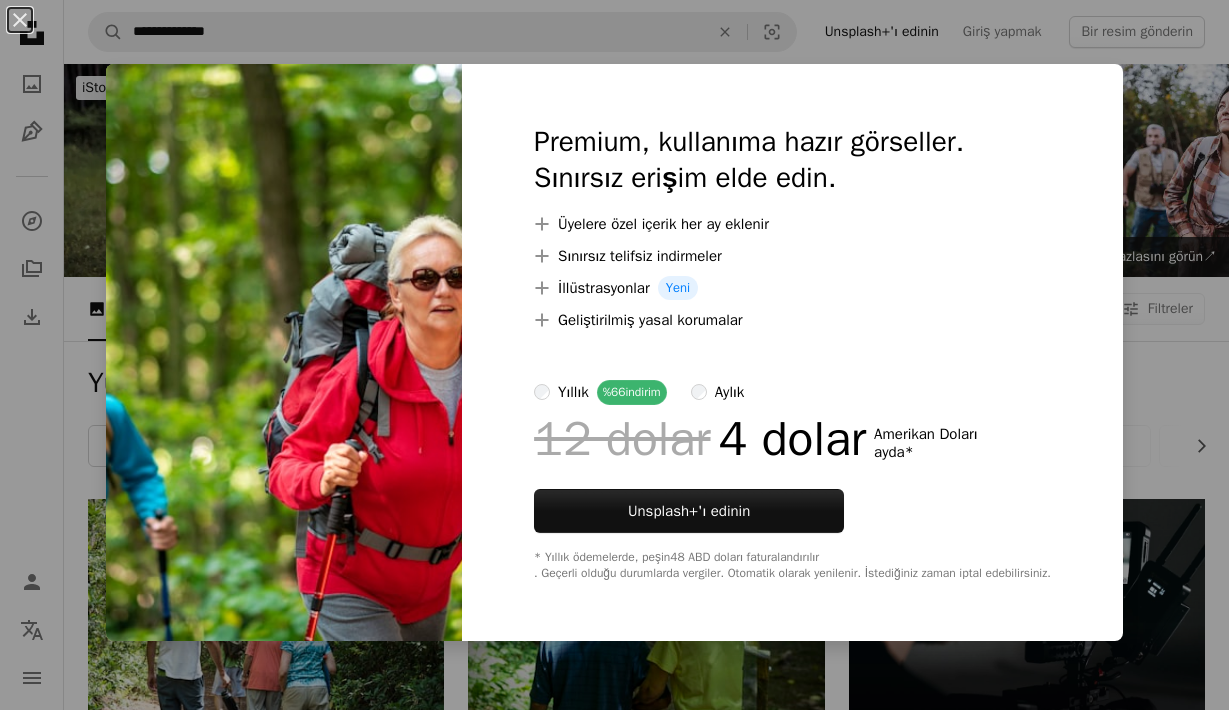 scroll, scrollTop: 703, scrollLeft: 0, axis: vertical 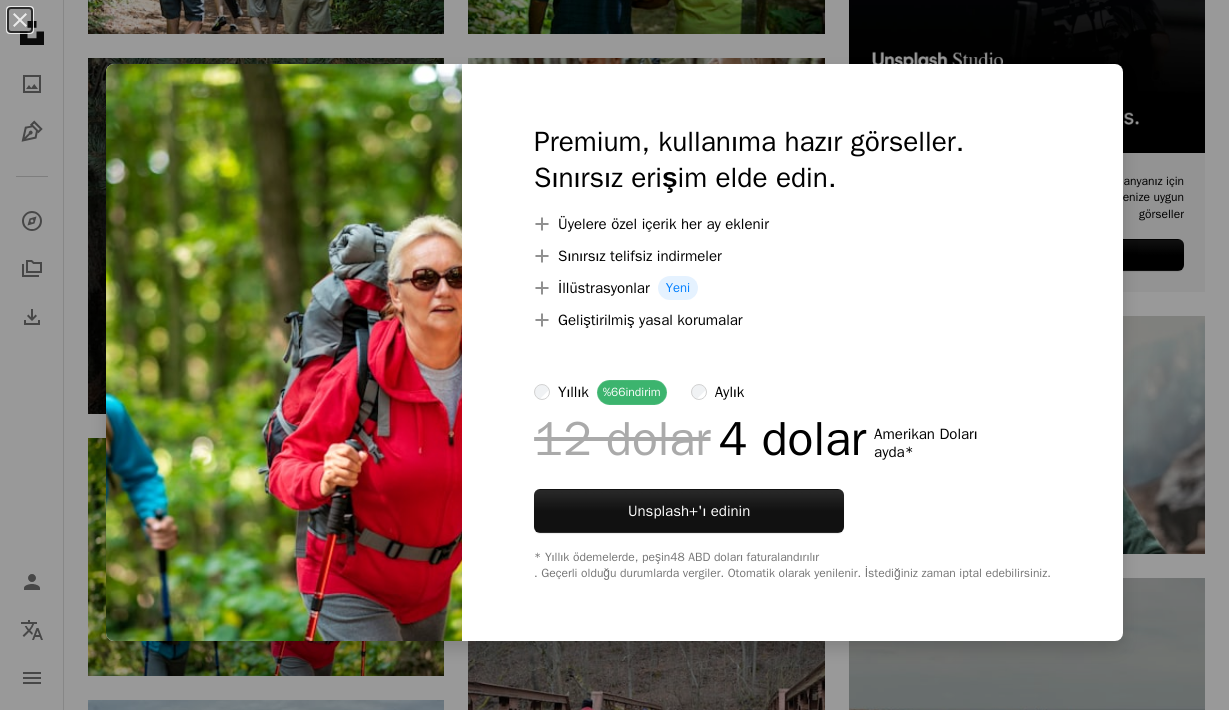 click on "An X shape Premium, kullanıma hazır görseller.  Sınırsız erişim elde edin. A plus sign Üyelere özel içerik her ay eklenir A plus sign Sınırsız telifsiz indirmeler A plus sign İllüstrasyonlar Yeni A plus sign Geliştirilmiş yasal korumalar yıllık %66  indirim aylık 12 dolar   4 dolar Amerikan Doları ayda  * Unsplash+'  ı edinin * Yıllık ödemelerde, peşin  48 ABD doları faturalandırılır  . Geçerli olduğu durumlarda vergiler. Otomatik olarak yenilenir. İstediğiniz zaman iptal edebilirsiniz." at bounding box center [614, 355] 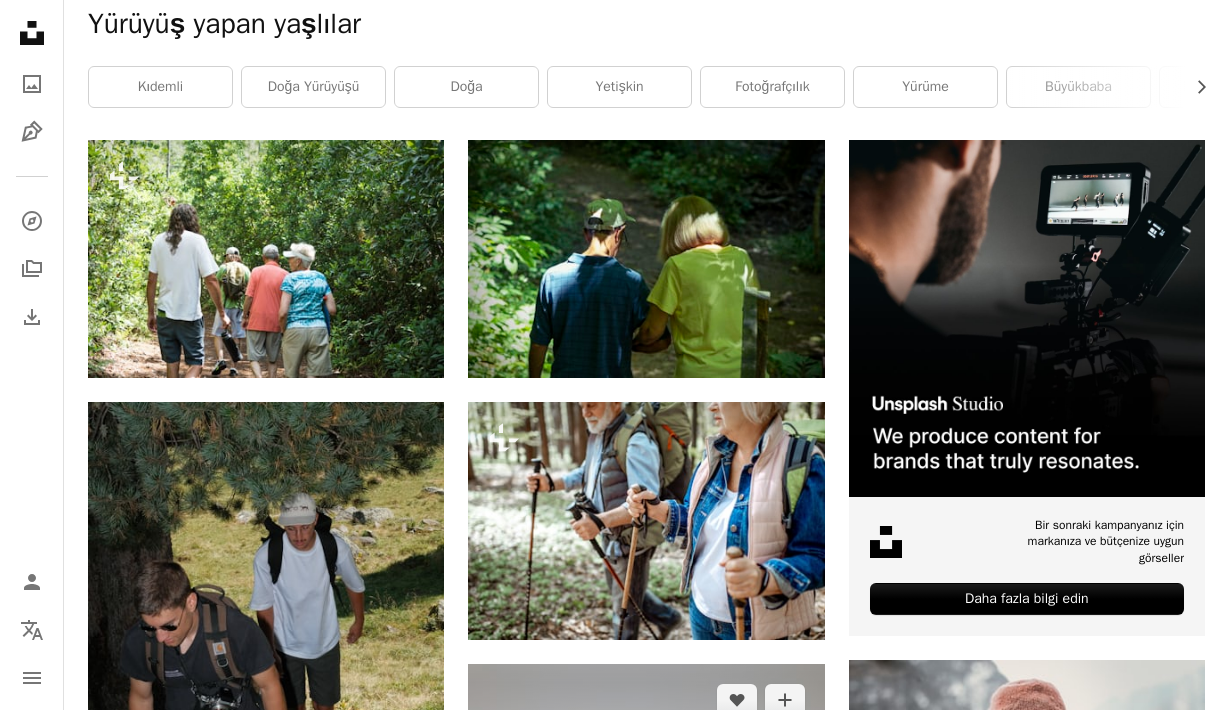 scroll, scrollTop: 356, scrollLeft: 0, axis: vertical 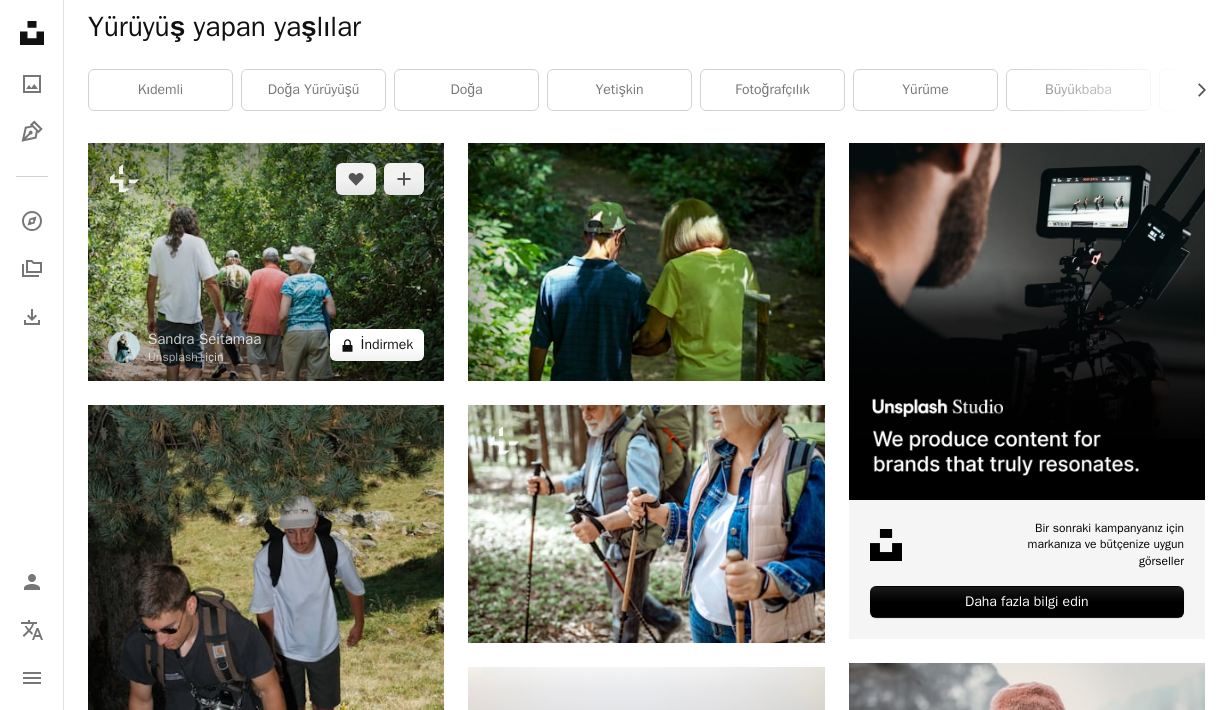 click on "İndirmek" at bounding box center (387, 344) 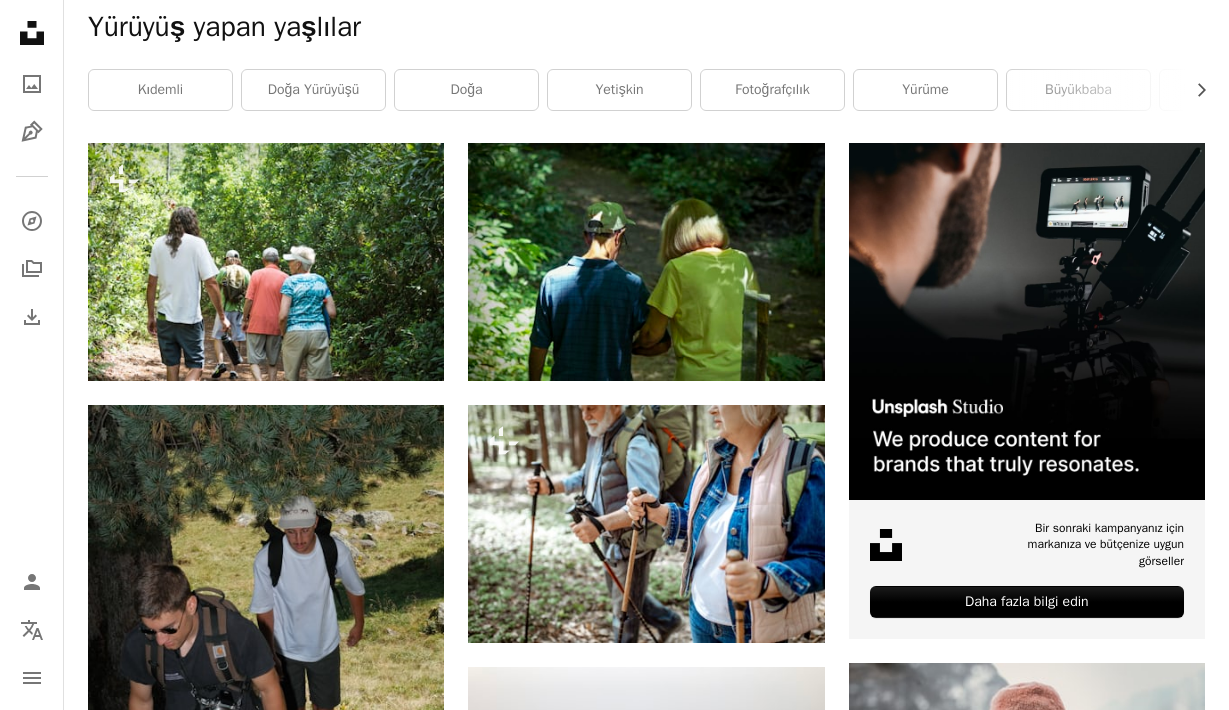 click on "An X shape Premium, kullanıma hazır görseller.  Sınırsız erişim elde edin. A plus sign Üyelere özel içerik her ay eklenir A plus sign Sınırsız telifsiz indirmeler A plus sign İllüstrasyonlar Yeni A plus sign Geliştirilmiş yasal korumalar yıllık %66  indirim aylık 12 dolar   4 dolar Amerikan Doları ayda  * Unsplash+'  ı edinin * Yıllık ödemelerde, peşin  48 ABD doları faturalandırılır  . Geçerli olduğu durumlarda vergiler. Otomatik olarak yenilenir. İstediğiniz zaman iptal edebilirsiniz." at bounding box center (614, 4258) 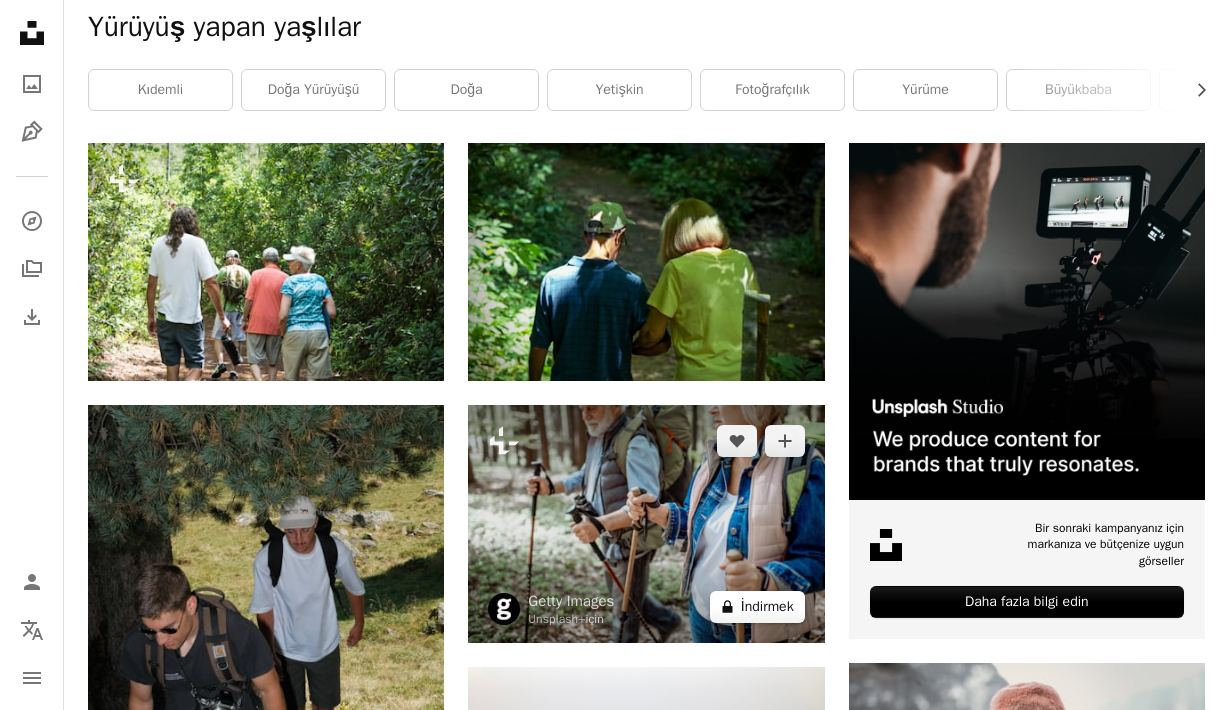 click on "İndirmek" at bounding box center (767, 606) 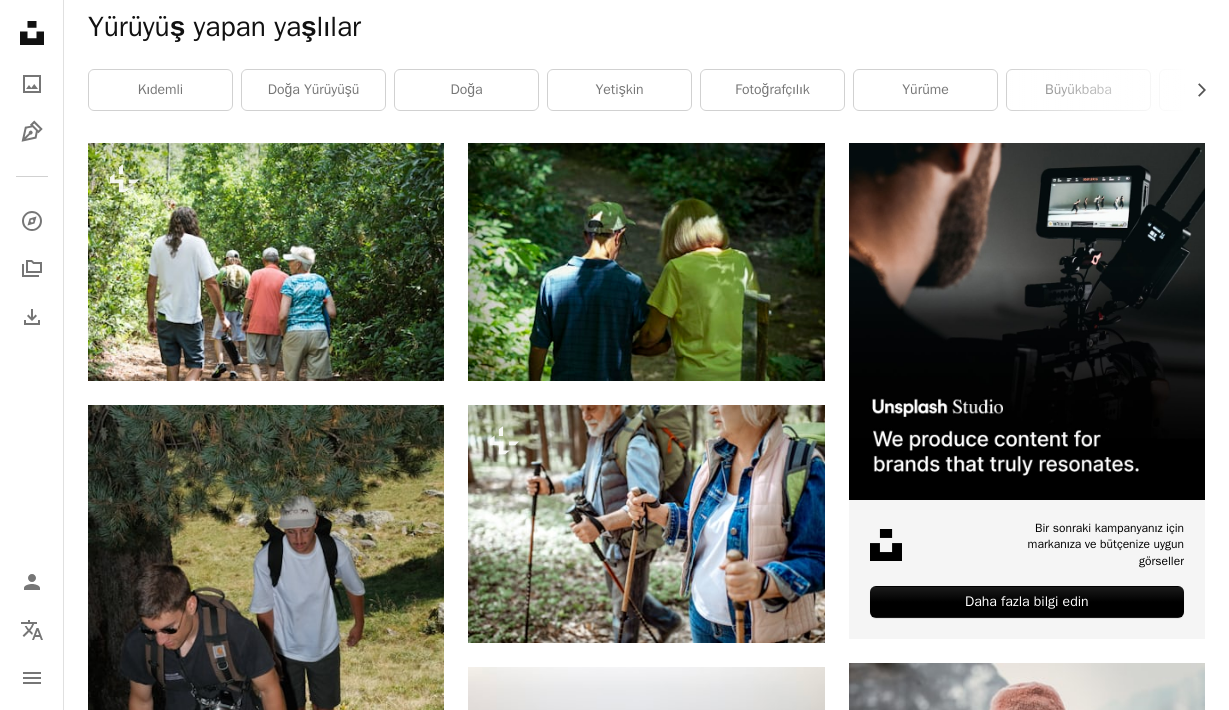 click on "An X shape Premium, kullanıma hazır görseller.  Sınırsız erişim elde edin. A plus sign Üyelere özel içerik her ay eklenir A plus sign Sınırsız telifsiz indirmeler A plus sign İllüstrasyonlar Yeni A plus sign Geliştirilmiş yasal korumalar yıllık %66  indirim aylık 12 dolar   4 dolar Amerikan Doları ayda  * Unsplash+'  ı edinin * Yıllık ödemelerde, peşin  48 ABD doları faturalandırılır  . Geçerli olduğu durumlarda vergiler. Otomatik olarak yenilenir. İstediğiniz zaman iptal edebilirsiniz." at bounding box center (614, 4258) 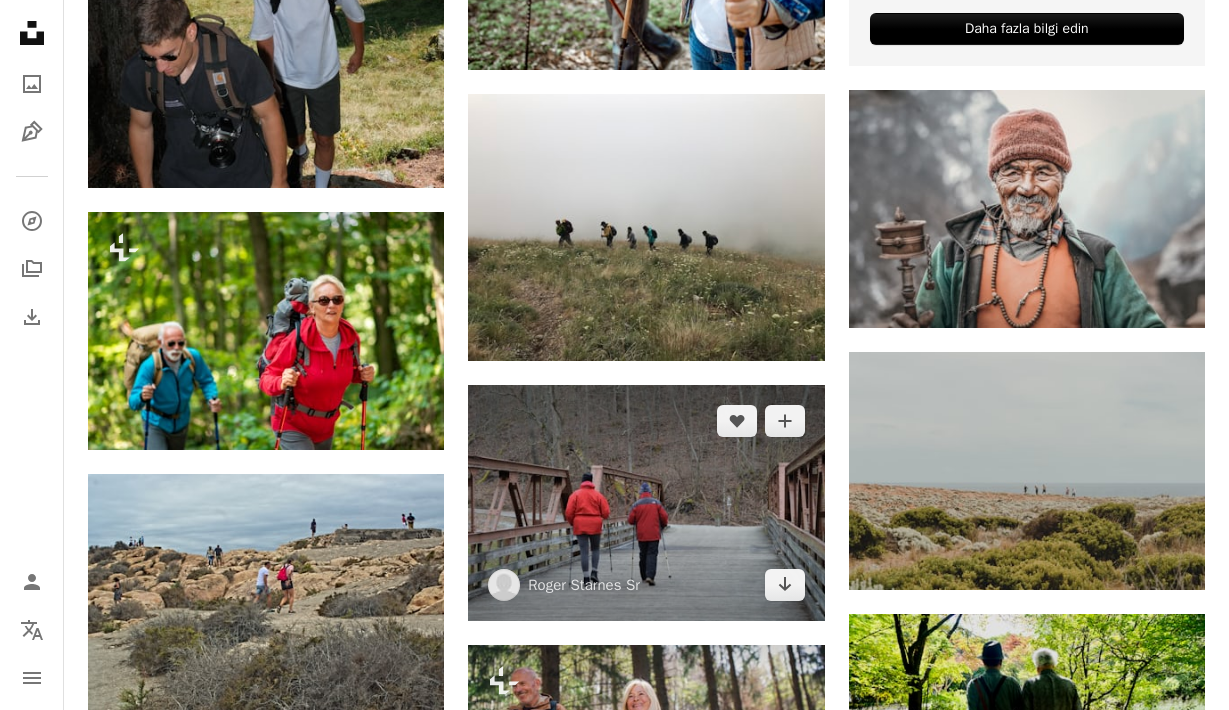 scroll, scrollTop: 943, scrollLeft: 0, axis: vertical 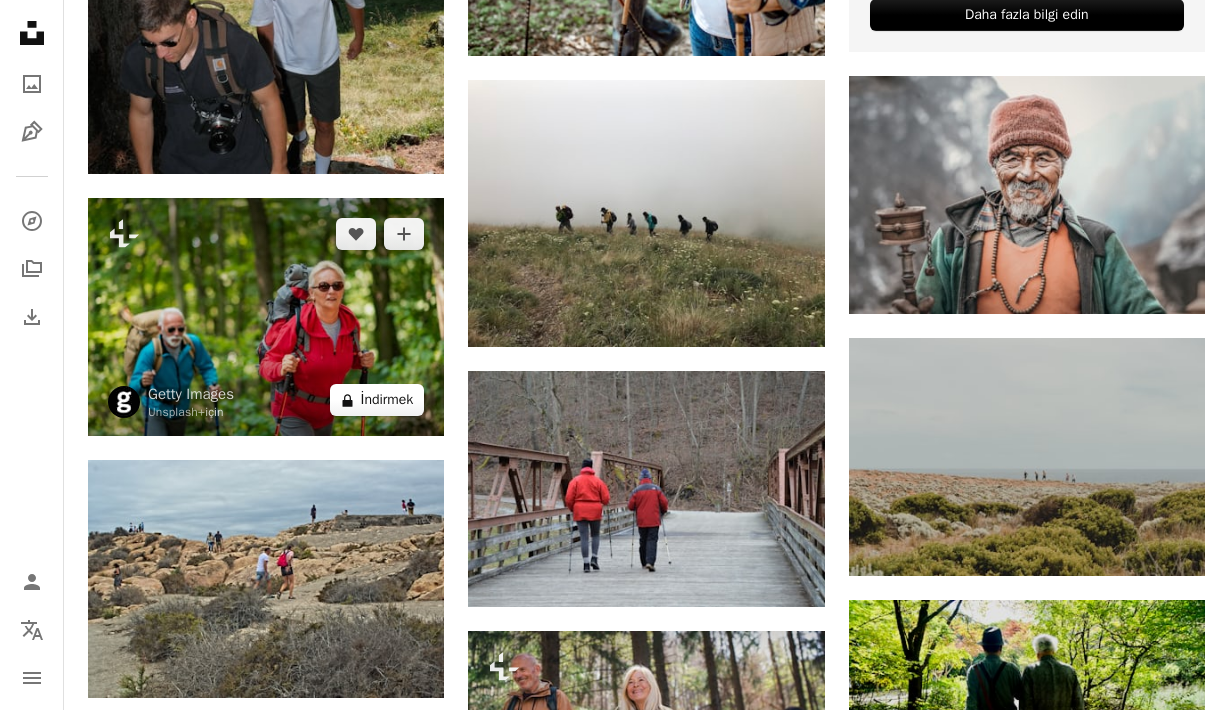click on "İndirmek" at bounding box center (387, 399) 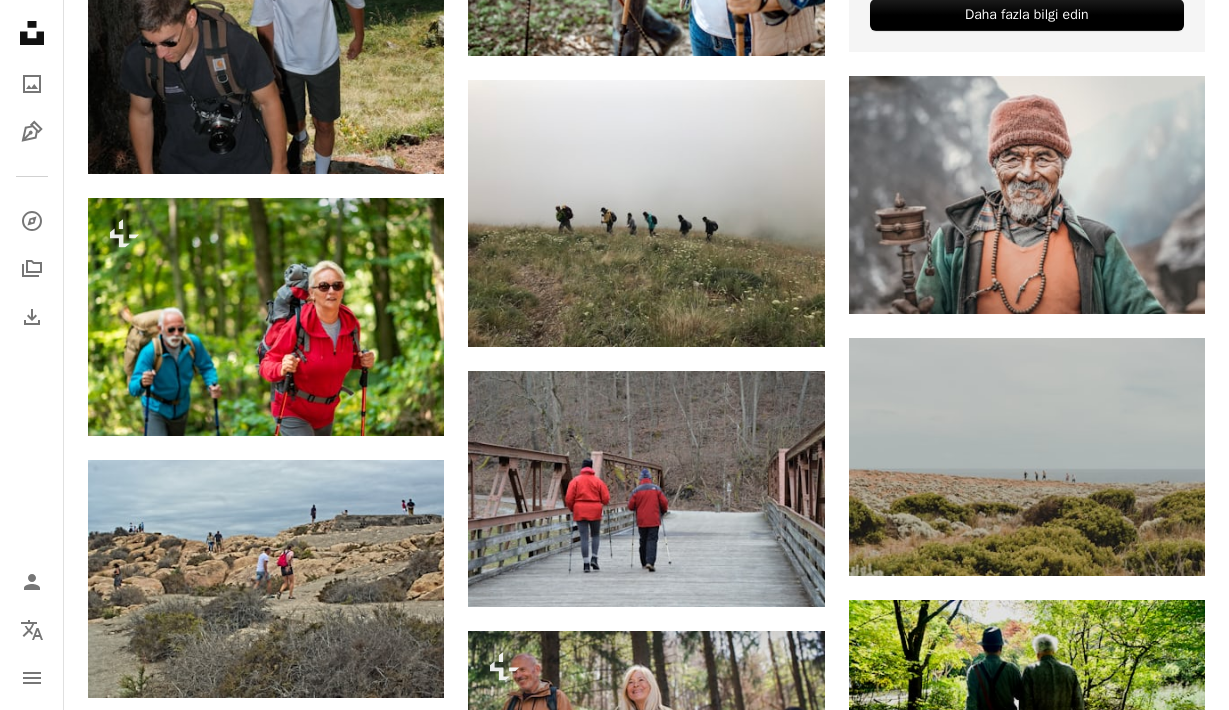 click on "An X shape Premium, kullanıma hazır görseller.  Sınırsız erişim elde edin. A plus sign Üyelere özel içerik her ay eklenir A plus sign Sınırsız telifsiz indirmeler A plus sign İllüstrasyonlar Yeni A plus sign Geliştirilmiş yasal korumalar yıllık %66  indirim aylık 12 dolar   4 dolar Amerikan Doları ayda  * Unsplash+'  ı edinin * Yıllık ödemelerde, peşin  48 ABD doları faturalandırılır  . Geçerli olduğu durumlarda vergiler. Otomatik olarak yenilenir. İstediğiniz zaman iptal edebilirsiniz." at bounding box center [614, 3671] 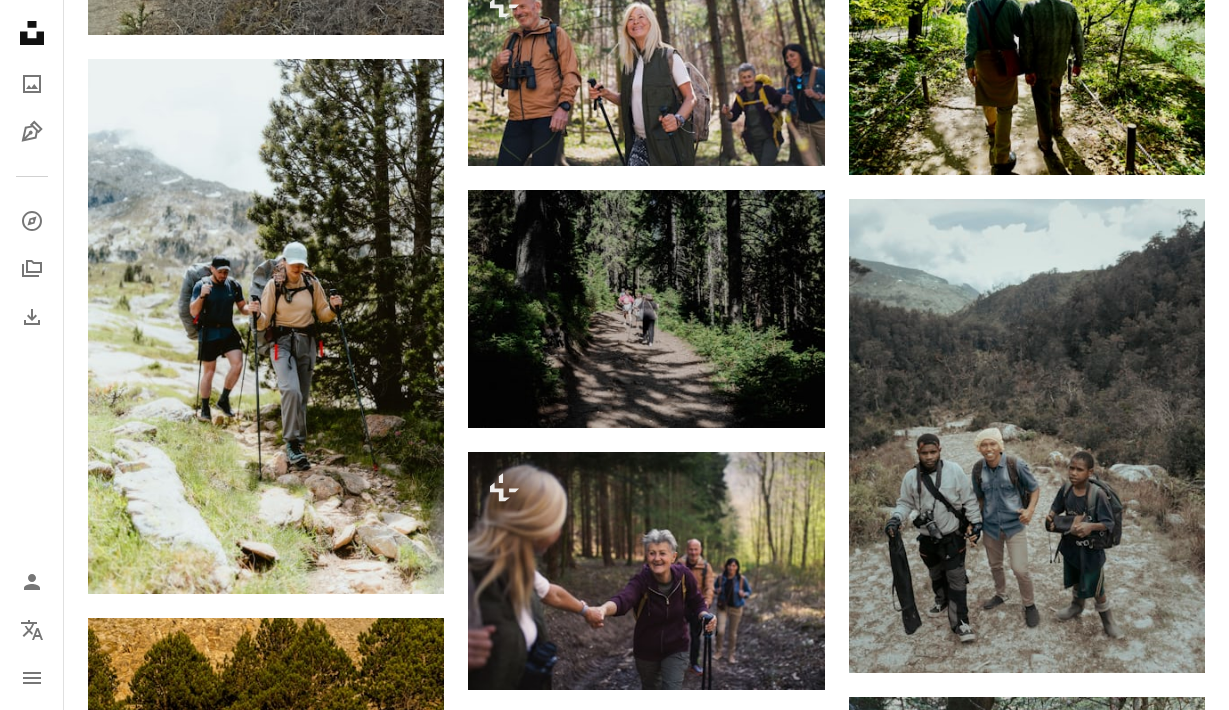 scroll, scrollTop: 1609, scrollLeft: 0, axis: vertical 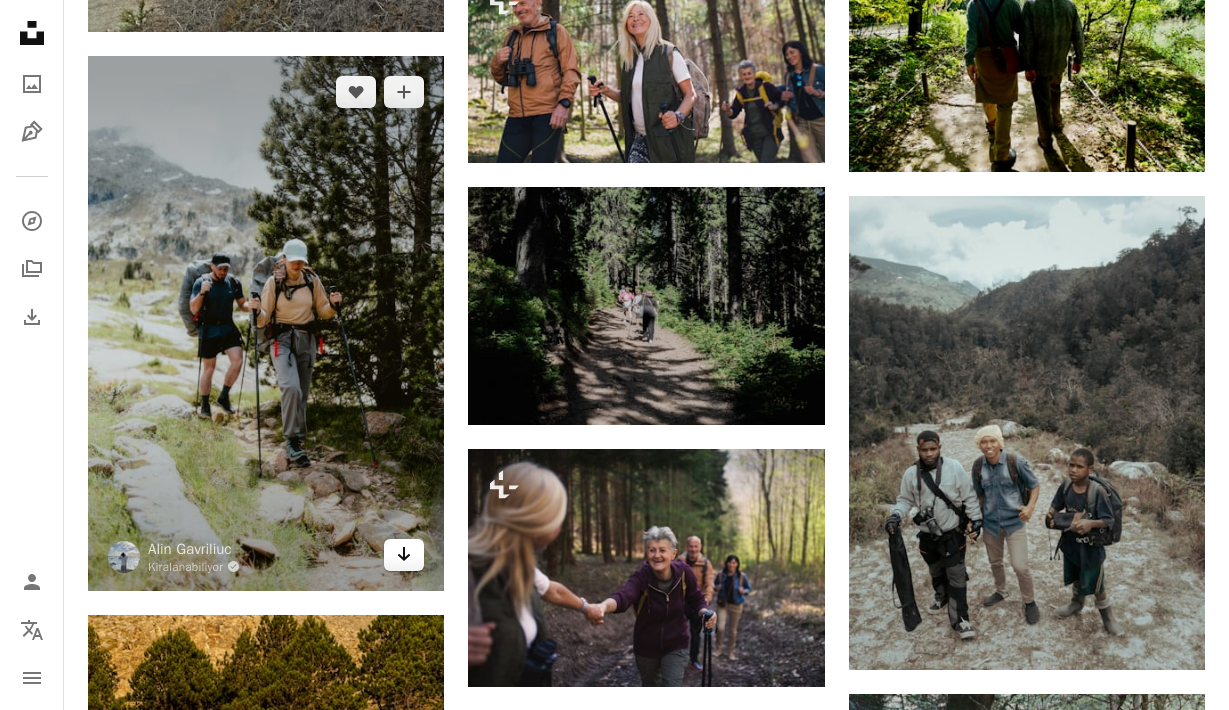 click on "Arrow pointing down" 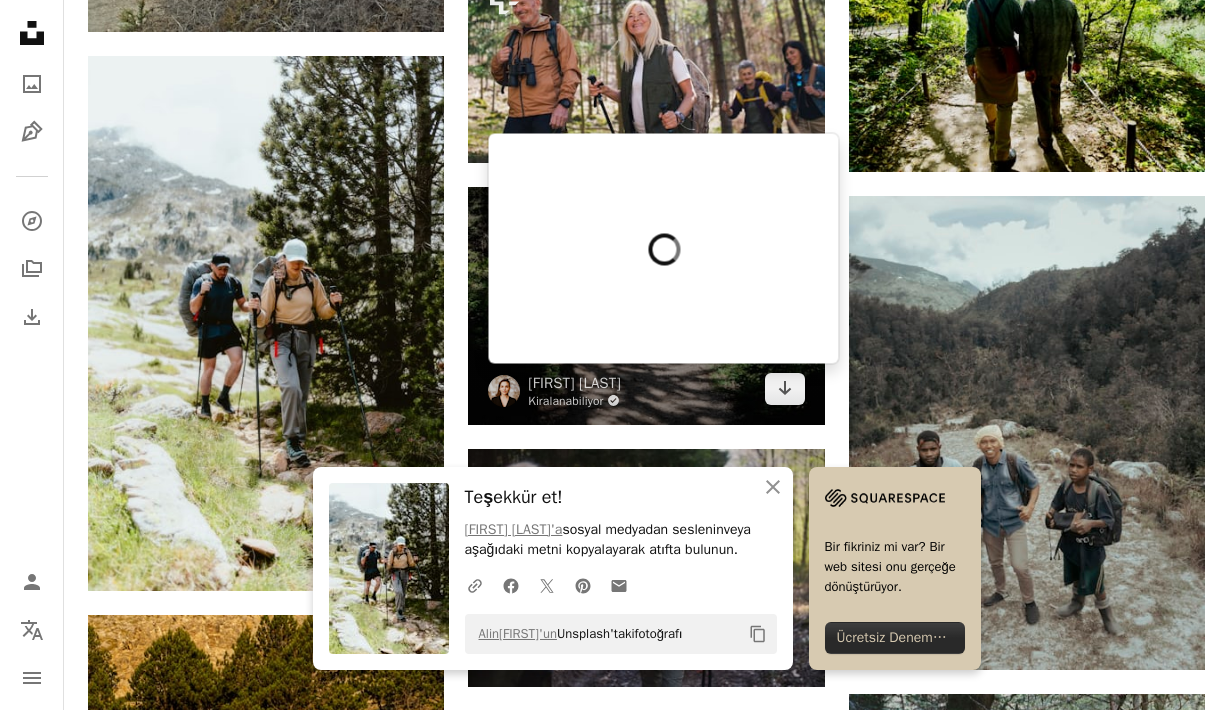 click on "Kiralanabiliyor" at bounding box center [565, 401] 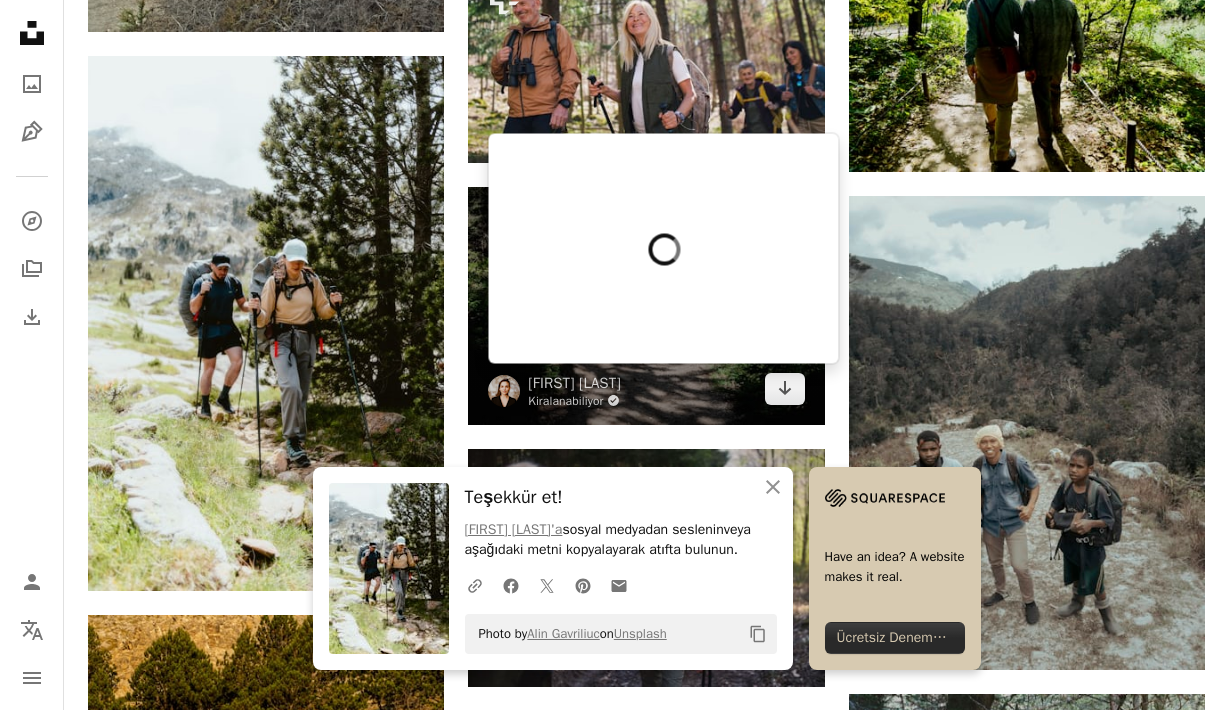 scroll, scrollTop: 0, scrollLeft: 0, axis: both 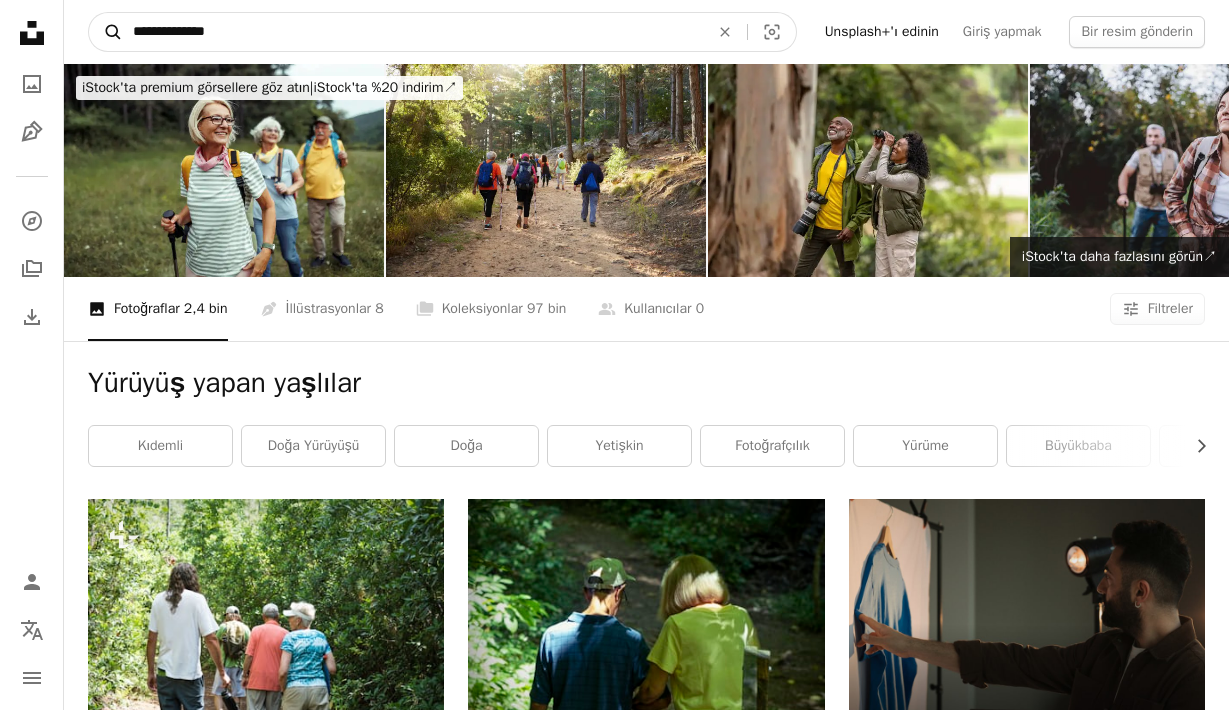 drag, startPoint x: 172, startPoint y: 28, endPoint x: 111, endPoint y: 32, distance: 61.13101 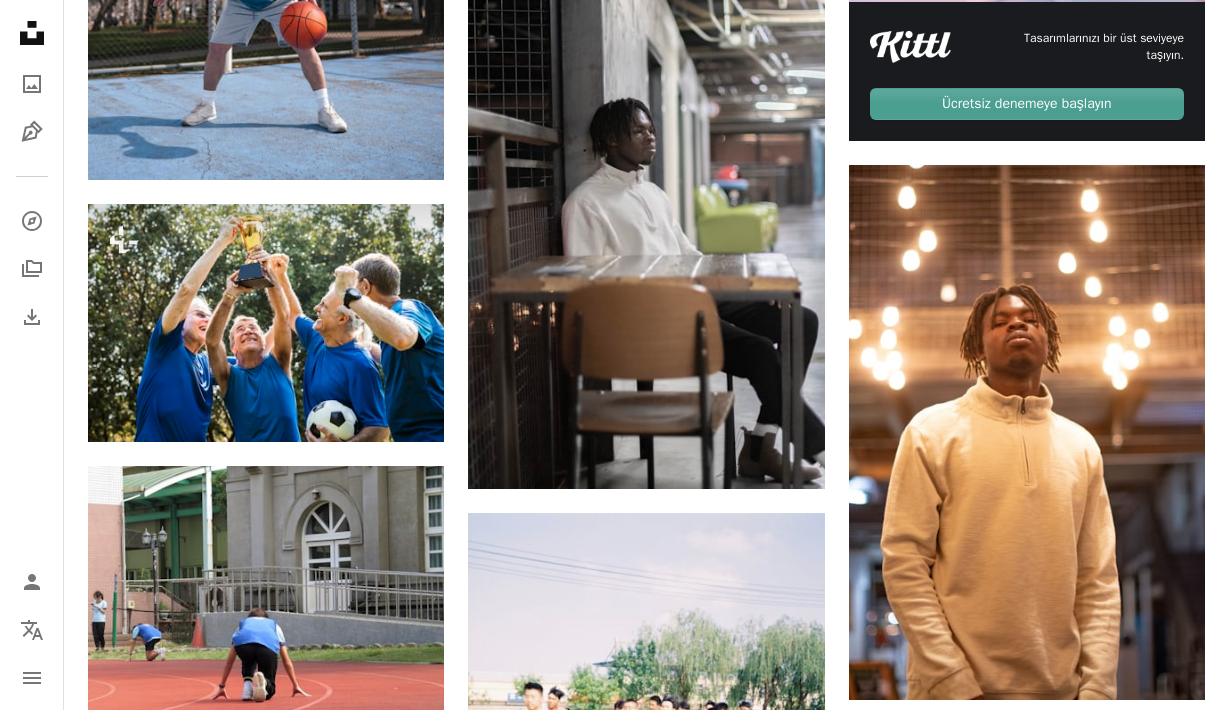 scroll, scrollTop: 831, scrollLeft: 0, axis: vertical 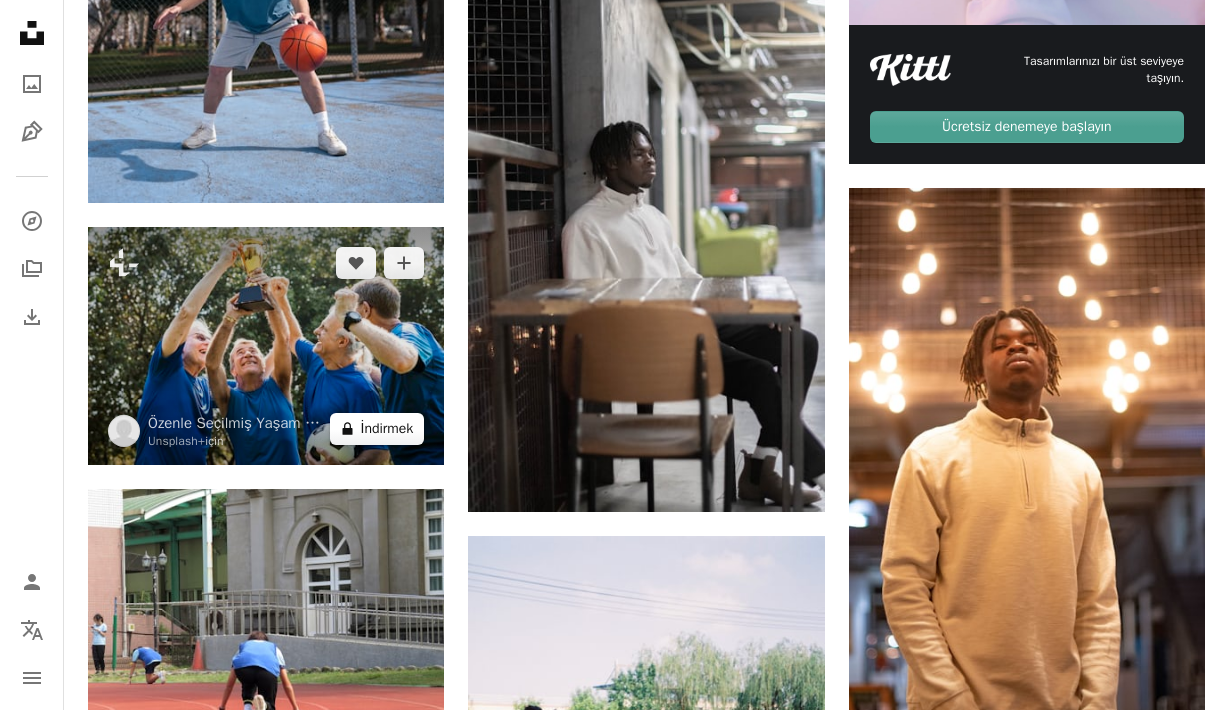 click on "İndirmek" at bounding box center (387, 428) 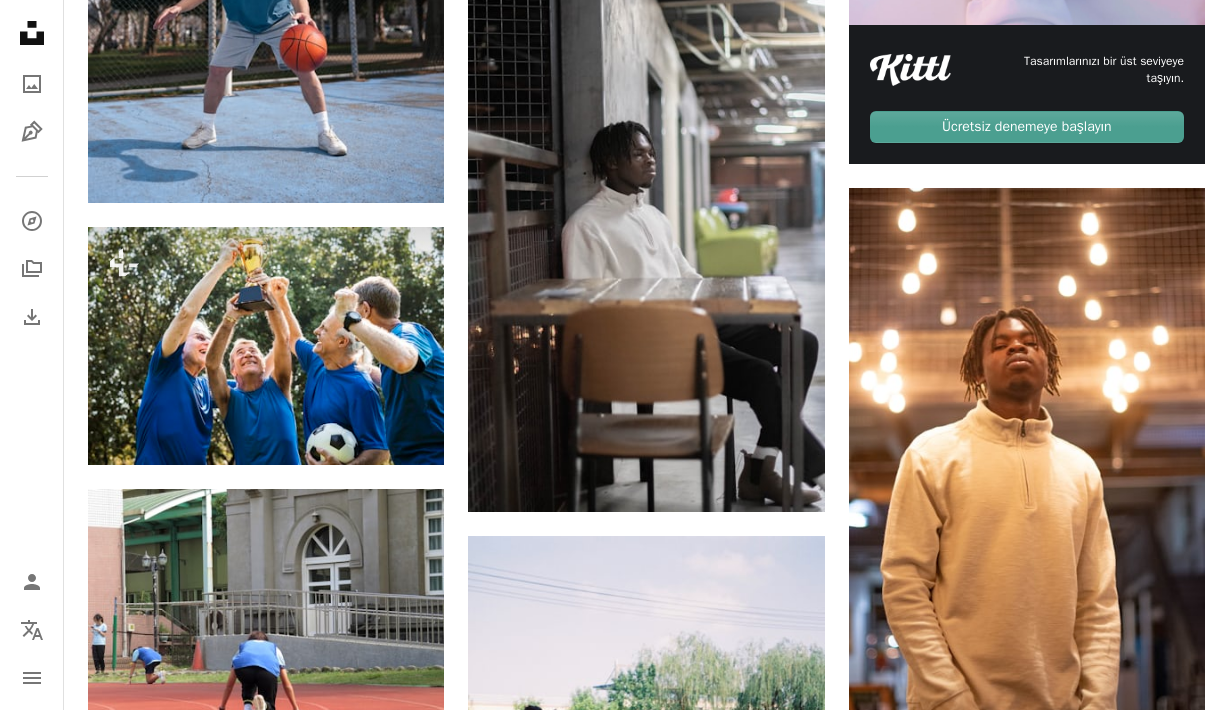 click on "An X shape Premium, kullanıma hazır görseller.  Sınırsız erişim elde edin. A plus sign Üyelere özel içerik her ay eklenir A plus sign Sınırsız telifsiz indirmeler A plus sign İllüstrasyonlar Yeni A plus sign Geliştirilmiş yasal korumalar yıllık %66  indirim aylık 12 dolar   4 dolar Amerikan Doları ayda  * Unsplash+'  ı edinin * Yıllık ödemelerde, peşin  48 ABD doları faturalandırılır  . Geçerli olduğu durumlarda vergiler. Otomatik olarak yenilenir. İstediğiniz zaman iptal edebilirsiniz." at bounding box center (614, 4636) 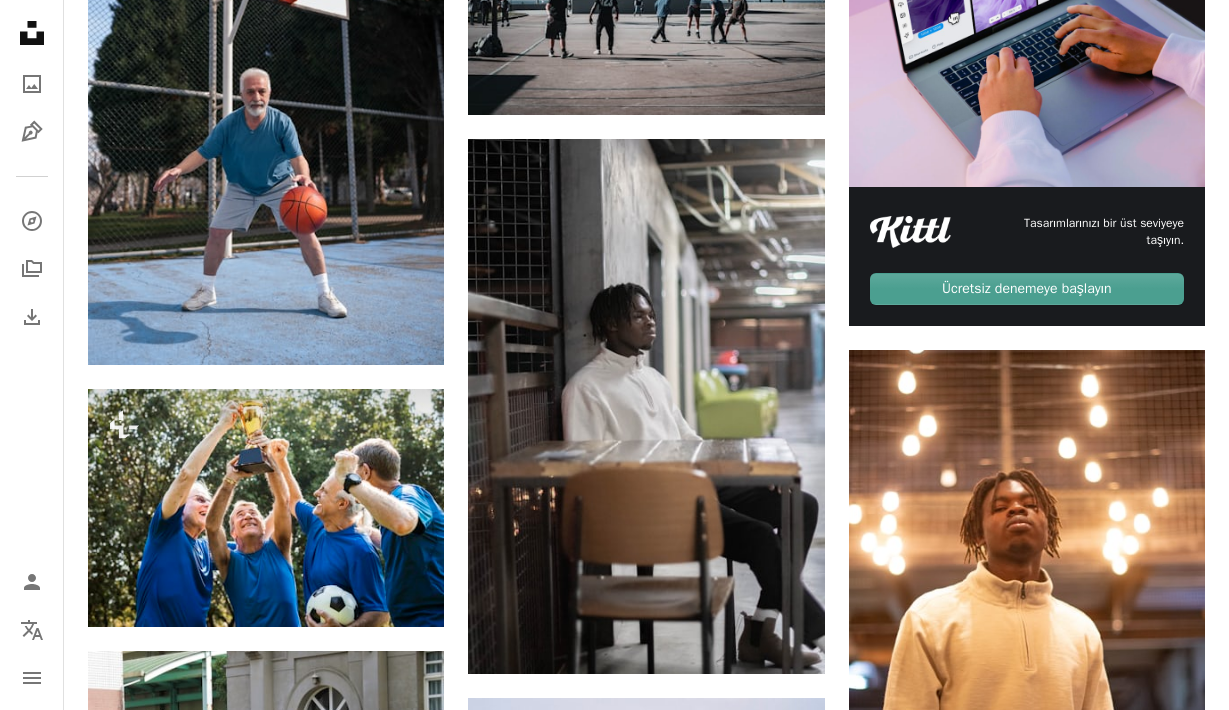 scroll, scrollTop: 0, scrollLeft: 0, axis: both 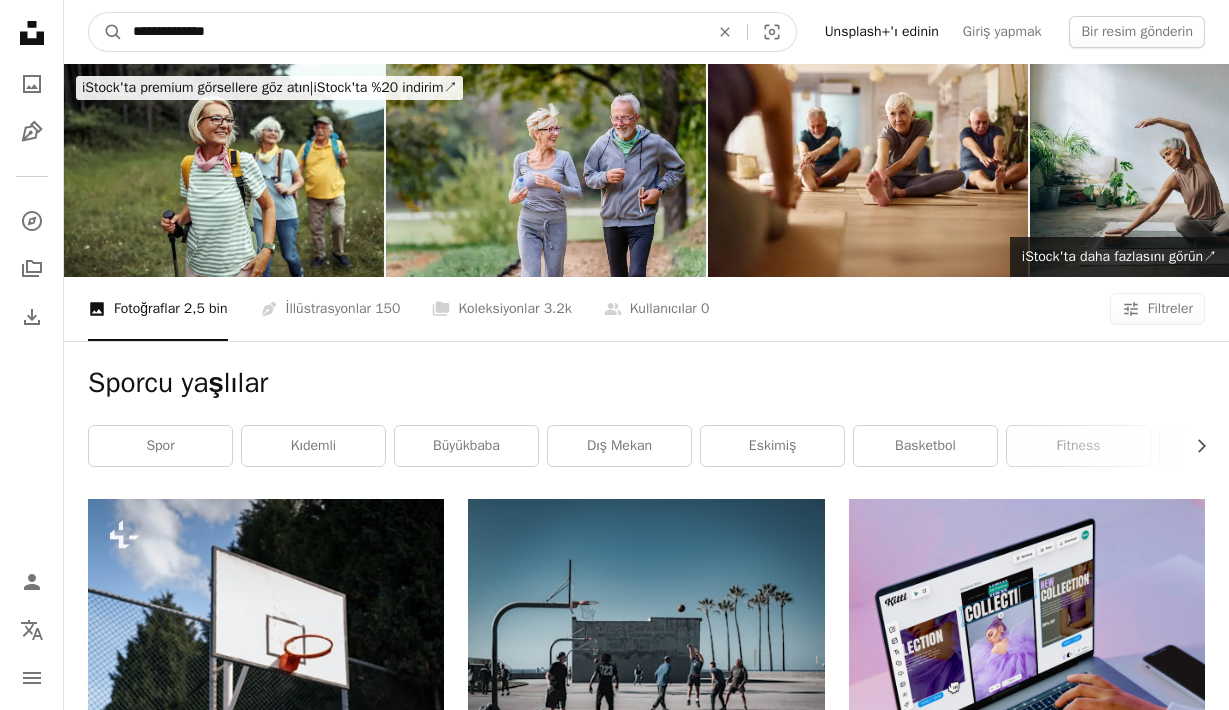 drag, startPoint x: 238, startPoint y: 27, endPoint x: 173, endPoint y: 26, distance: 65.00769 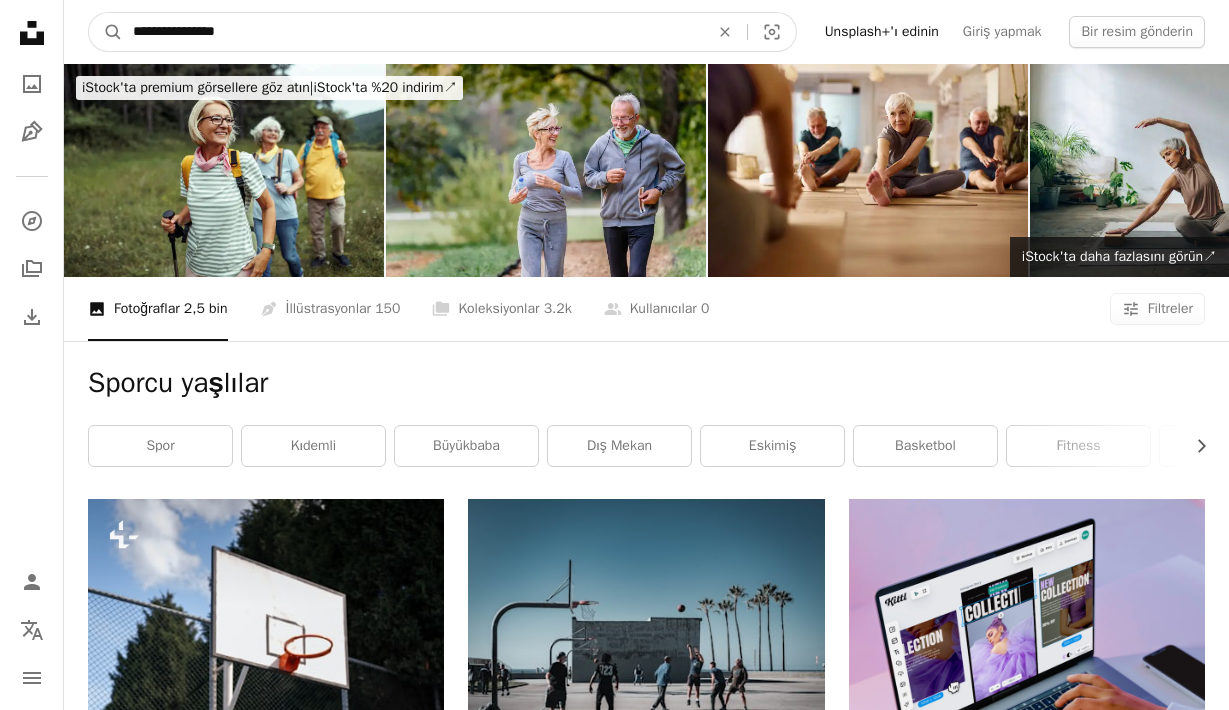 type on "**********" 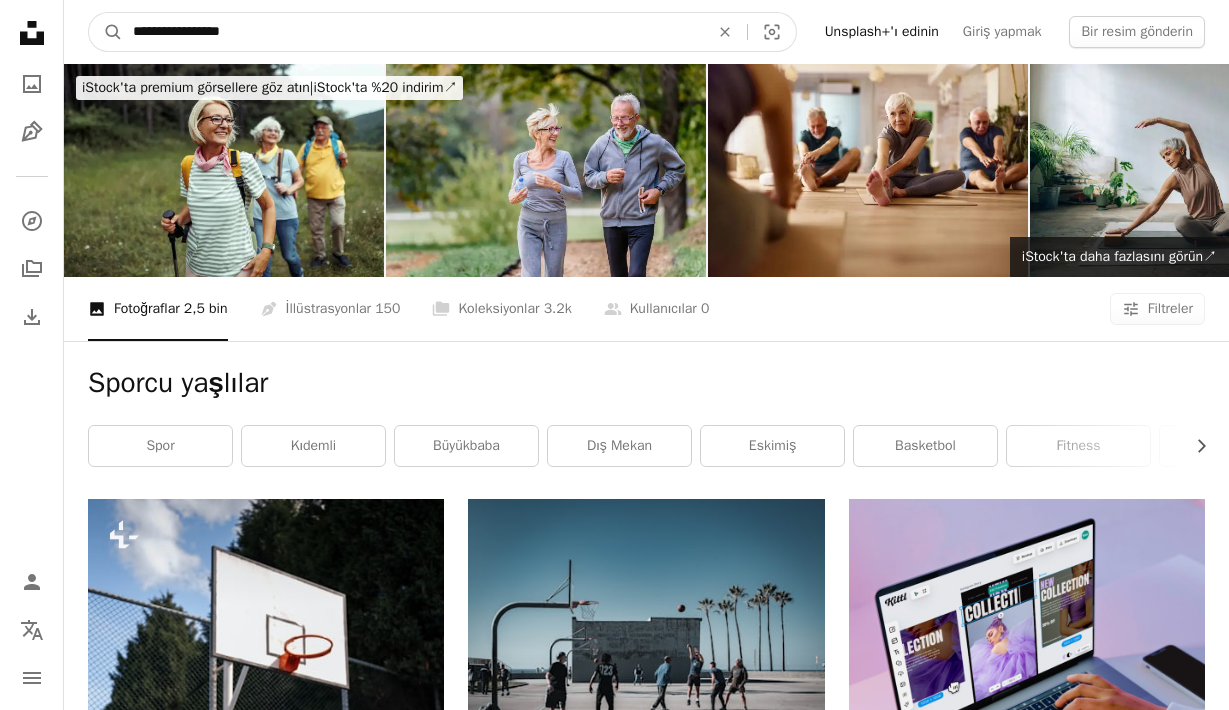 click on "A magnifying glass" at bounding box center [106, 32] 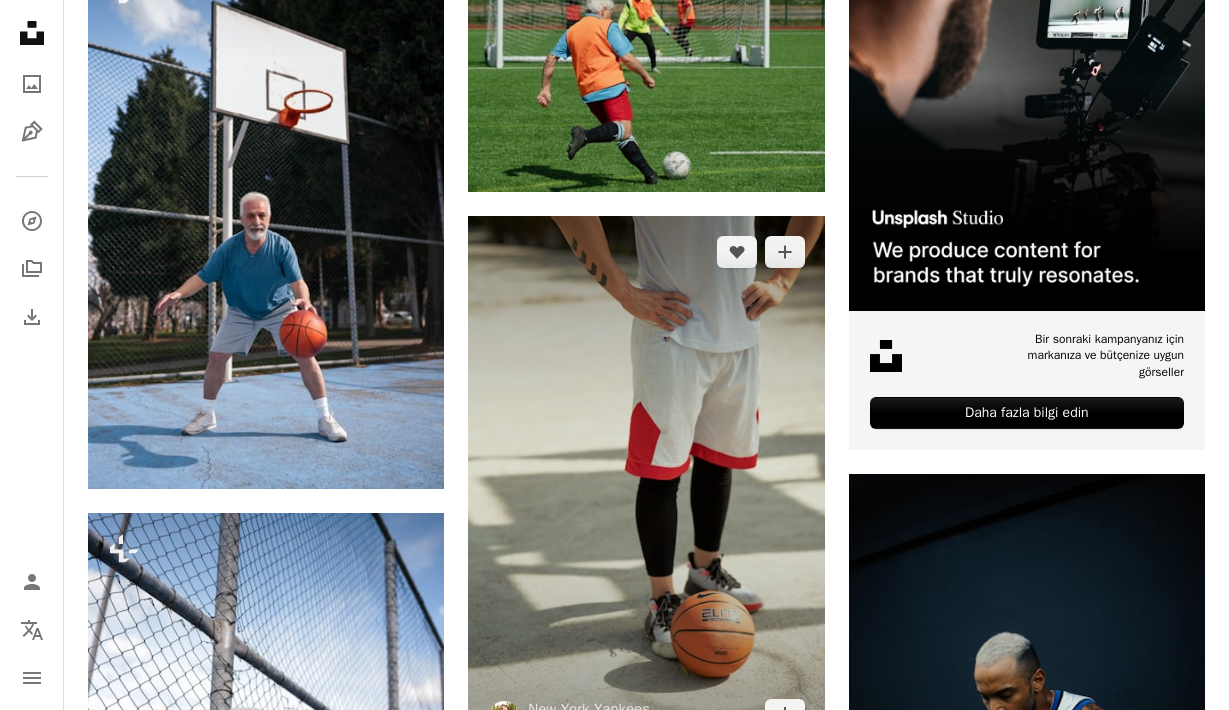 scroll, scrollTop: 0, scrollLeft: 0, axis: both 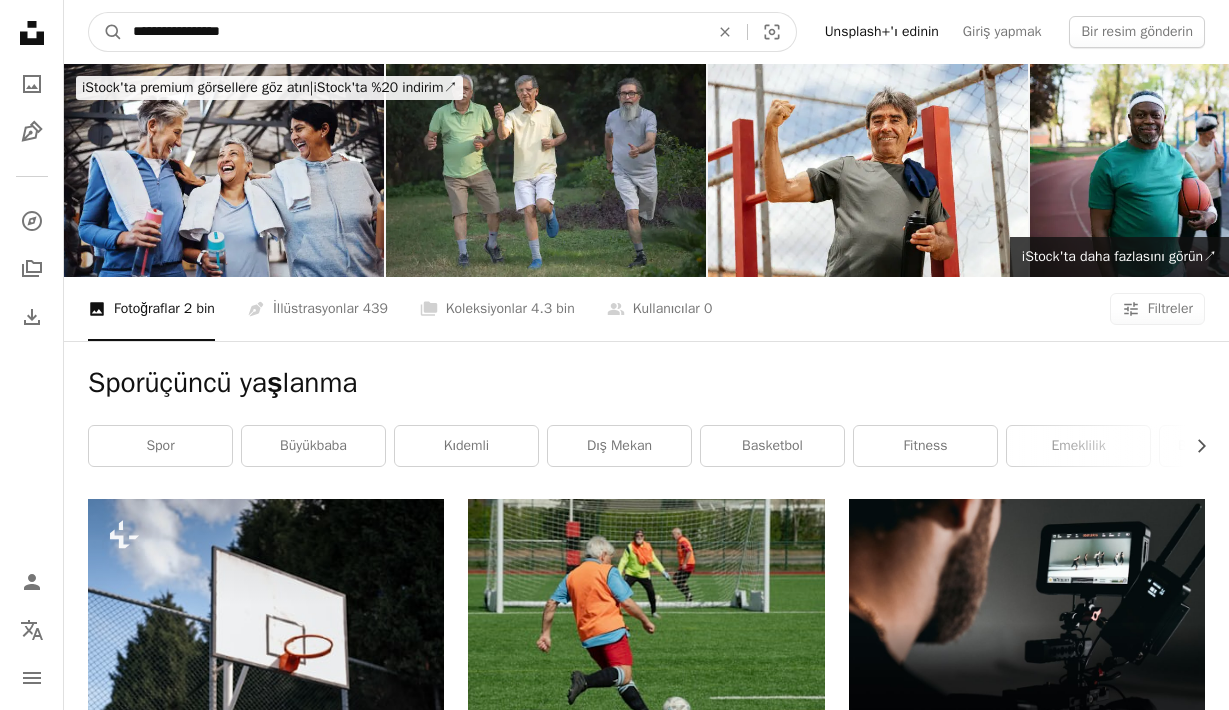 click on "**********" at bounding box center [413, 32] 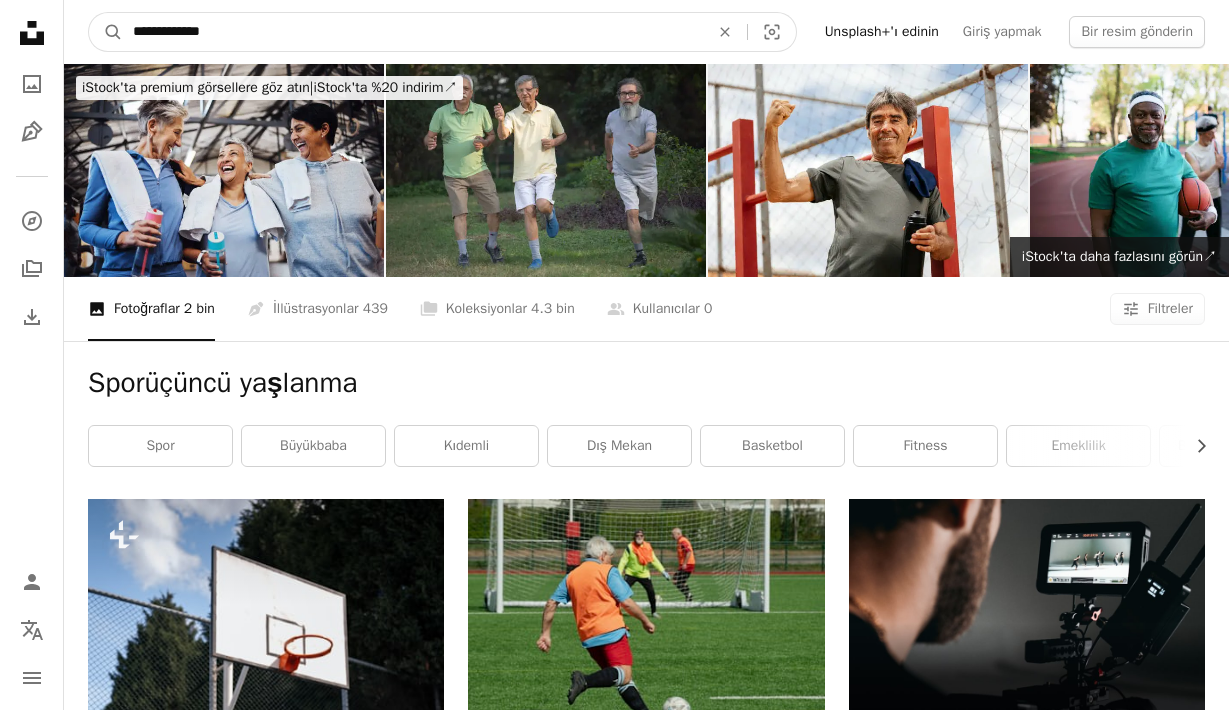type on "**********" 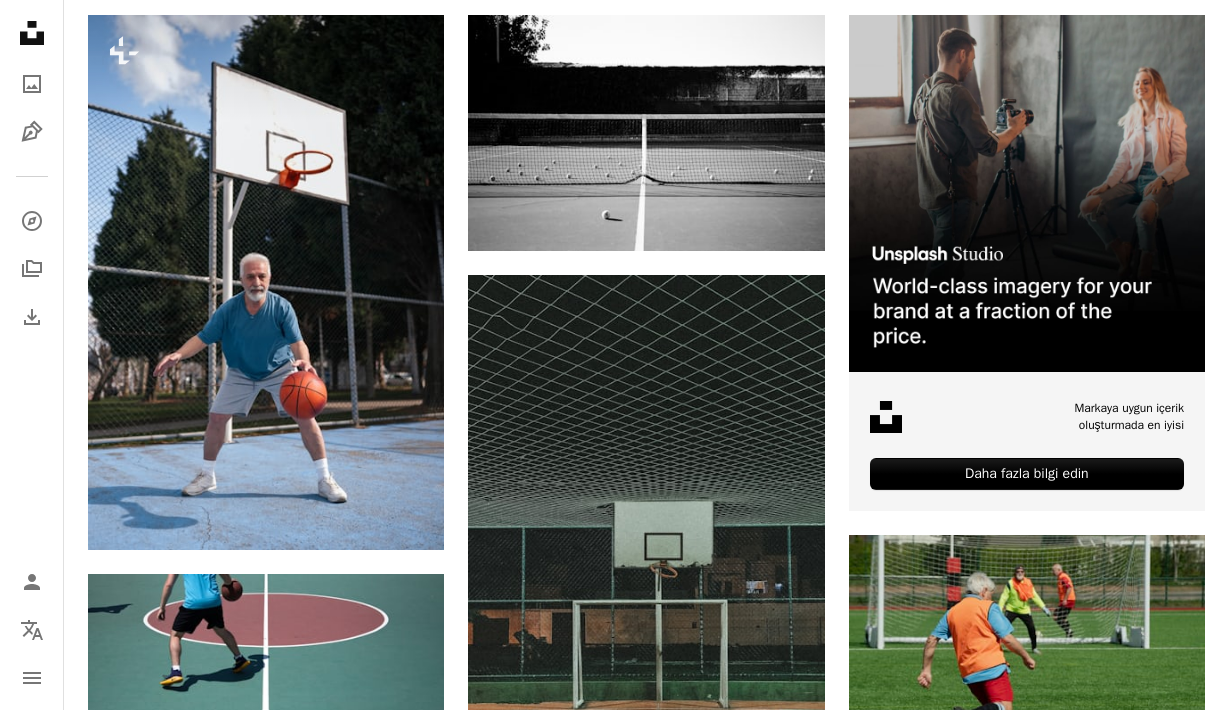 scroll, scrollTop: 0, scrollLeft: 0, axis: both 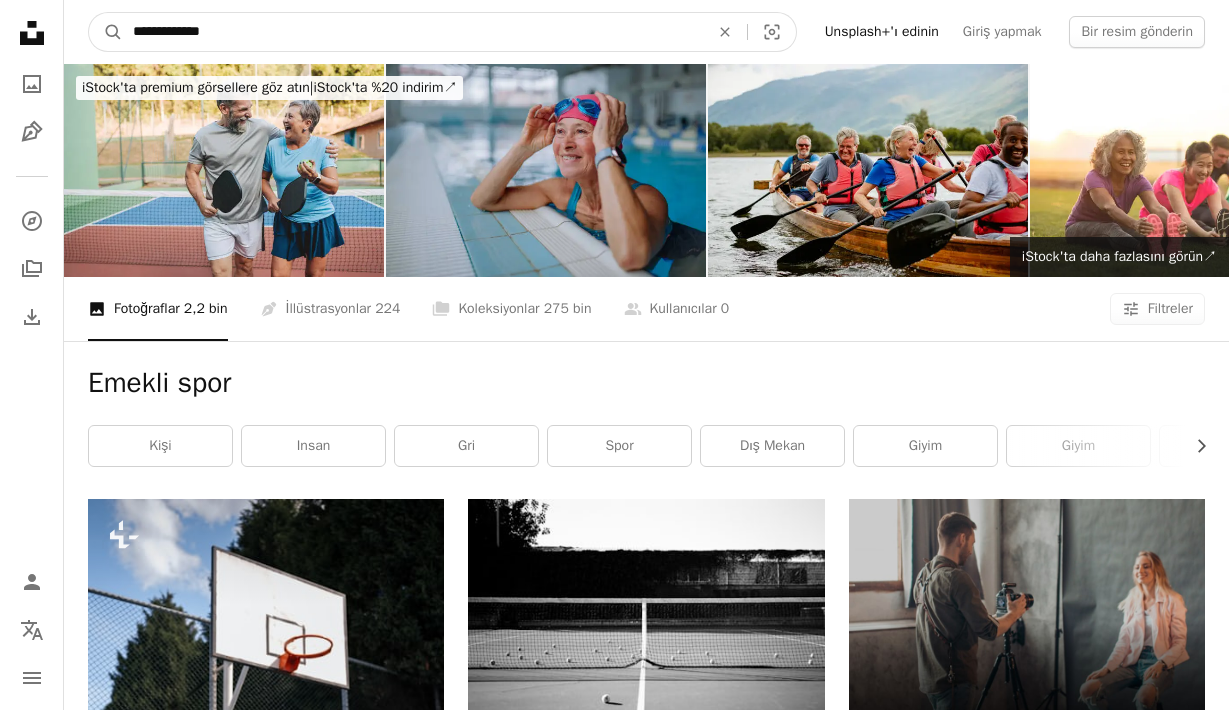 click on "**********" at bounding box center [413, 32] 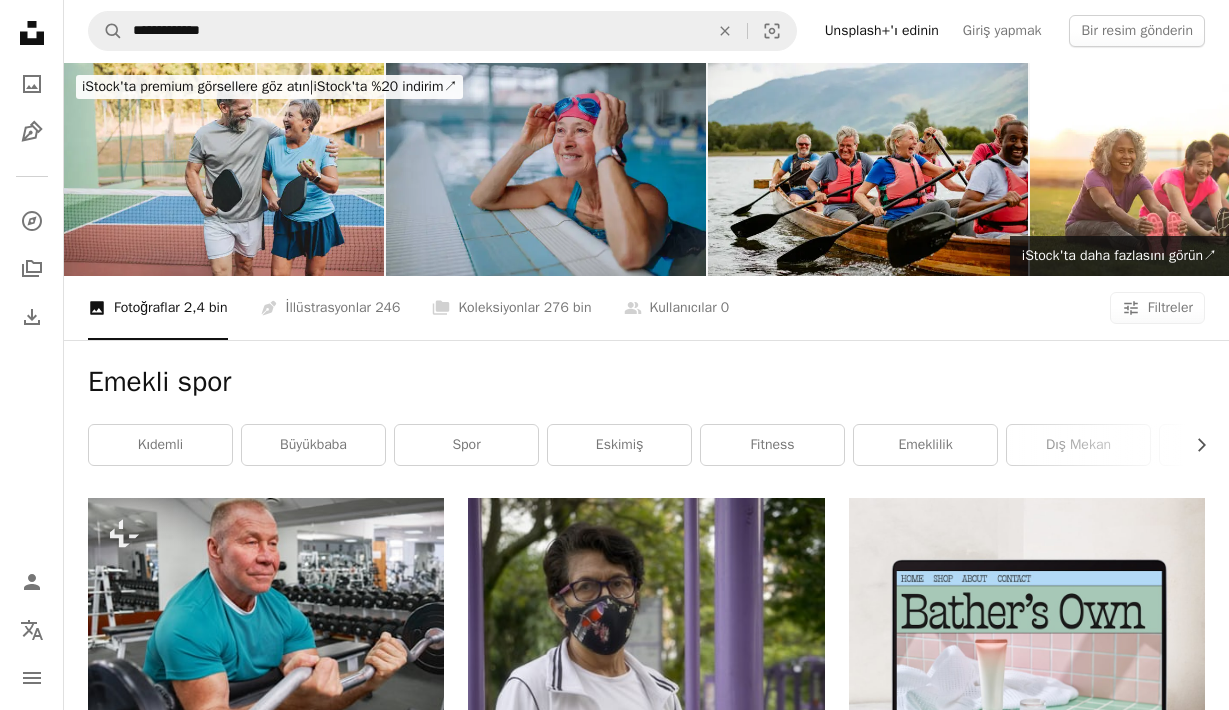 scroll, scrollTop: 0, scrollLeft: 0, axis: both 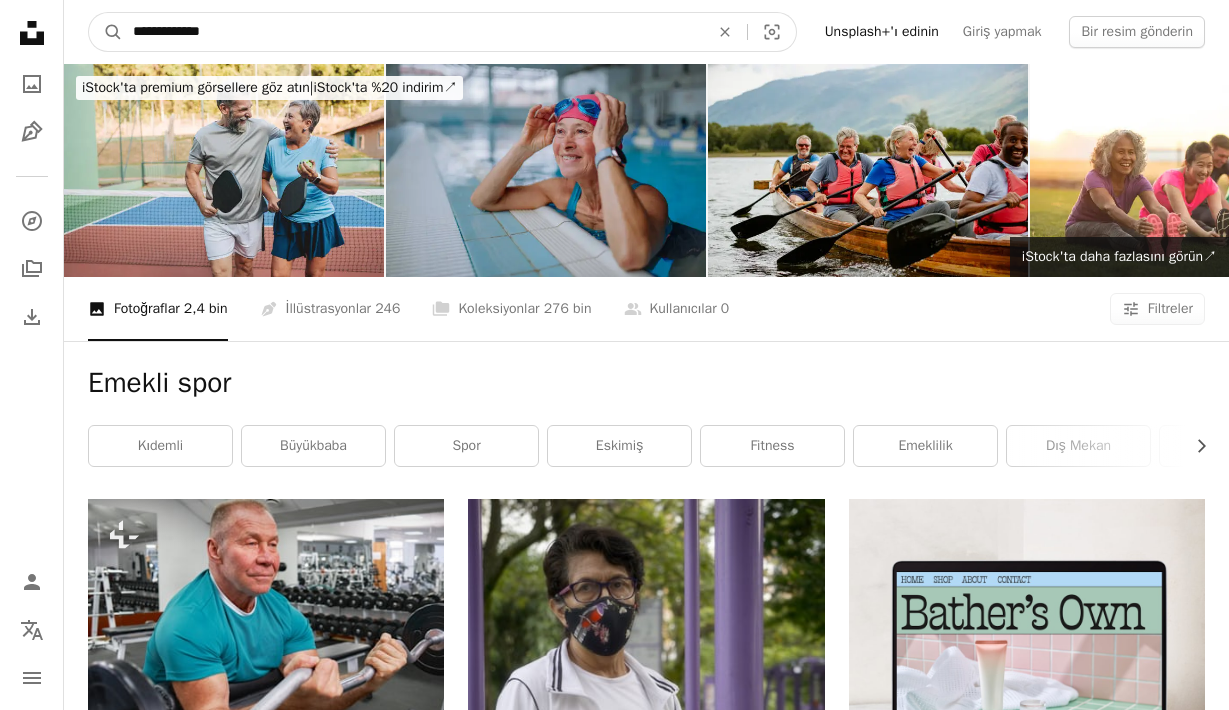 click on "**********" at bounding box center [413, 32] 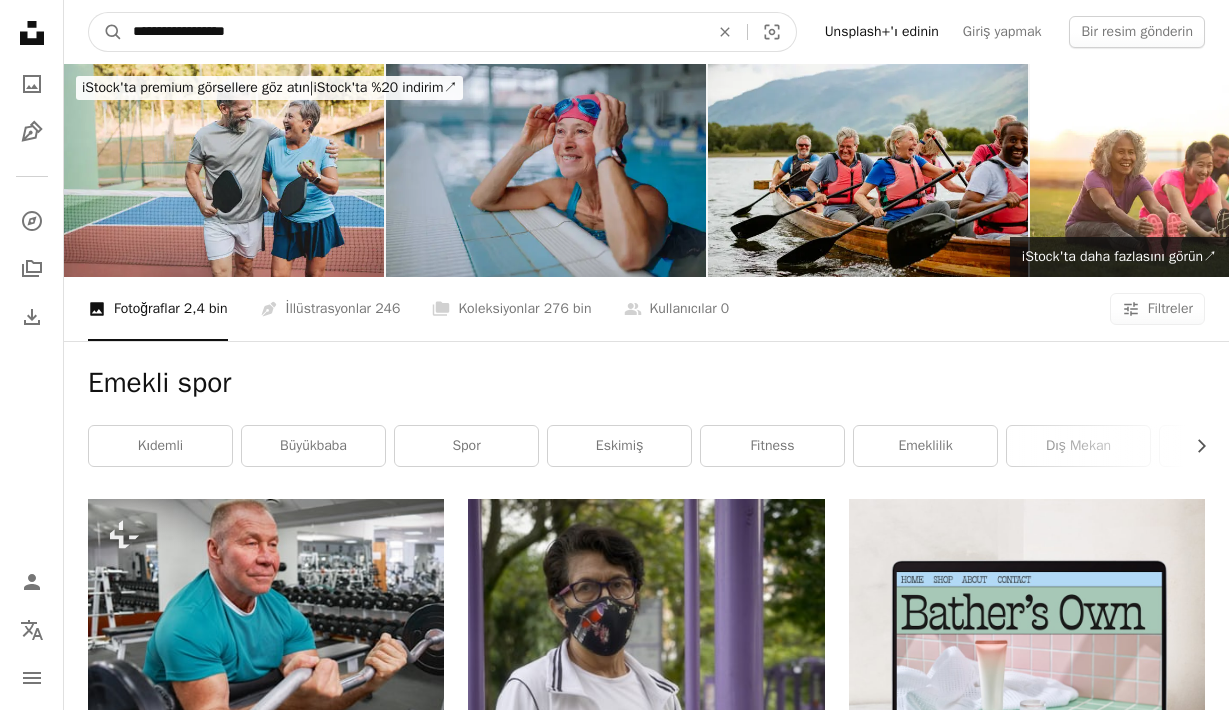 type on "**********" 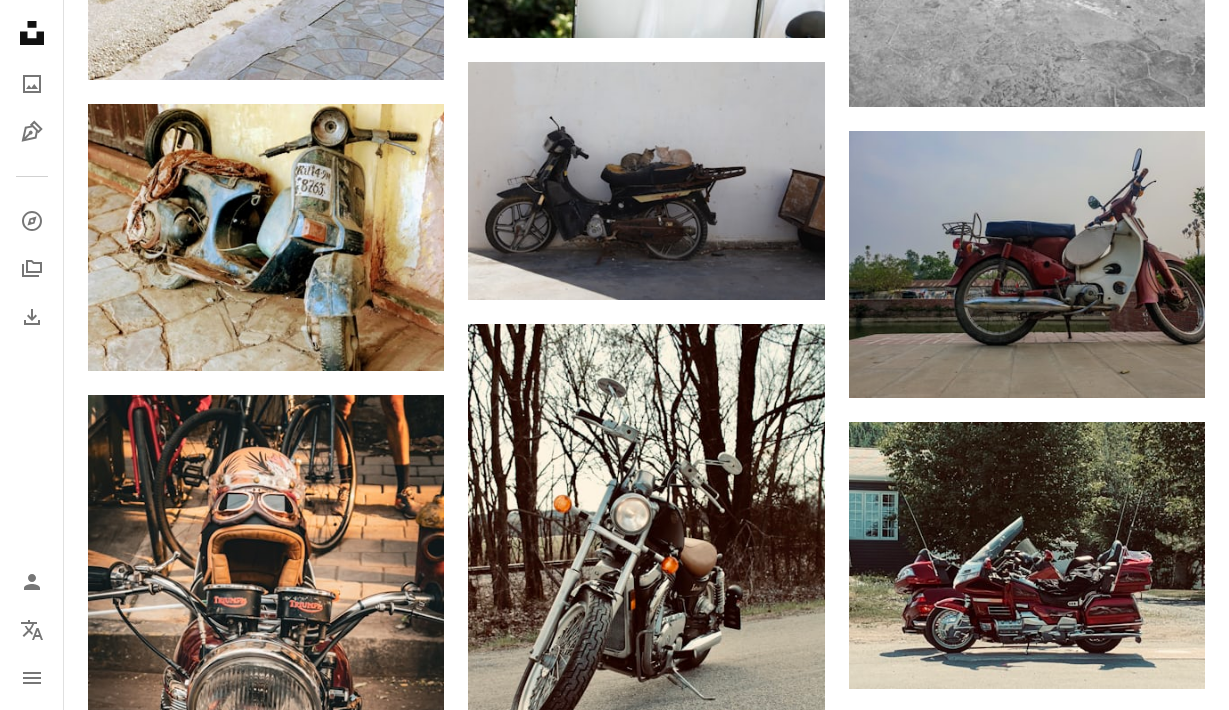 scroll, scrollTop: 1450, scrollLeft: 0, axis: vertical 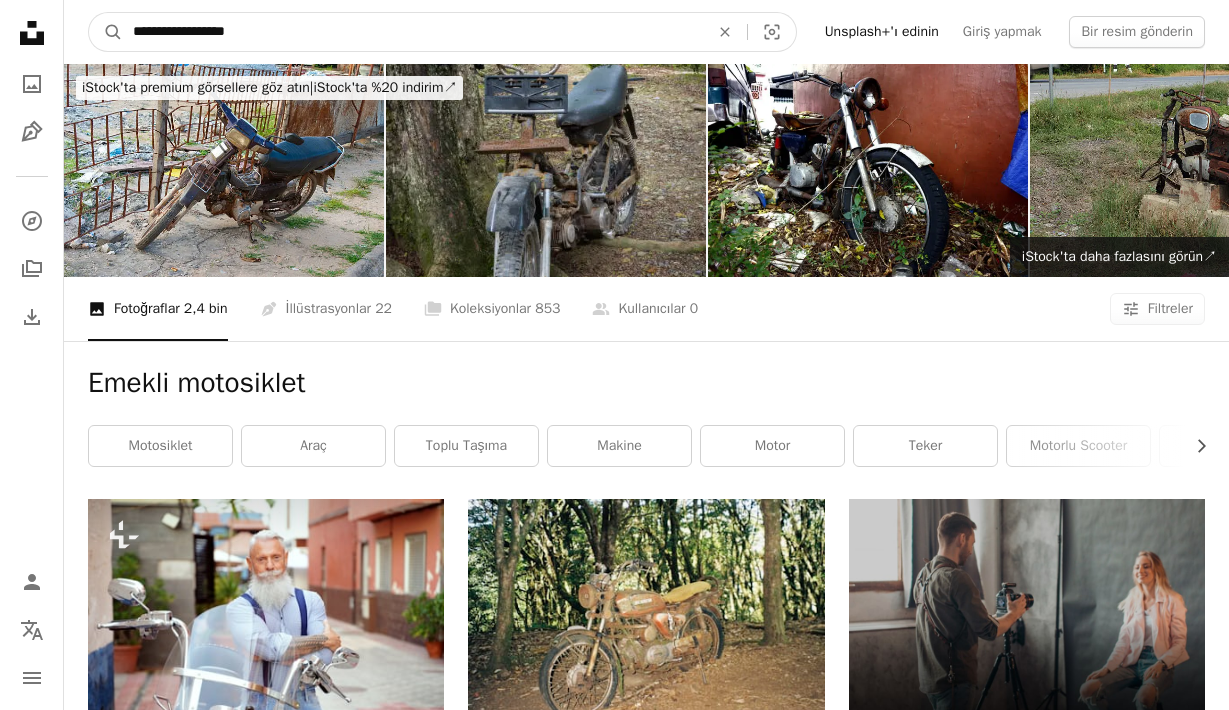 click on "**********" at bounding box center (413, 32) 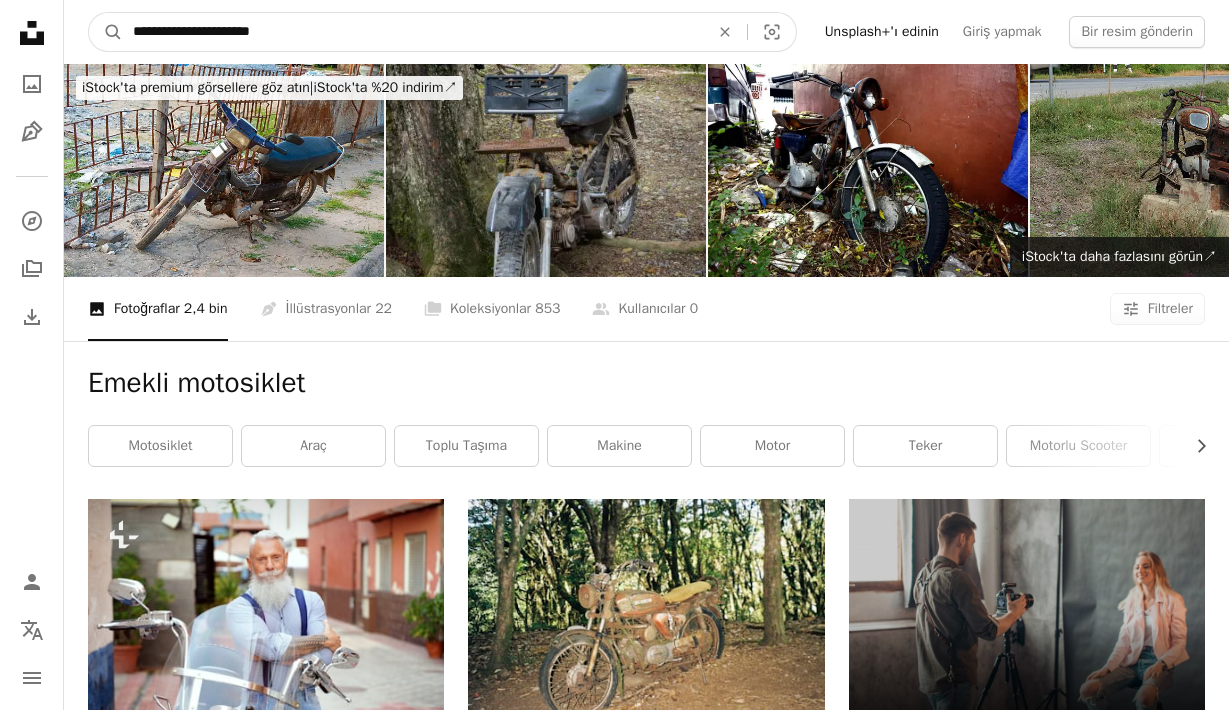 type on "**********" 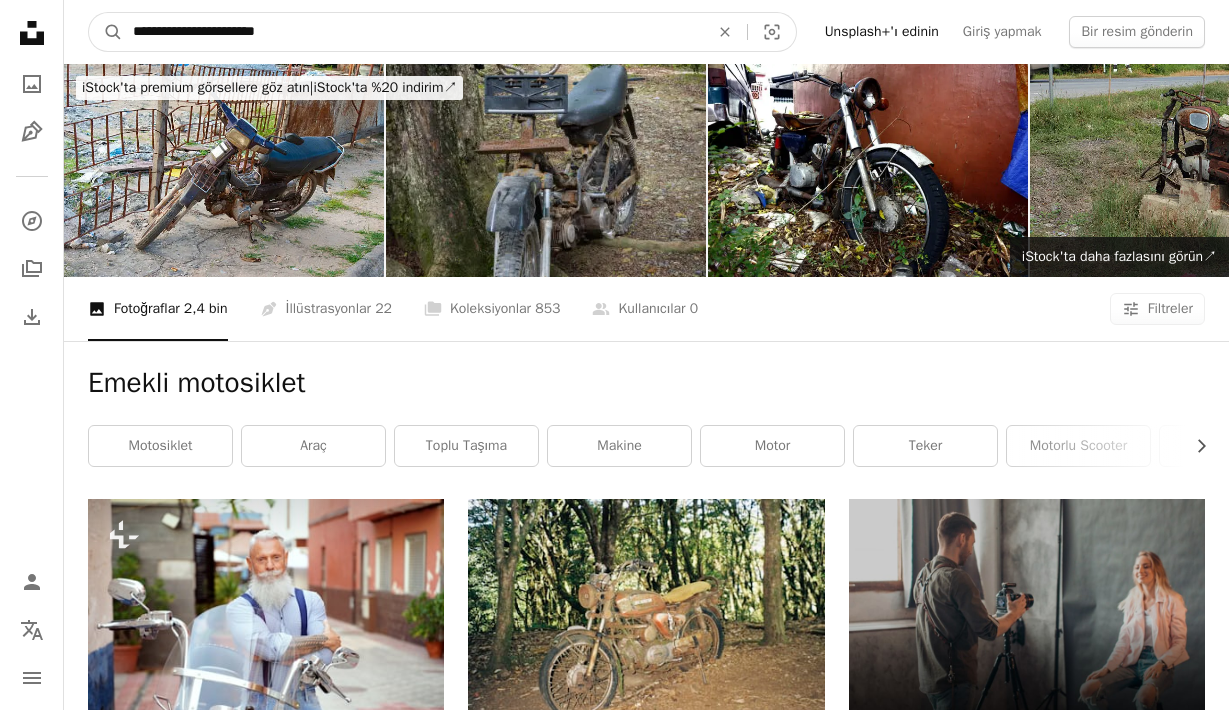 click on "A magnifying glass" at bounding box center [106, 32] 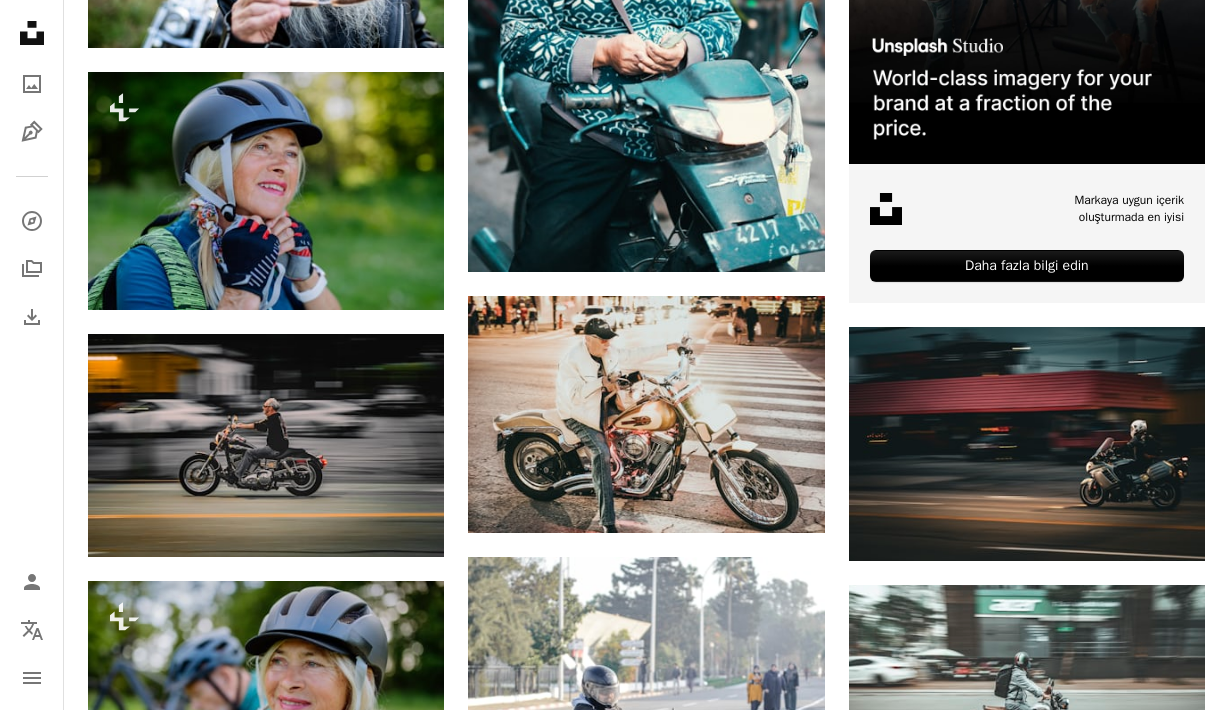 scroll, scrollTop: 693, scrollLeft: 0, axis: vertical 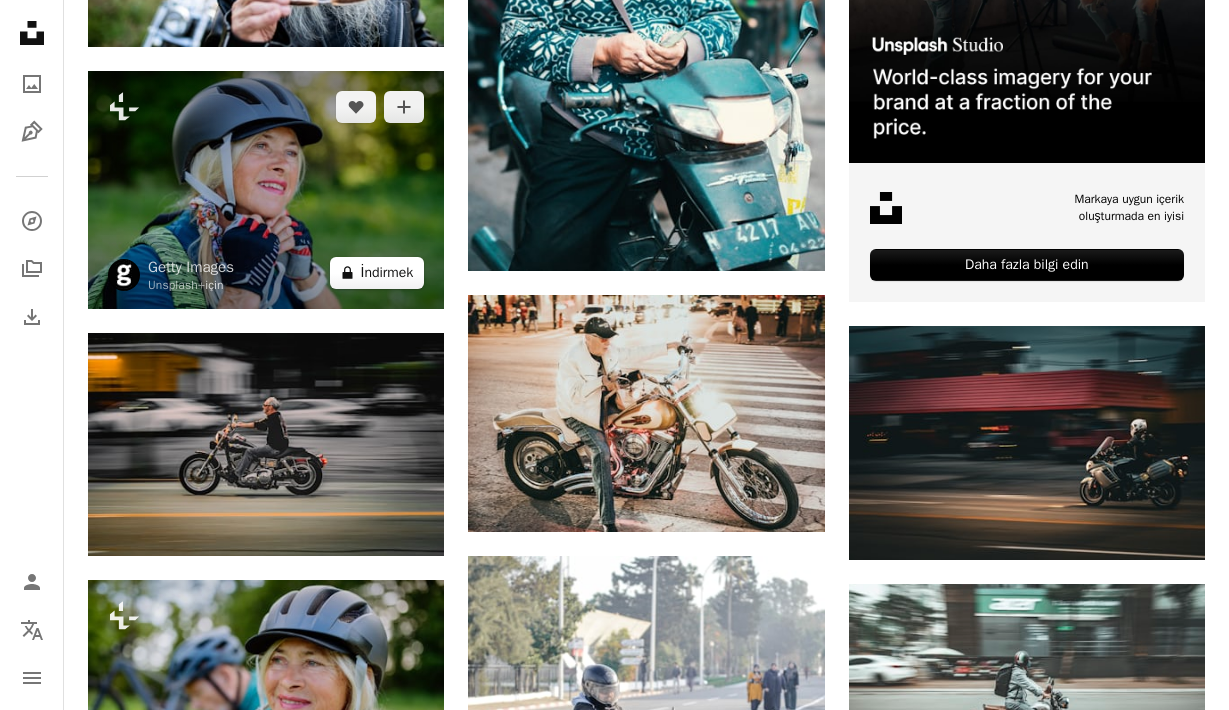 click on "İndirmek" at bounding box center [387, 272] 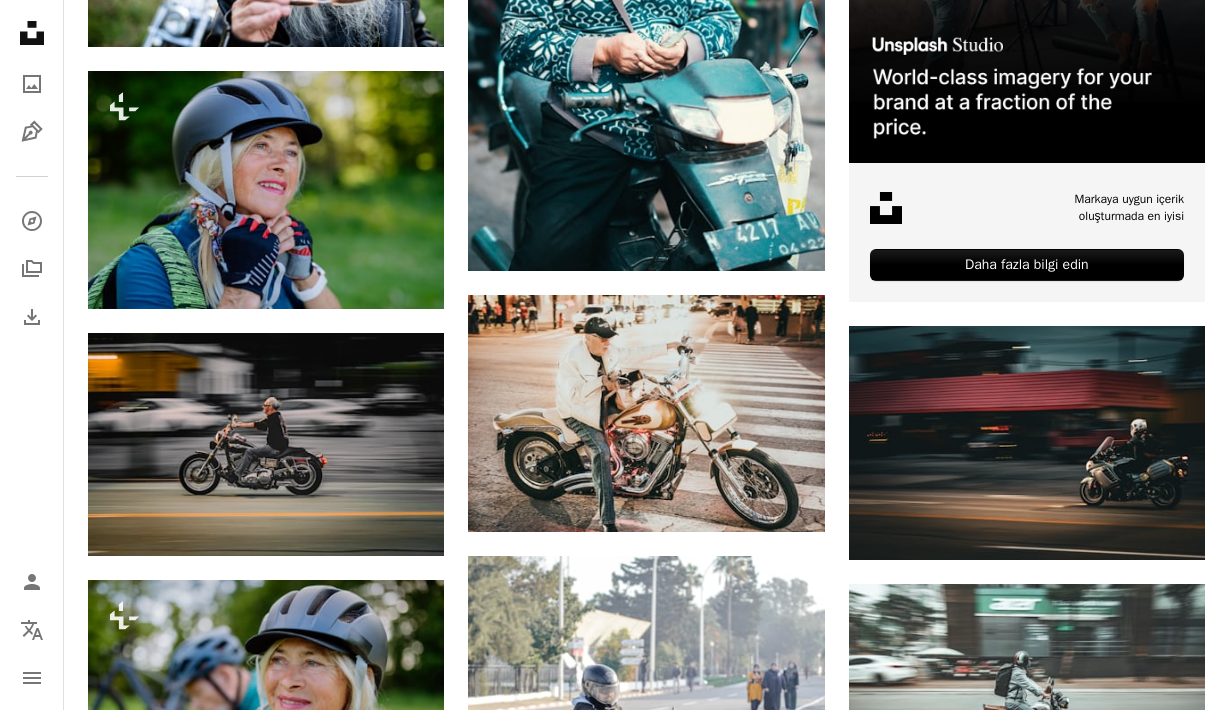 click on "An X shape Premium, kullanıma hazır görseller.  Sınırsız erişim elde edin. A plus sign Üyelere özel içerik her ay eklenir A plus sign Sınırsız telifsiz indirmeler A plus sign İllüstrasyonlar Yeni A plus sign Geliştirilmiş yasal korumalar yıllık %66  indirim aylık 12 dolar   4 dolar Amerikan Doları ayda  * Unsplash+'  ı edinin * Yıllık ödemelerde, peşin  48 ABD doları faturalandırılır  . Geçerli olduğu durumlarda vergiler. Otomatik olarak yenilenir. İstediğiniz zaman iptal edebilirsiniz." at bounding box center [614, 4224] 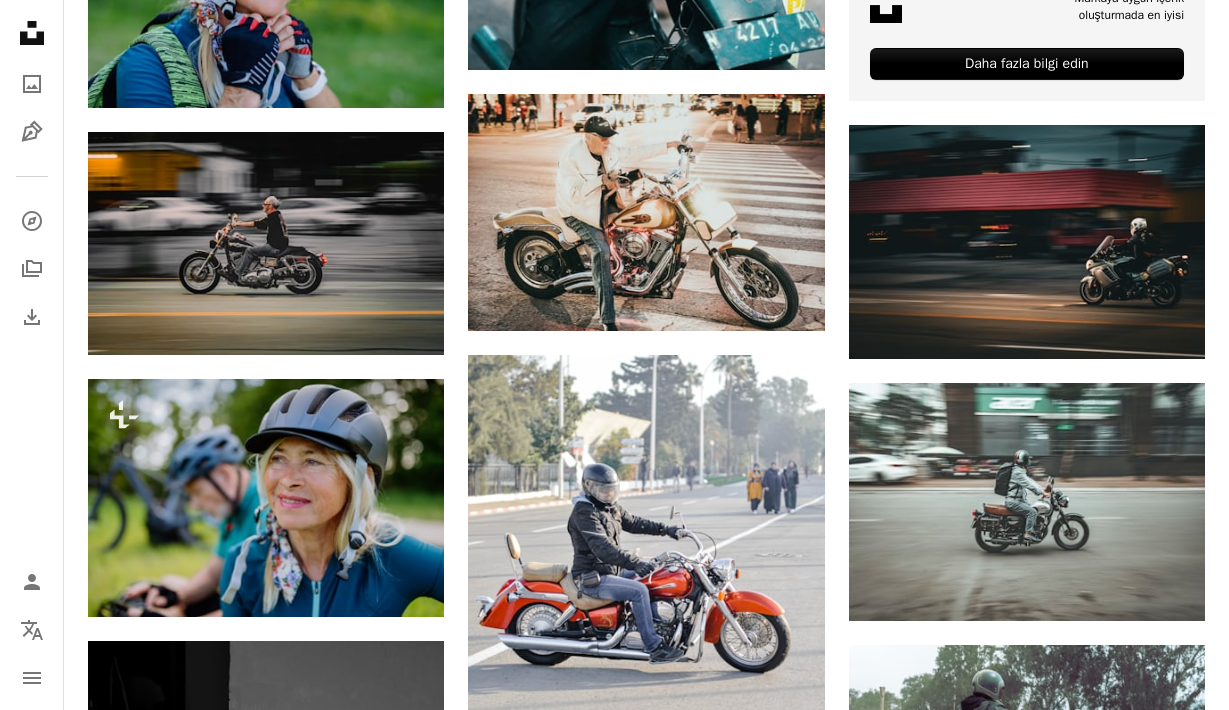 scroll, scrollTop: 897, scrollLeft: 0, axis: vertical 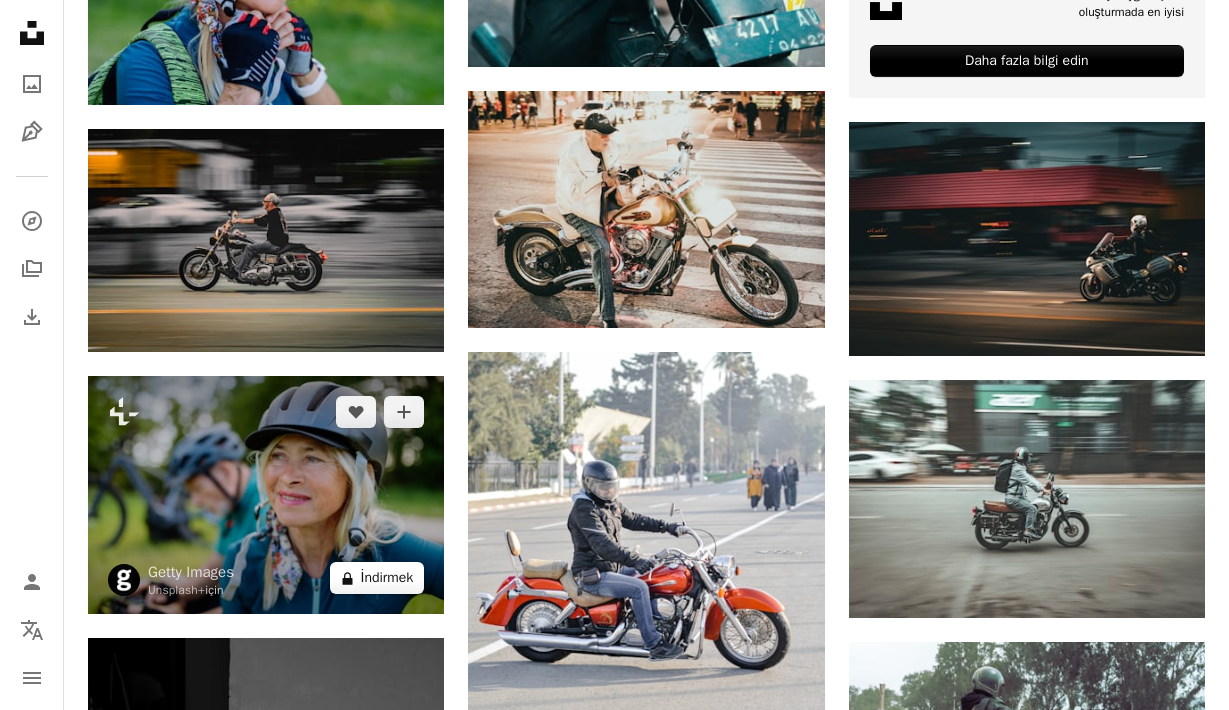click on "İndirmek" at bounding box center [387, 577] 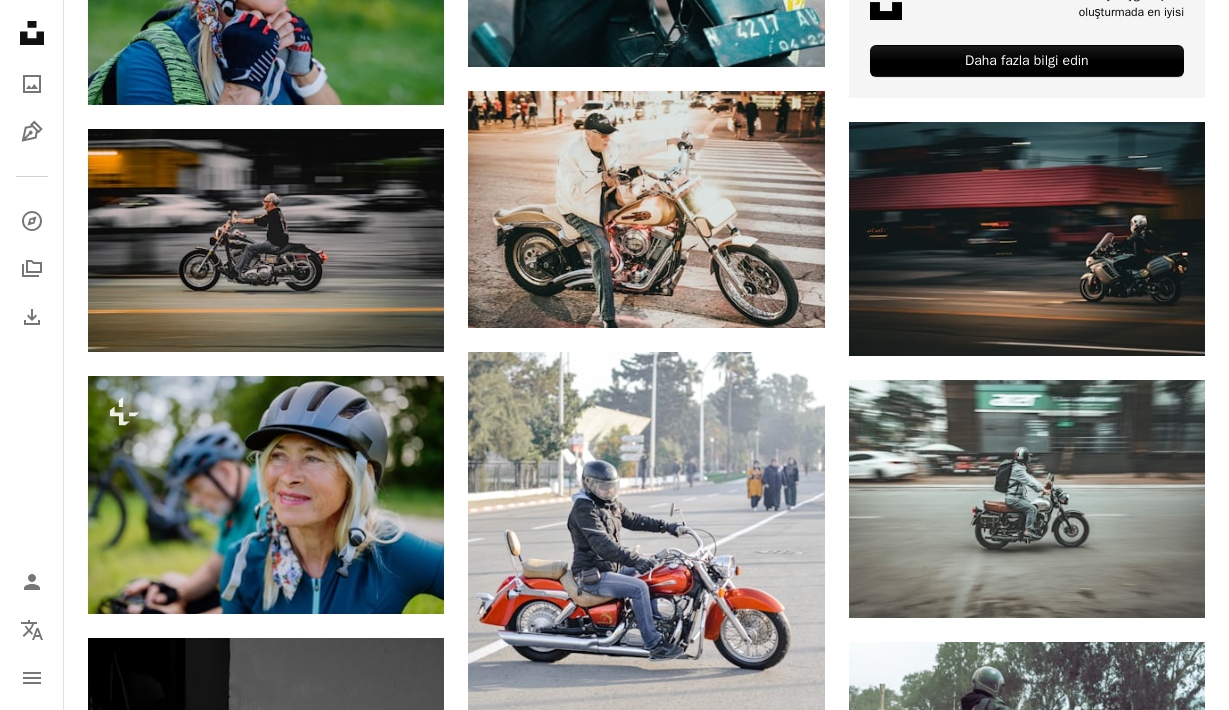 click on "An X shape Premium, kullanıma hazır görseller.  Sınırsız erişim elde edin. A plus sign Üyelere özel içerik her ay eklenir A plus sign Sınırsız telifsiz indirmeler A plus sign İllüstrasyonlar Yeni A plus sign Geliştirilmiş yasal korumalar yıllık %66  indirim aylık 12 dolar   4 dolar Amerikan Doları ayda  * Unsplash+'  ı edinin * Yıllık ödemelerde, peşin  48 ABD doları faturalandırılır  . Geçerli olduğu durumlarda vergiler. Otomatik olarak yenilenir. İstediğiniz zaman iptal edebilirsiniz." at bounding box center [614, 4020] 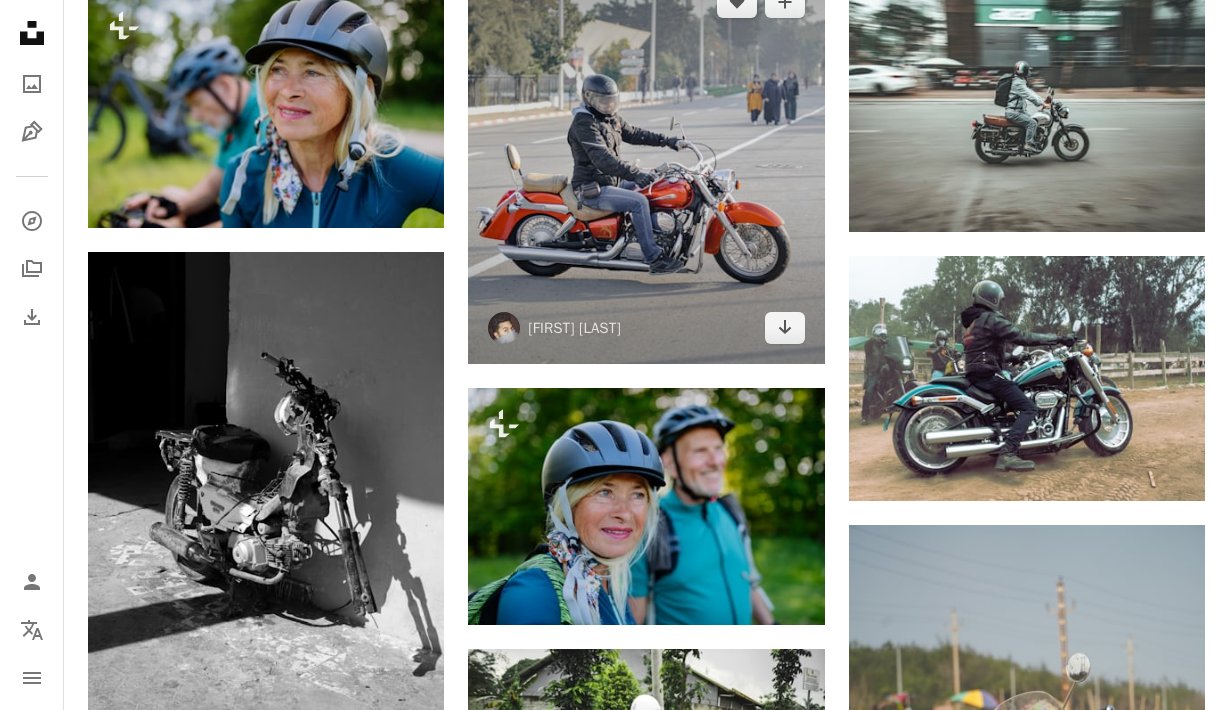 scroll, scrollTop: 1288, scrollLeft: 0, axis: vertical 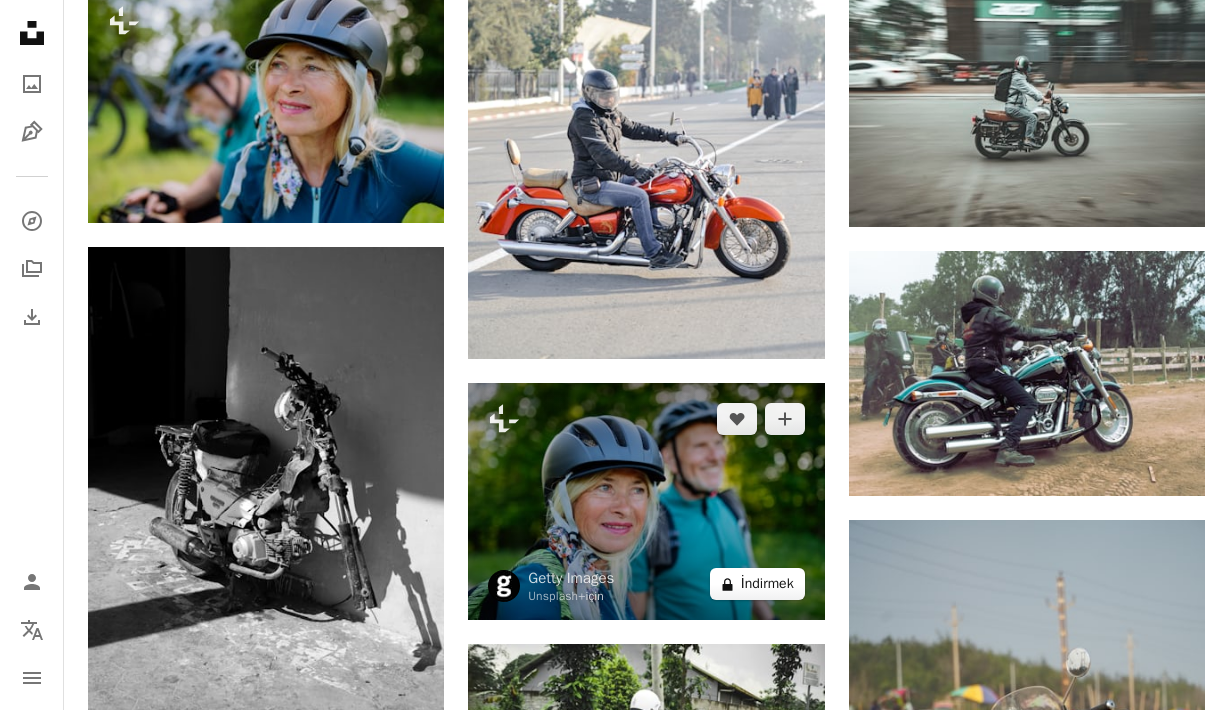click on "İndirmek" at bounding box center [767, 583] 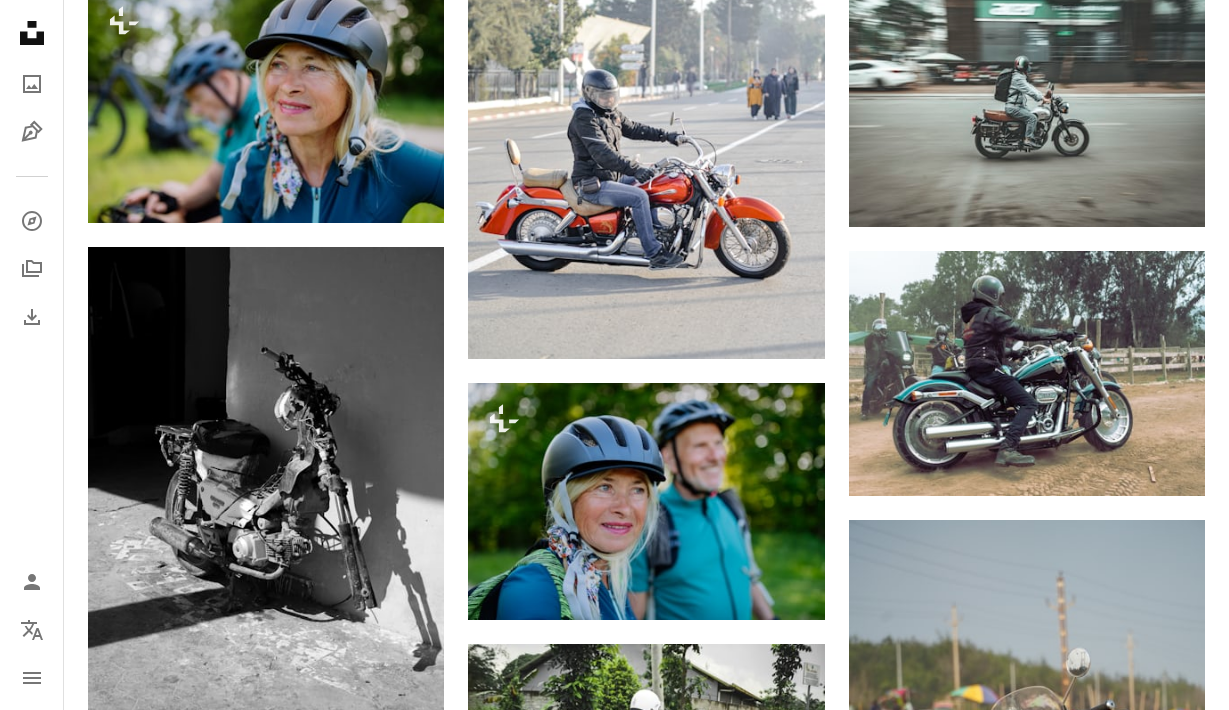 click on "An X shape Premium, kullanıma hazır görseller.  Sınırsız erişim elde edin. A plus sign Üyelere özel içerik her ay eklenir A plus sign Sınırsız telifsiz indirmeler A plus sign İllüstrasyonlar Yeni A plus sign Geliştirilmiş yasal korumalar yıllık %66  indirim aylık 12 dolar   4 dolar Amerikan Doları ayda  * Unsplash+'  ı edinin * Yıllık ödemelerde, peşin  48 ABD doları faturalandırılır  . Geçerli olduğu durumlarda vergiler. Otomatik olarak yenilenir. İstediğiniz zaman iptal edebilirsiniz." at bounding box center [614, 3629] 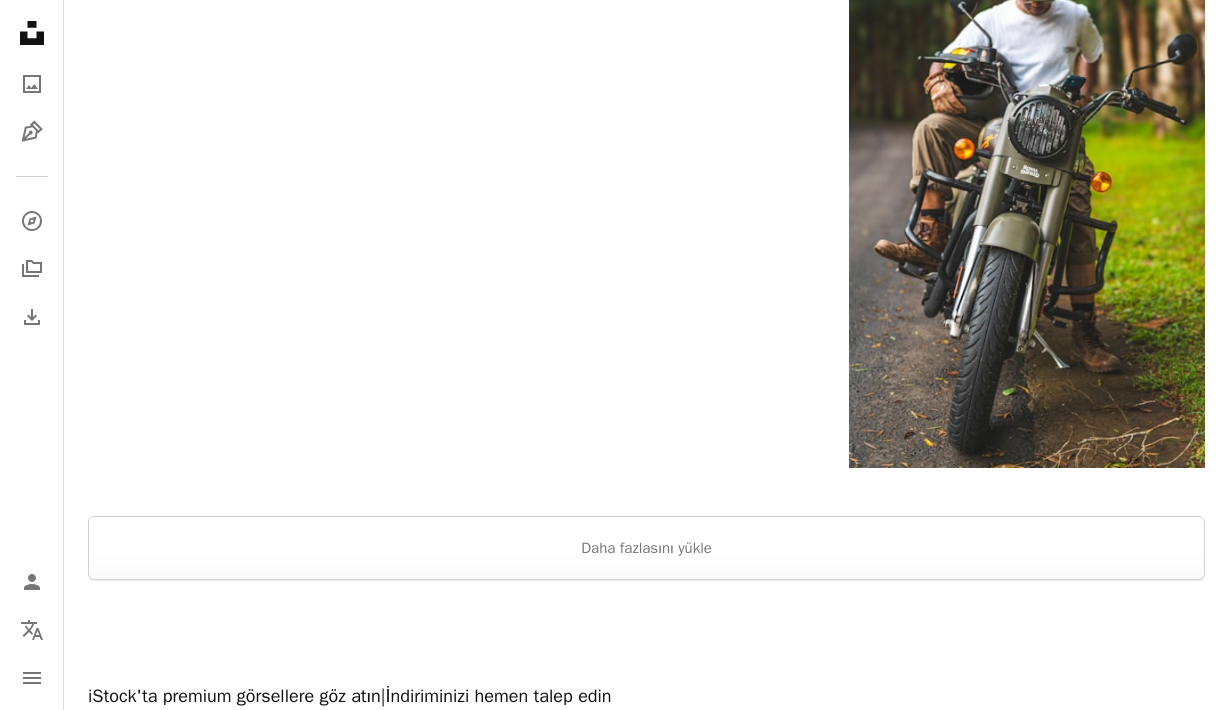 scroll, scrollTop: 3237, scrollLeft: 0, axis: vertical 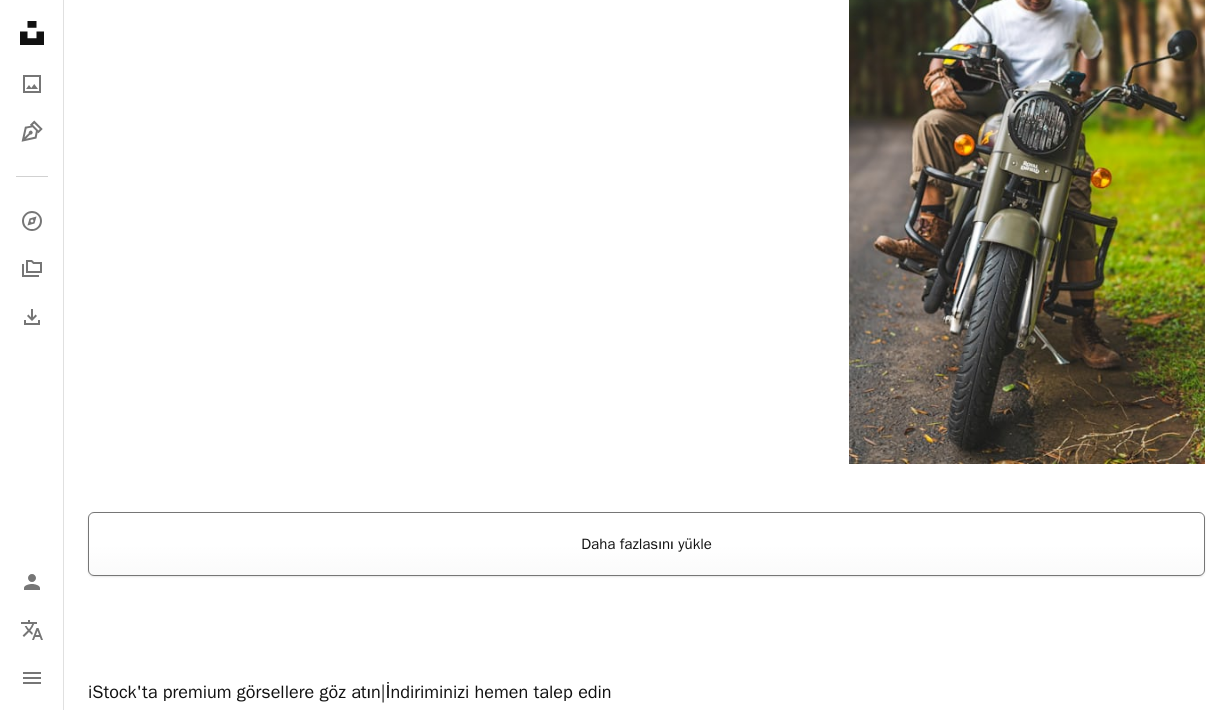 click on "Daha fazlasını yükle" at bounding box center [646, 544] 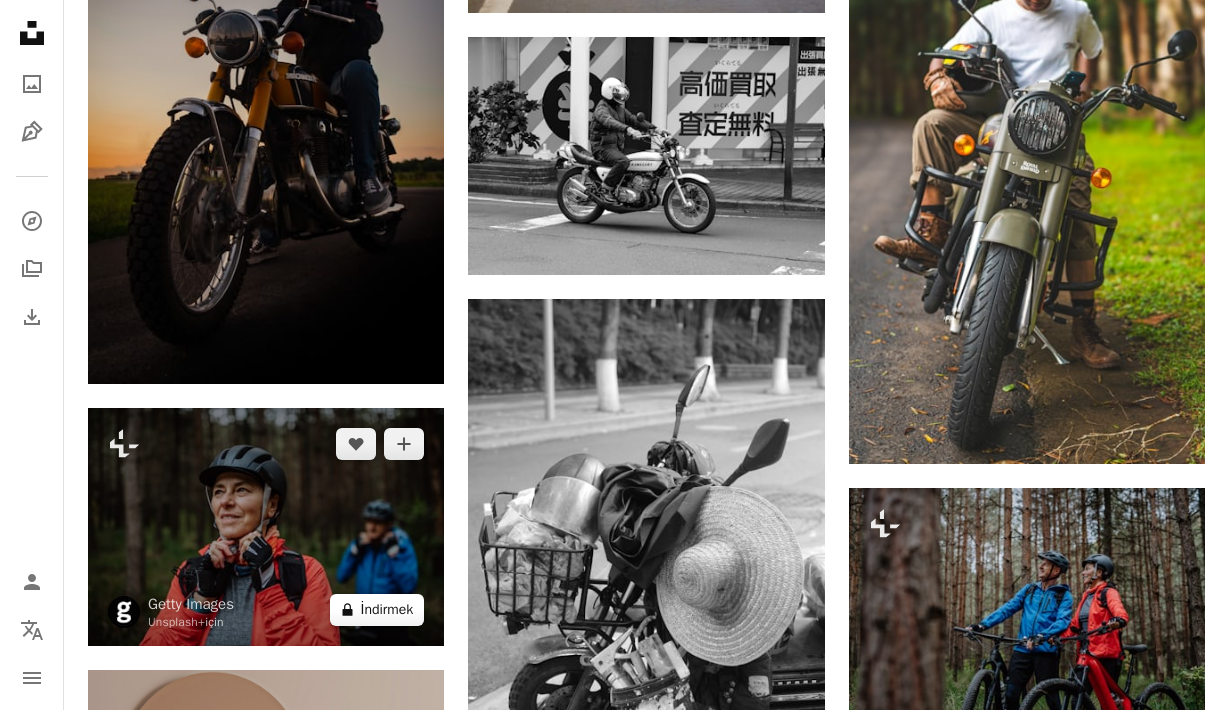 click on "İndirmek" at bounding box center [387, 609] 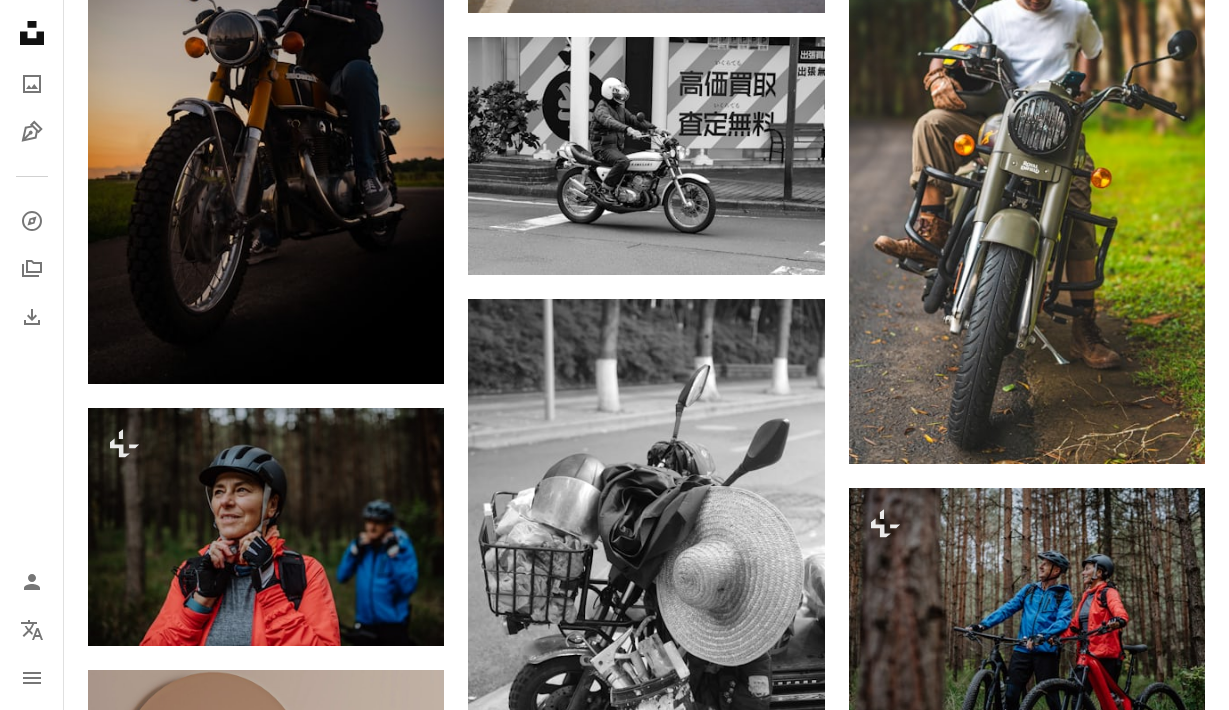 click on "An X shape Premium, kullanıma hazır görseller.  Sınırsız erişim elde edin. A plus sign Üyelere özel içerik her ay eklenir A plus sign Sınırsız telifsiz indirmeler A plus sign İllüstrasyonlar Yeni A plus sign Geliştirilmiş yasal korumalar yıllık %66  indirim aylık 12 dolar   4 dolar Amerikan Doları ayda  * Unsplash+'  ı edinin * Yıllık ödemelerde, peşin  48 ABD doları faturalandırılır  . Geçerli olduğu durumlarda vergiler. Otomatik olarak yenilenir. İstediğiniz zaman iptal edebilirsiniz." at bounding box center [614, 3164] 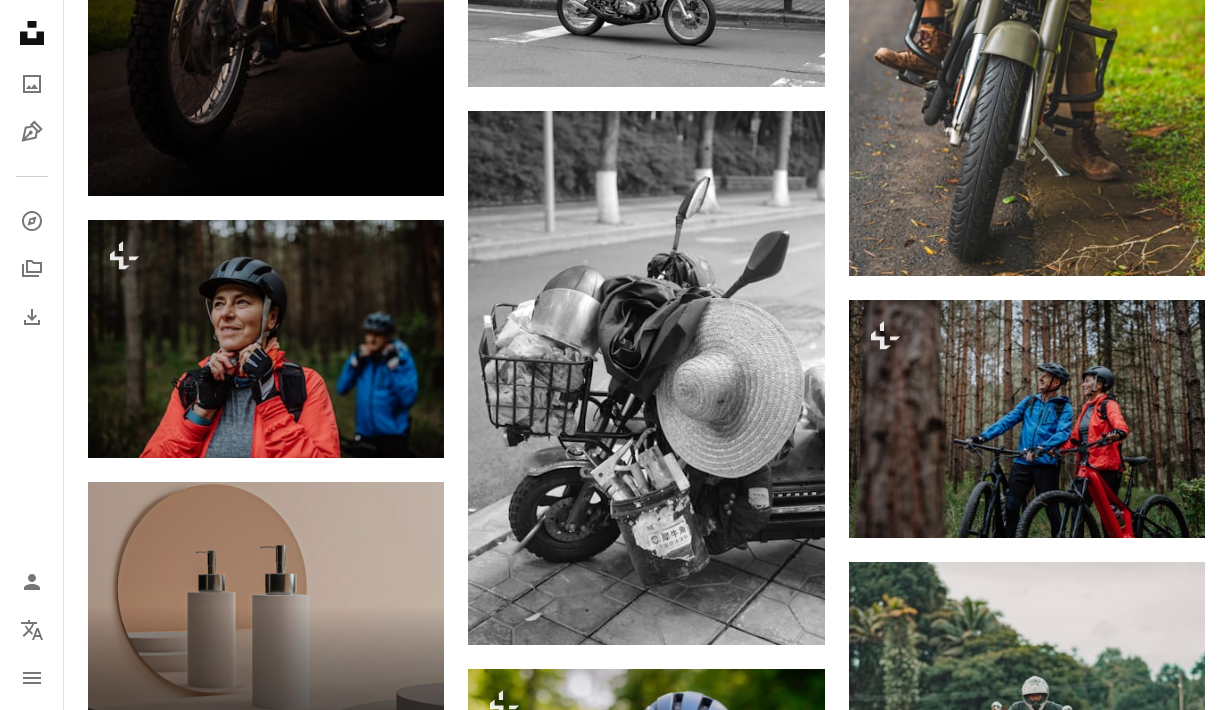 scroll, scrollTop: 3437, scrollLeft: 0, axis: vertical 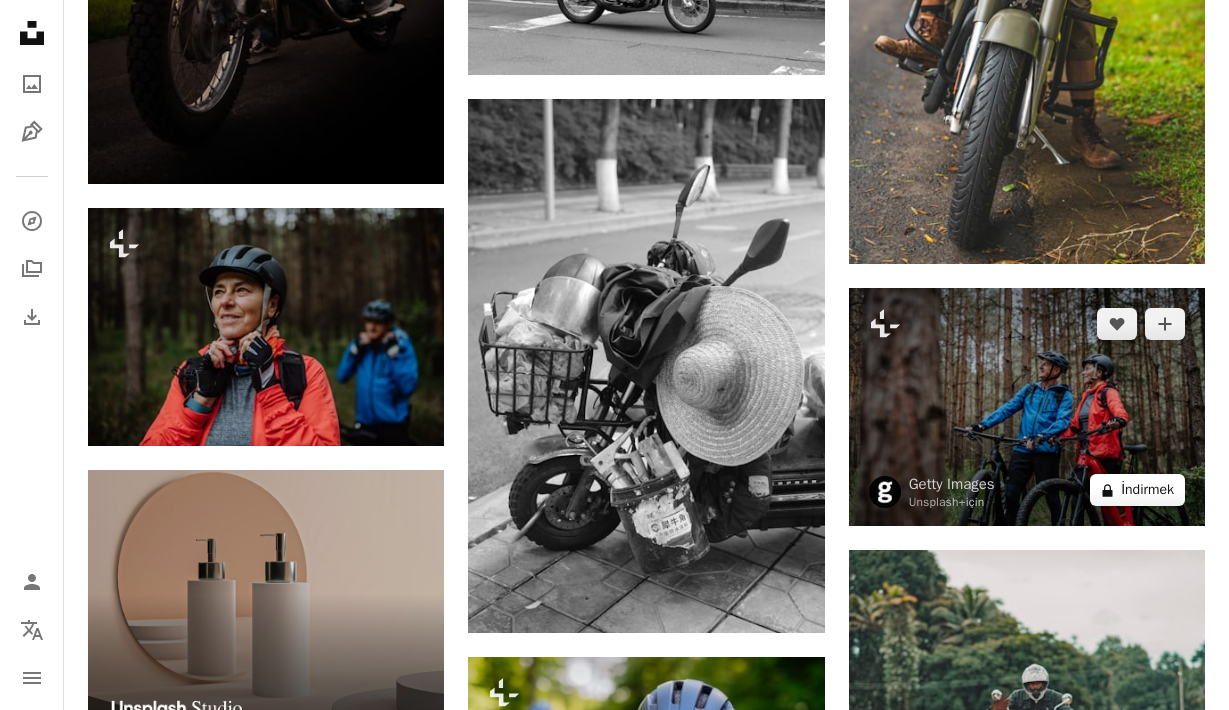 click on "İndirmek" at bounding box center [1147, 489] 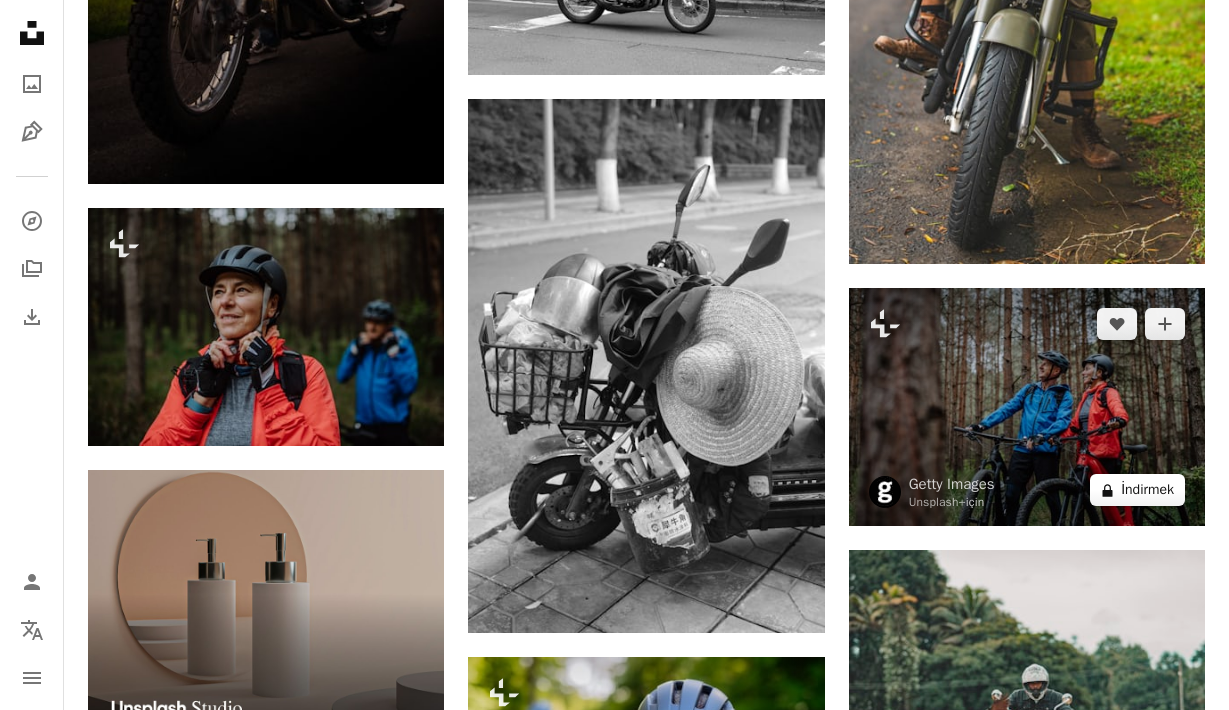 click on "Premium, kullanıma hazır görseller.  Sınırsız erişim elde edin. A plus sign Üyelere özel içerik her ay eklenir A plus sign Sınırsız telifsiz indirmeler A plus sign İllüstrasyonlar Yeni A plus sign Geliştirilmiş yasal korumalar yıllık %66  indirim aylık 12 dolar   4 dolar Amerikan Doları ayda  * Unsplash+'  ı edinin * Yıllık ödemelerde, peşin  48 ABD doları faturalandırılır  . Geçerli olduğu durumlarda vergiler. Otomatik olarak yenilenir. İstediğiniz zaman iptal edebilirsiniz." at bounding box center [792, 5402] 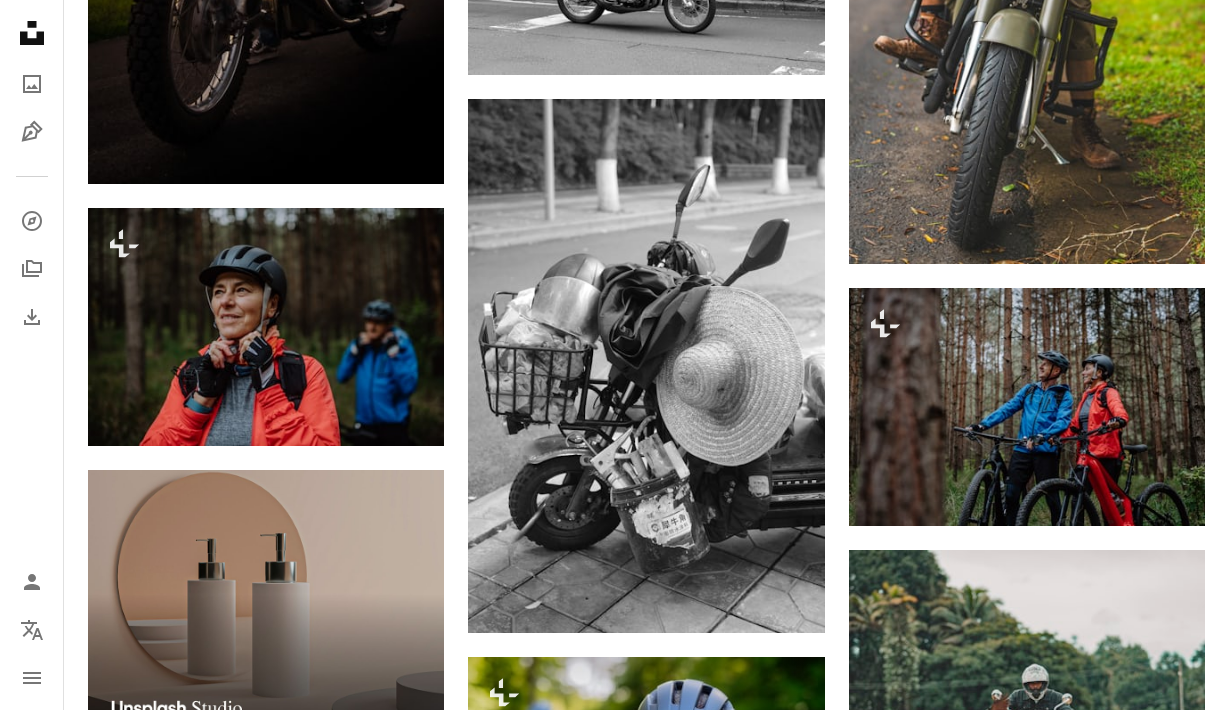 click on "An X shape Premium, kullanıma hazır görseller.  Sınırsız erişim elde edin. A plus sign Üyelere özel içerik her ay eklenir A plus sign Sınırsız telifsiz indirmeler A plus sign İllüstrasyonlar Yeni A plus sign Geliştirilmiş yasal korumalar yıllık %66  indirim aylık 12 dolar   4 dolar Amerikan Doları ayda  * Unsplash+'  ı edinin * Yıllık ödemelerde, peşin  48 ABD doları faturalandırılır  . Geçerli olduğu durumlarda vergiler. Otomatik olarak yenilenir. İstediğiniz zaman iptal edebilirsiniz." at bounding box center (614, 5405) 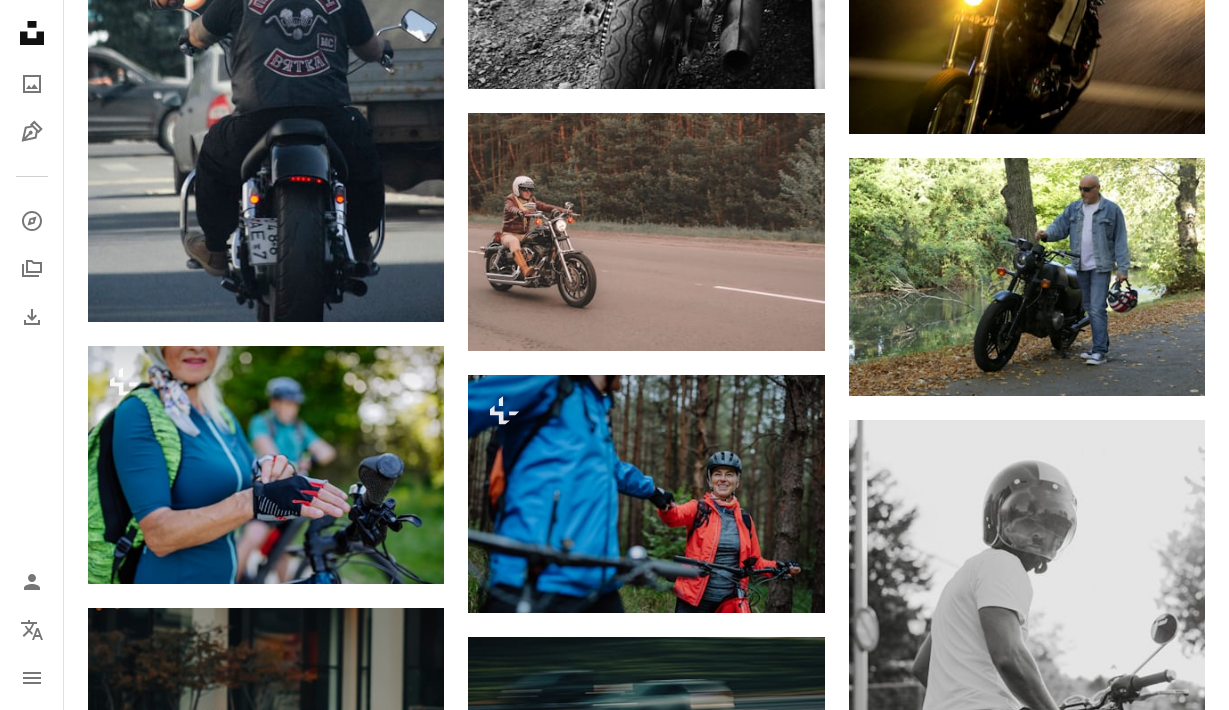 scroll, scrollTop: 4906, scrollLeft: 0, axis: vertical 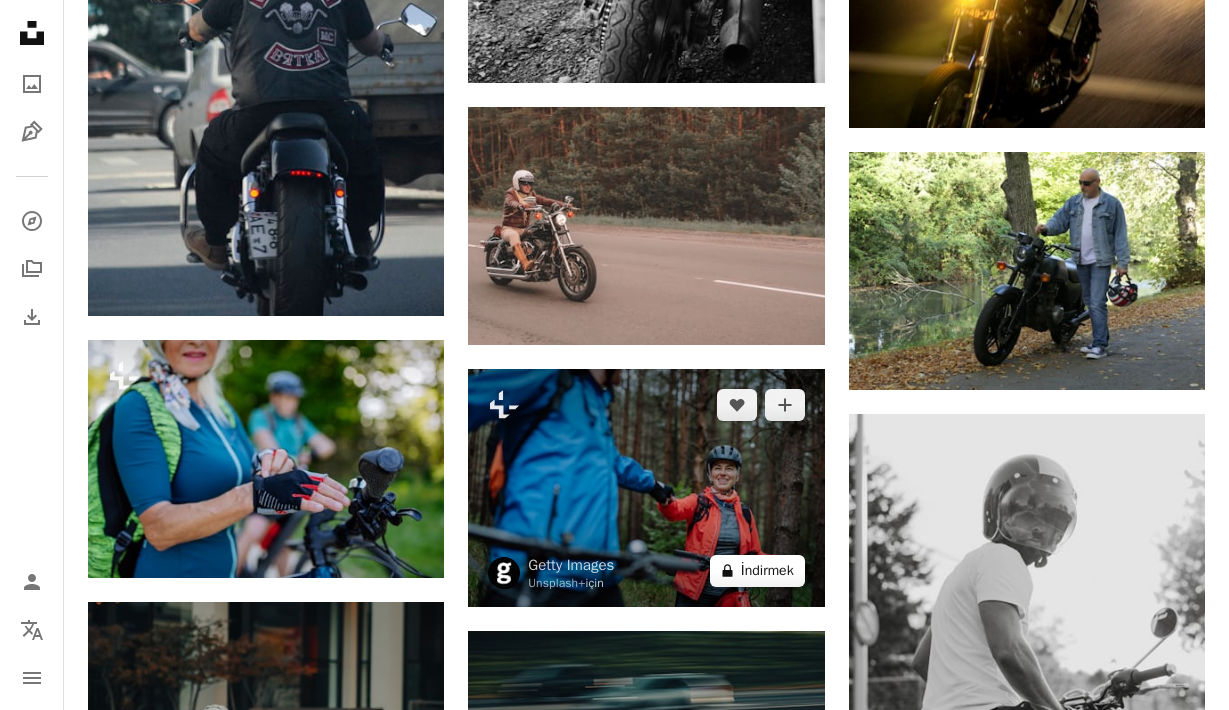 click on "İndirmek" at bounding box center (767, 570) 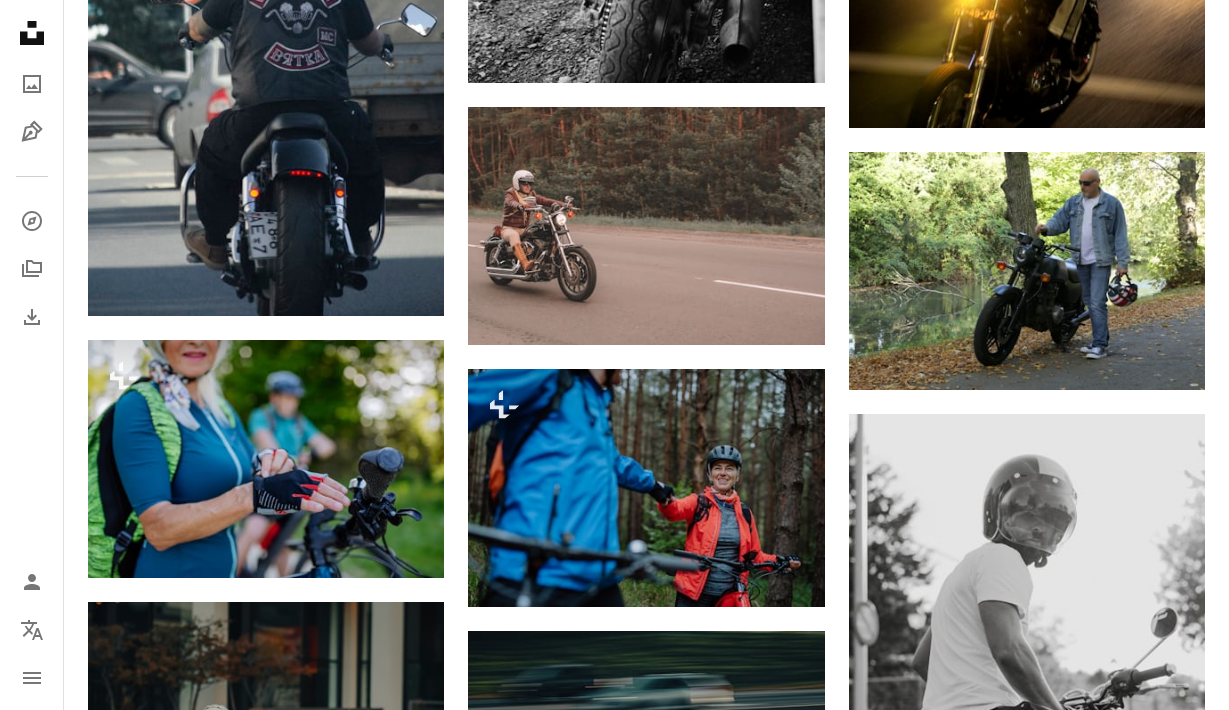 click on "An X shape Premium, kullanıma hazır görseller.  Sınırsız erişim elde edin. A plus sign Üyelere özel içerik her ay eklenir A plus sign Sınırsız telifsiz indirmeler A plus sign İllüstrasyonlar Yeni A plus sign Geliştirilmiş yasal korumalar yıllık %66  indirim aylık 12 dolar   4 dolar Amerikan Doları ayda  * Unsplash+'  ı edinin * Yıllık ödemelerde, peşin  48 ABD doları faturalandırılır  . Geçerli olduğu durumlarda vergiler. Otomatik olarak yenilenir. İstediğiniz zaman iptal edebilirsiniz." at bounding box center (614, 3936) 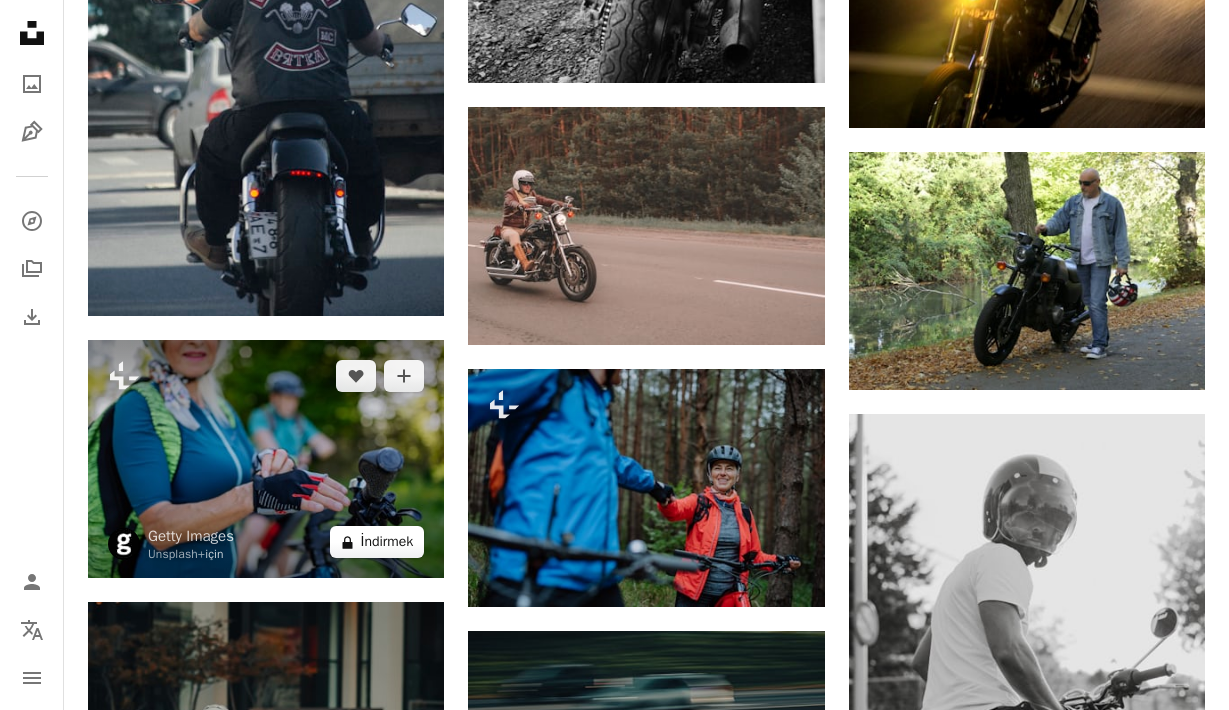 click on "İndirmek" at bounding box center (387, 541) 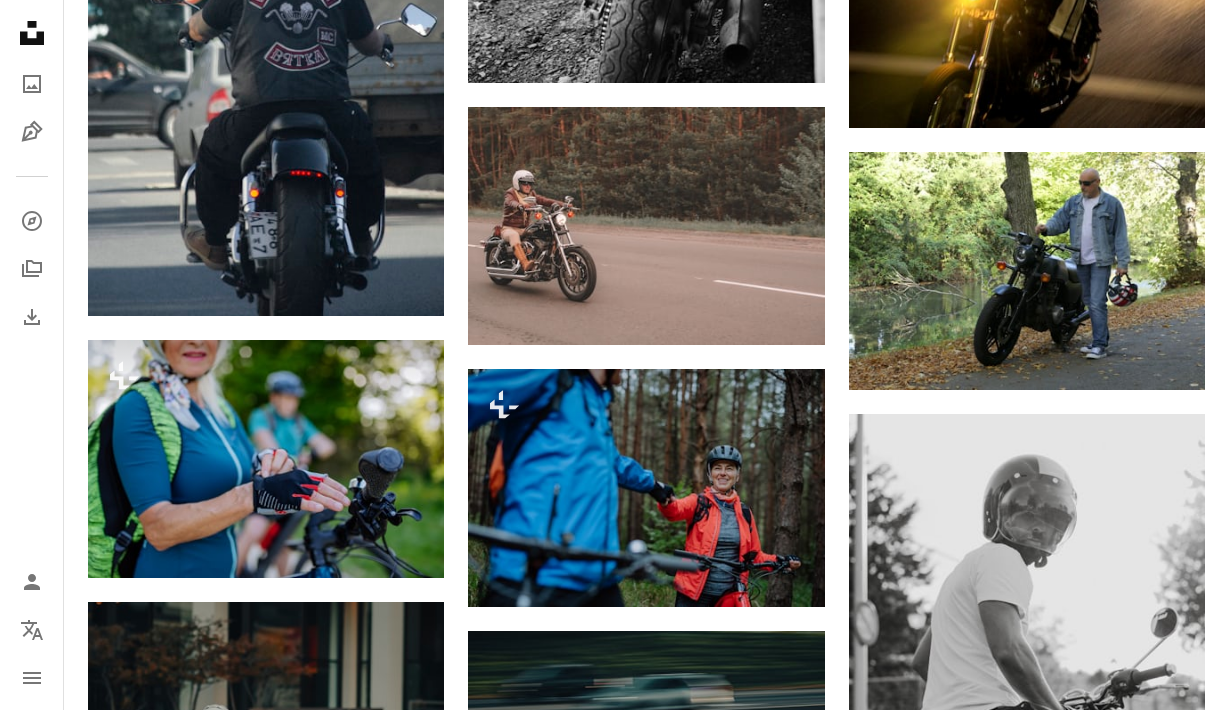 click on "An X shape Premium, kullanıma hazır görseller.  Sınırsız erişim elde edin. A plus sign Üyelere özel içerik her ay eklenir A plus sign Sınırsız telifsiz indirmeler A plus sign İllüstrasyonlar Yeni A plus sign Geliştirilmiş yasal korumalar yıllık %66  indirim aylık 12 dolar   4 dolar Amerikan Doları ayda  * Unsplash+'  ı edinin * Yıllık ödemelerde, peşin  48 ABD doları faturalandırılır  . Geçerli olduğu durumlarda vergiler. Otomatik olarak yenilenir. İstediğiniz zaman iptal edebilirsiniz." at bounding box center (614, 3936) 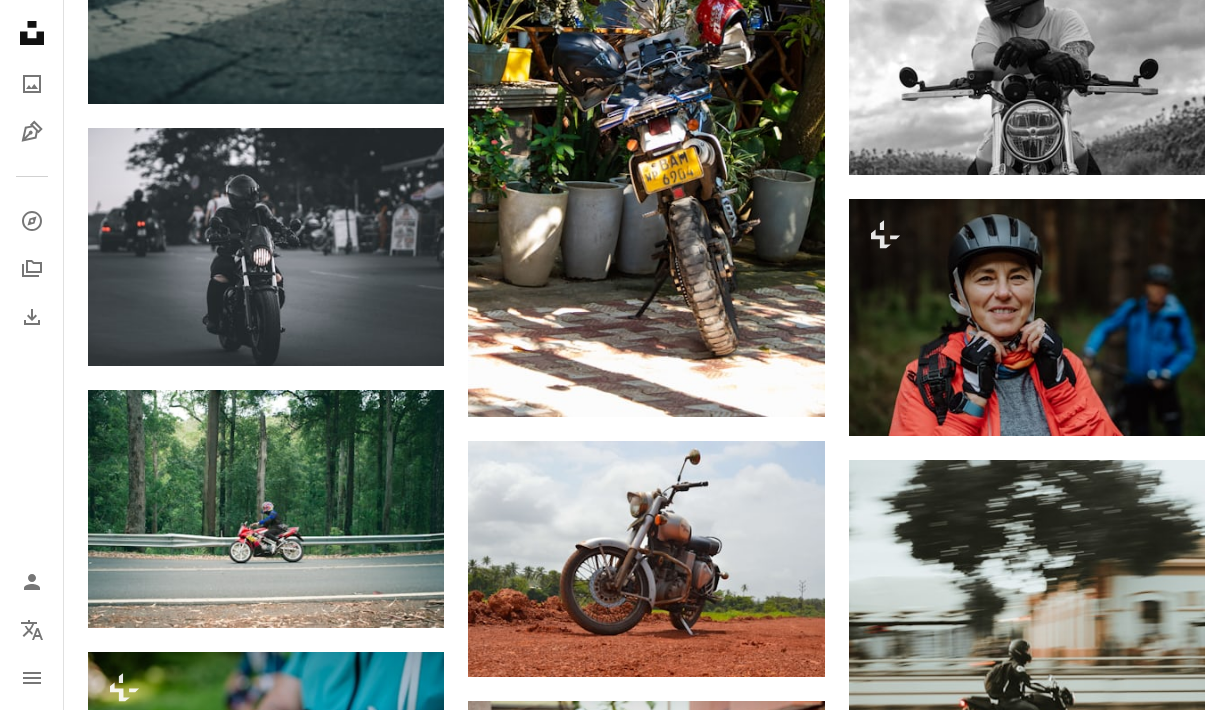 scroll, scrollTop: 5962, scrollLeft: 0, axis: vertical 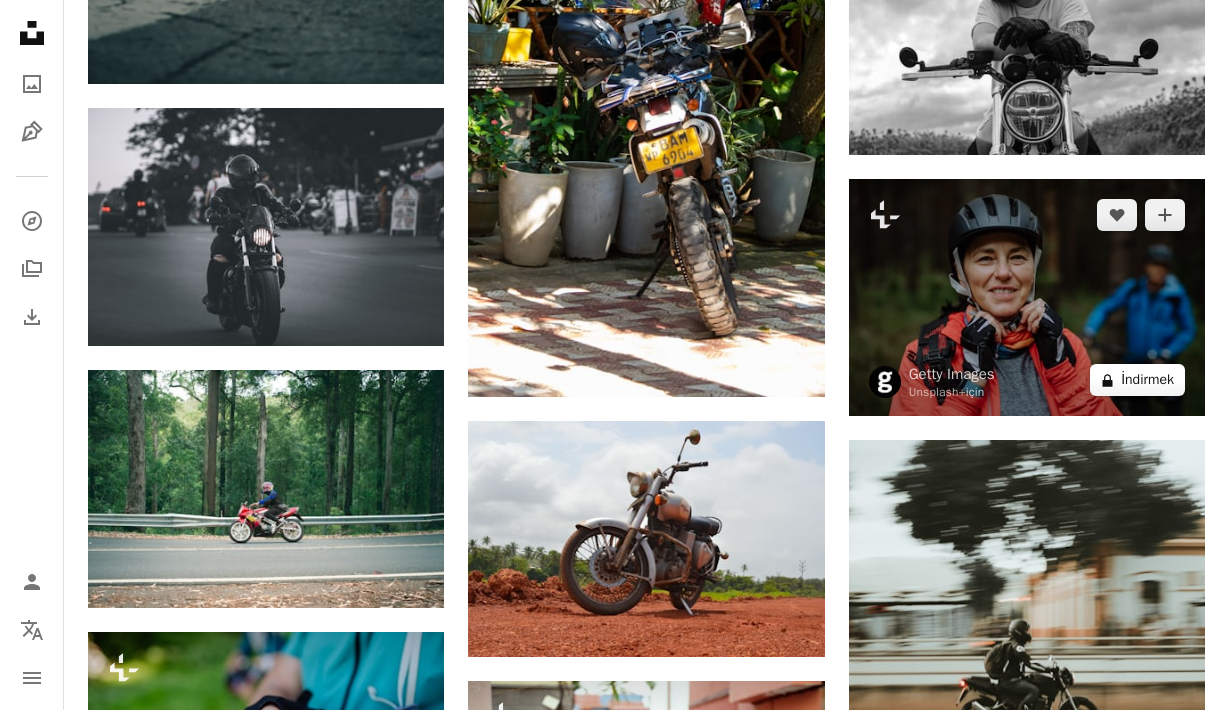 click on "İndirmek" at bounding box center [1147, 379] 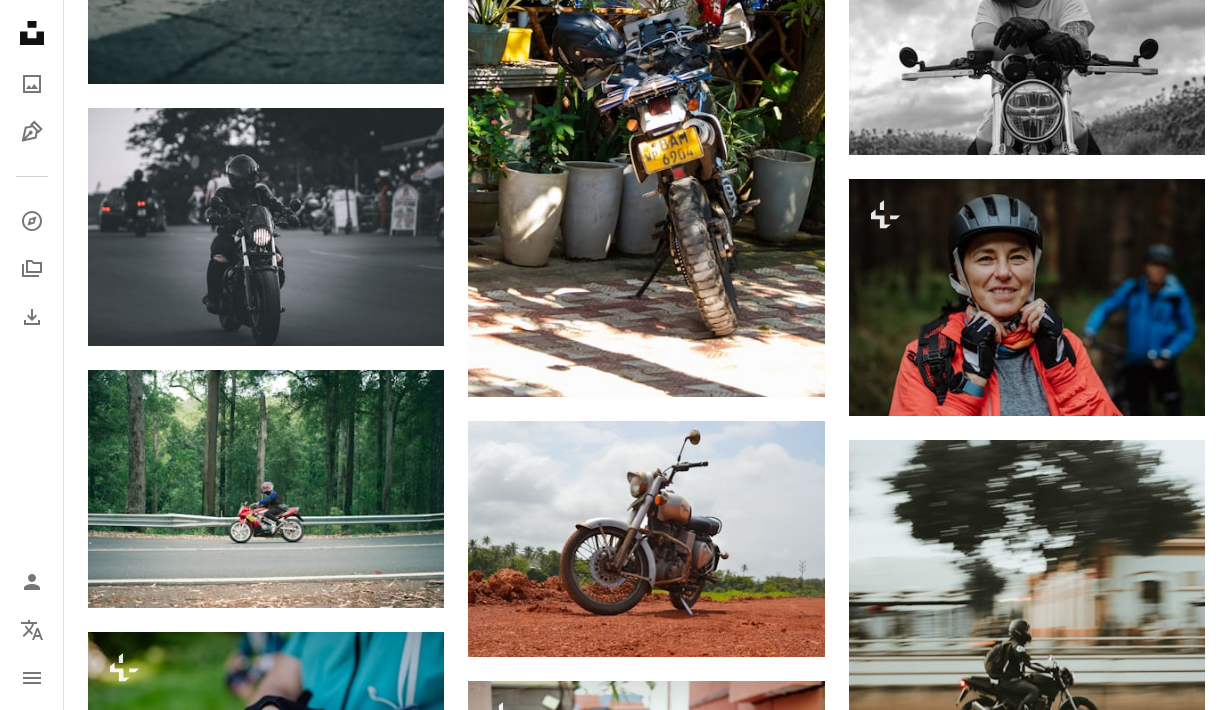 click on "An X shape Premium, kullanıma hazır görseller.  Sınırsız erişim elde edin. A plus sign Üyelere özel içerik her ay eklenir A plus sign Sınırsız telifsiz indirmeler A plus sign İllüstrasyonlar Yeni A plus sign Geliştirilmiş yasal korumalar yıllık %66  indirim aylık 12 dolar   4 dolar Amerikan Doları ayda  * Unsplash+'  ı edinin * Yıllık ödemelerde, peşin  48 ABD doları faturalandırılır  . Geçerli olduğu durumlarda vergiler. Otomatik olarak yenilenir. İstediğiniz zaman iptal edebilirsiniz." at bounding box center [614, 6119] 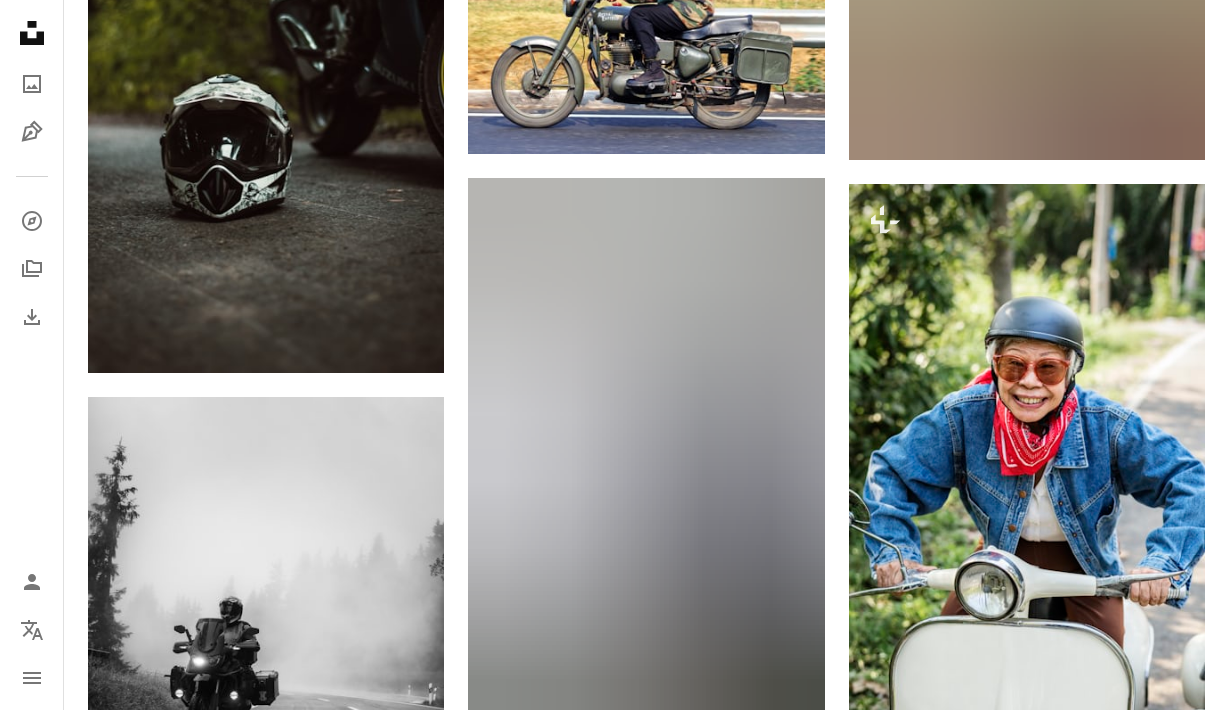 scroll, scrollTop: 8887, scrollLeft: 0, axis: vertical 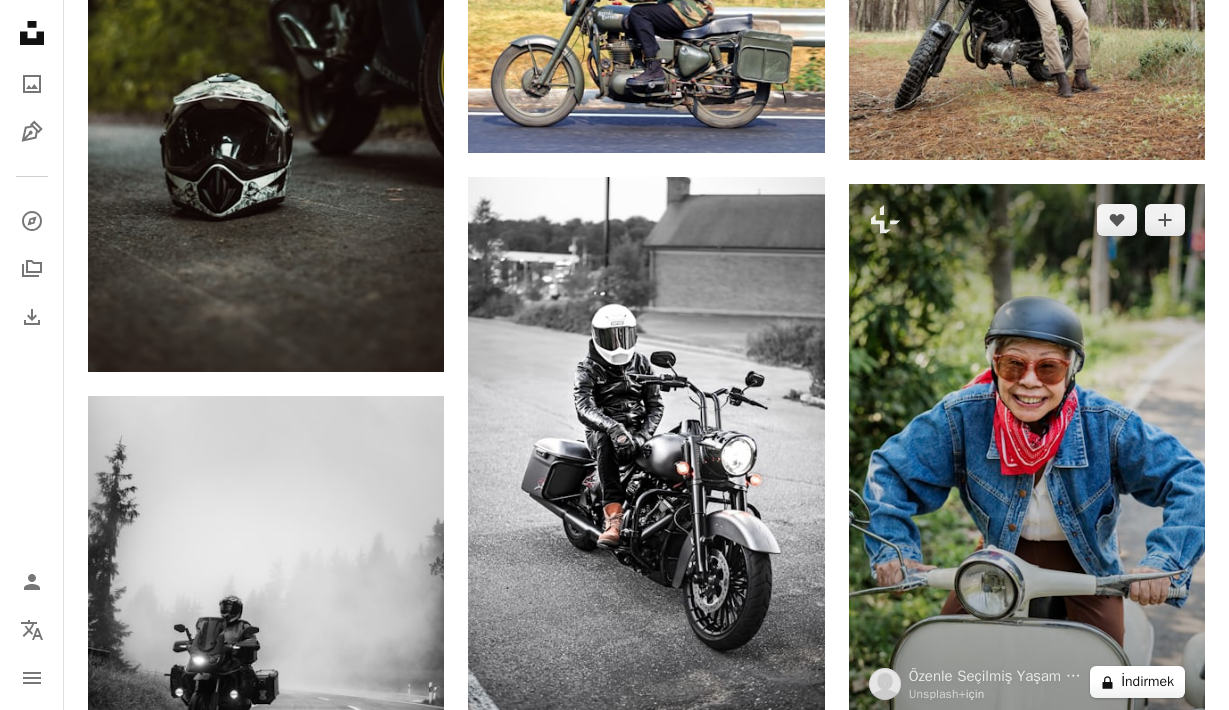 click on "İndirmek" at bounding box center [1147, 681] 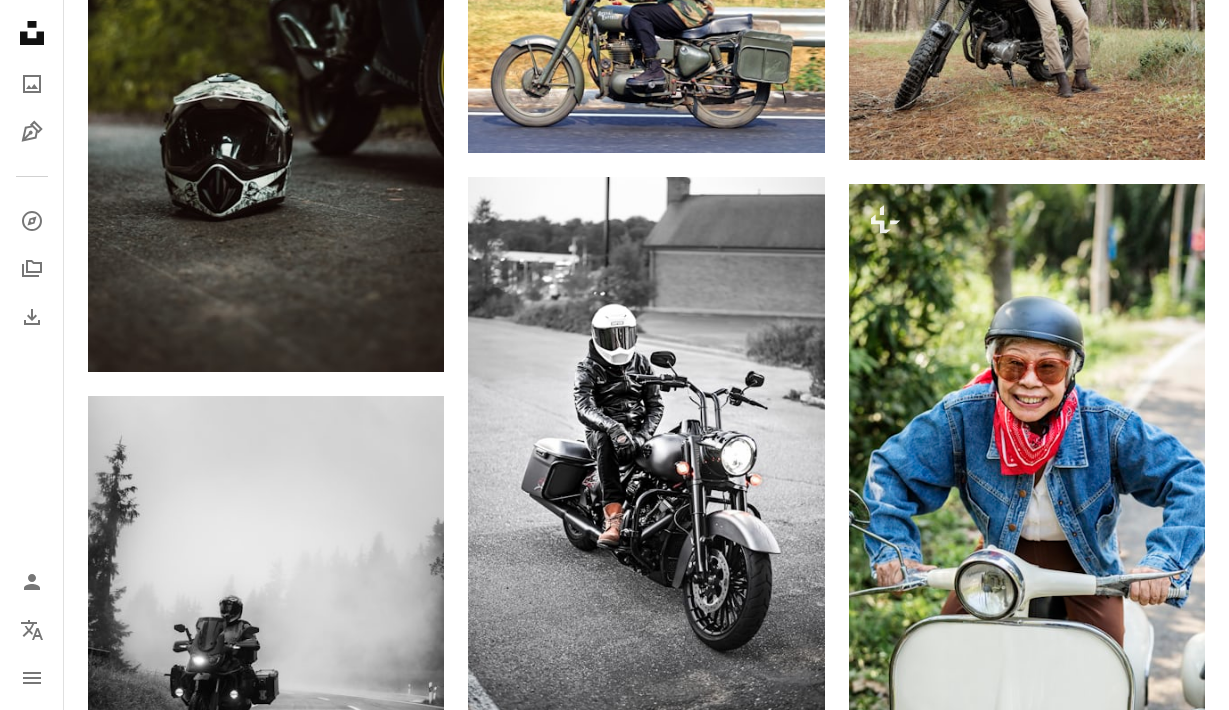 click on "An X shape Premium, kullanıma hazır görseller.  Sınırsız erişim elde edin. A plus sign Üyelere özel içerik her ay eklenir A plus sign Sınırsız telifsiz indirmeler A plus sign İllüstrasyonlar Yeni A plus sign Geliştirilmiş yasal korumalar yıllık %66  indirim aylık 12 dolar   4 dolar Amerikan Doları ayda  * Unsplash+'  ı edinin * Yıllık ödemelerde, peşin  48 ABD doları faturalandırılır  . Geçerli olduğu durumlarda vergiler. Otomatik olarak yenilenir. İstediğiniz zaman iptal edebilirsiniz." at bounding box center [614, 3194] 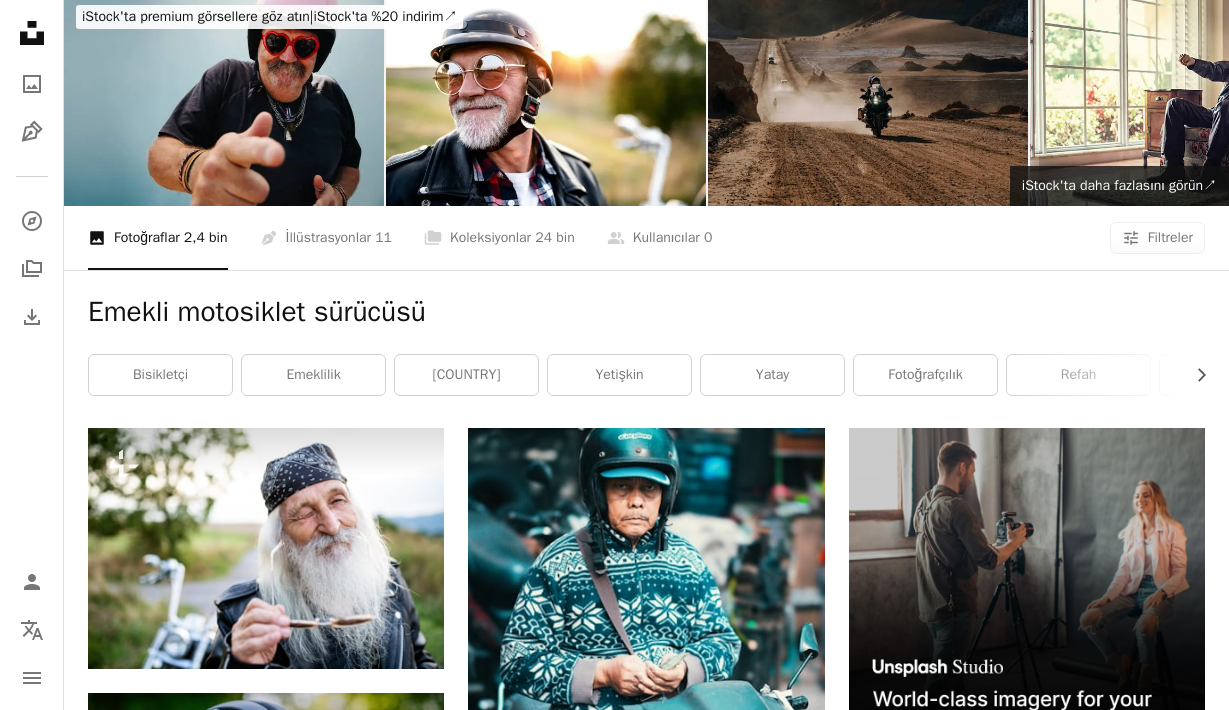 scroll, scrollTop: 0, scrollLeft: 0, axis: both 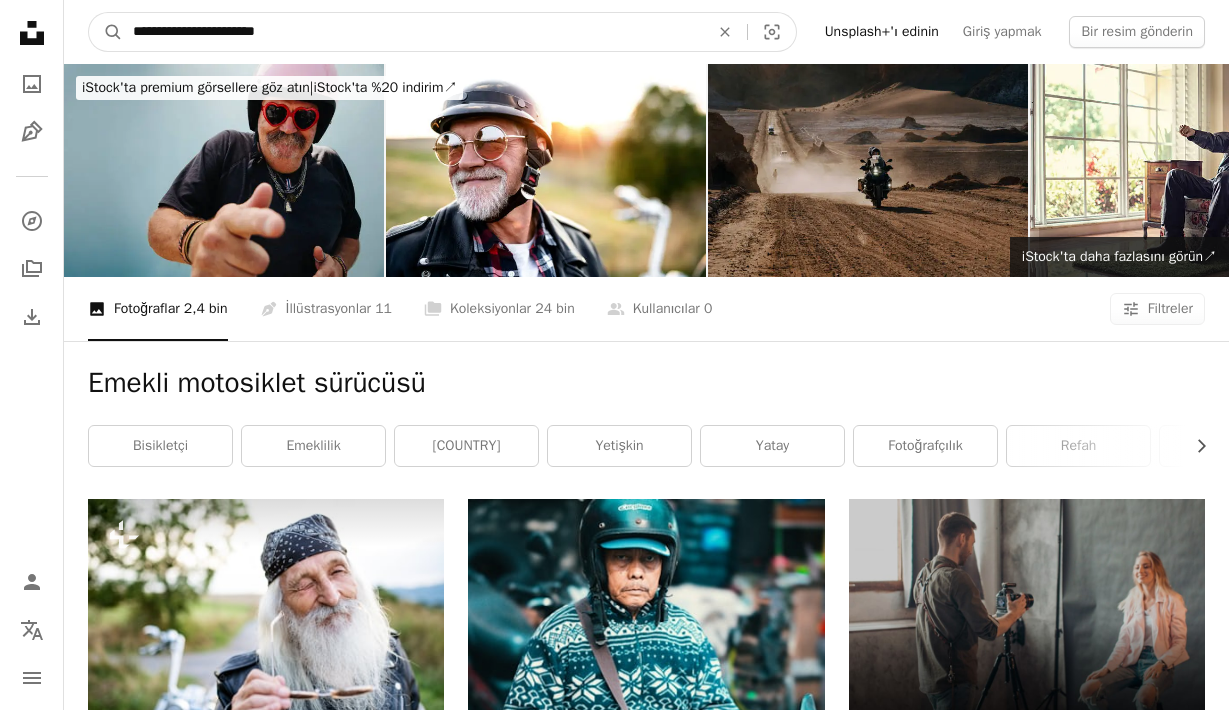 click on "**********" at bounding box center (413, 32) 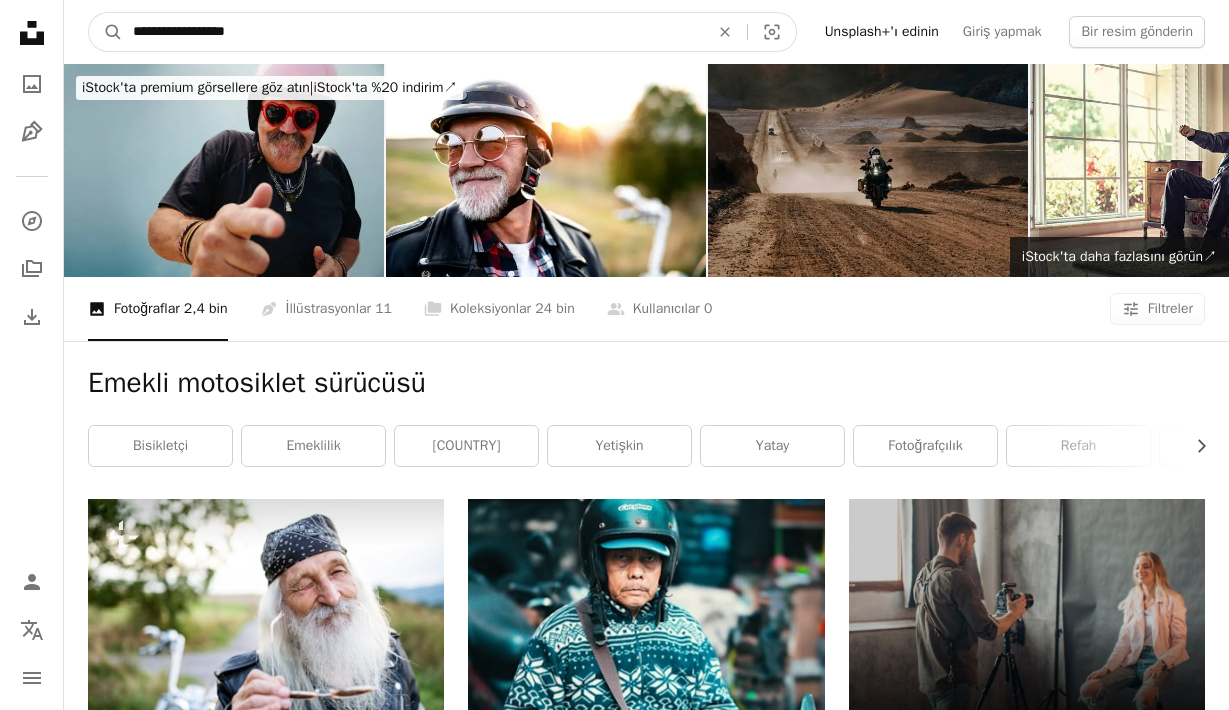 type on "**********" 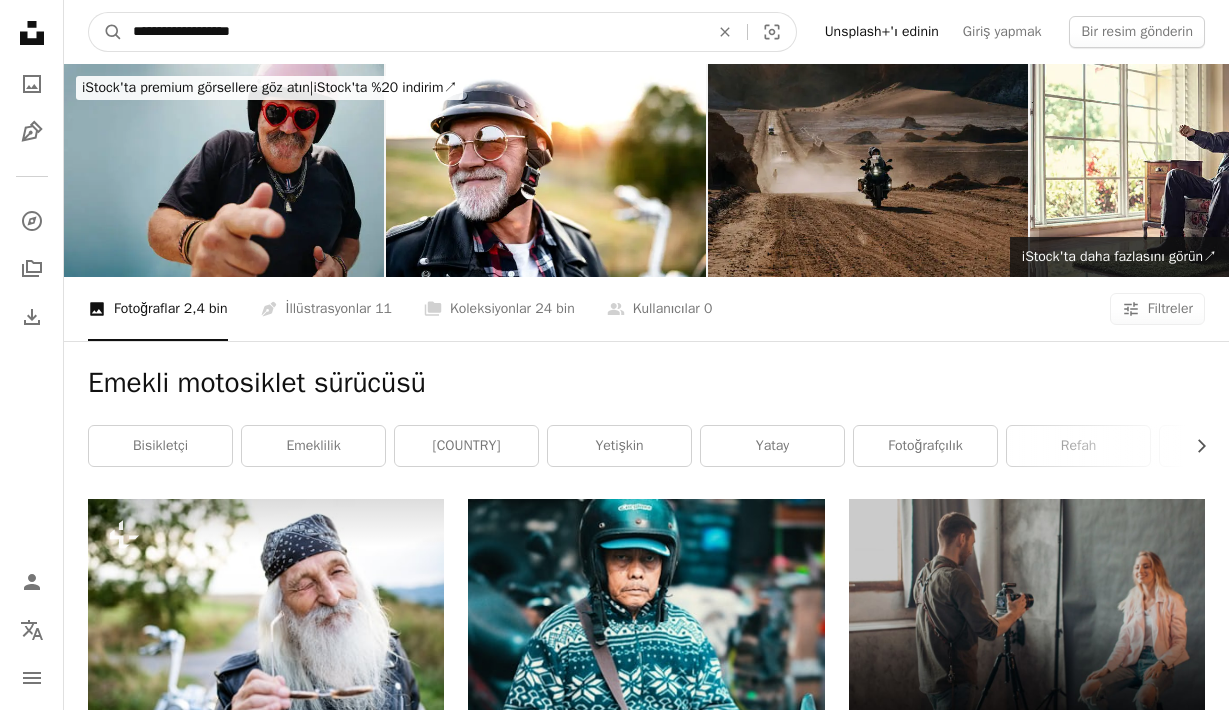 click on "A magnifying glass" at bounding box center [106, 32] 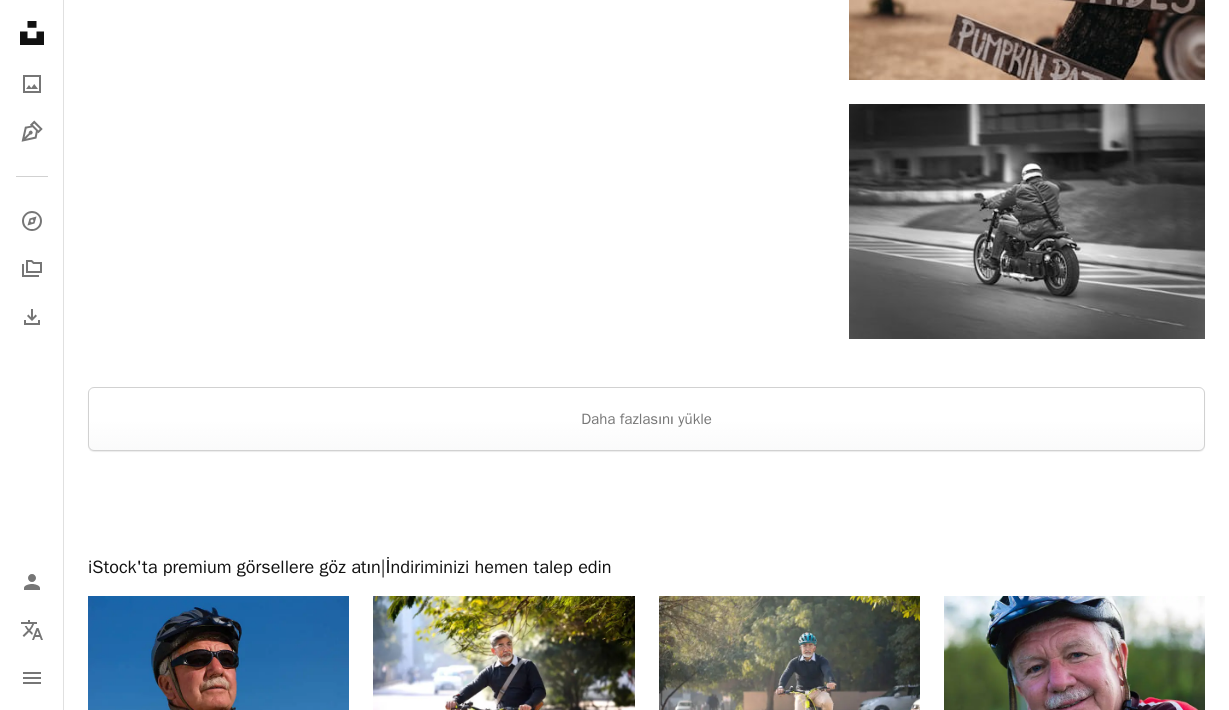 scroll, scrollTop: 2791, scrollLeft: 0, axis: vertical 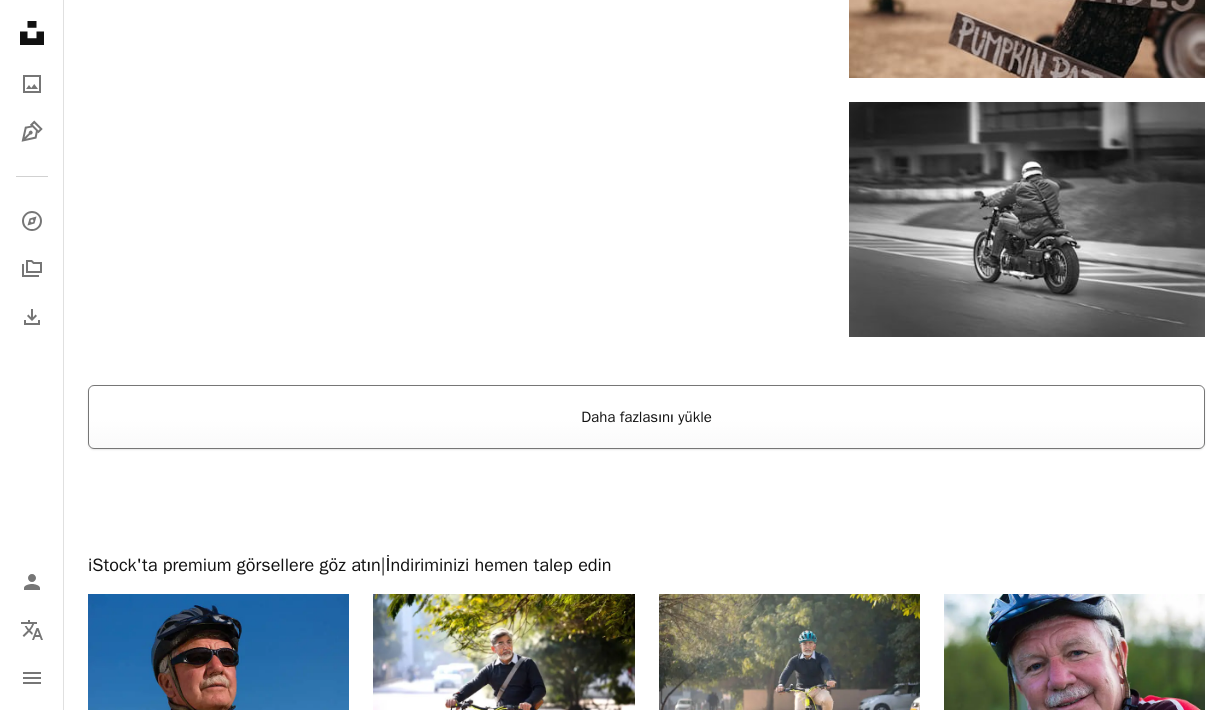 click on "Daha fazlasını yükle" at bounding box center [646, 417] 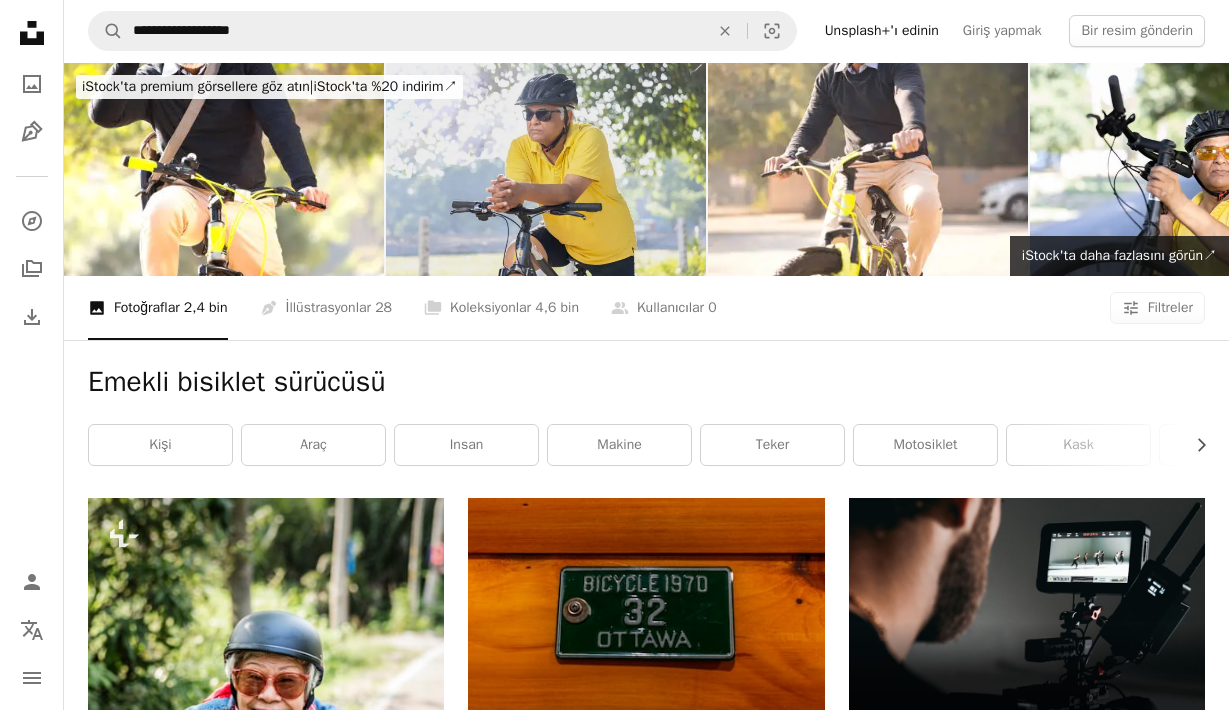 scroll, scrollTop: 0, scrollLeft: 0, axis: both 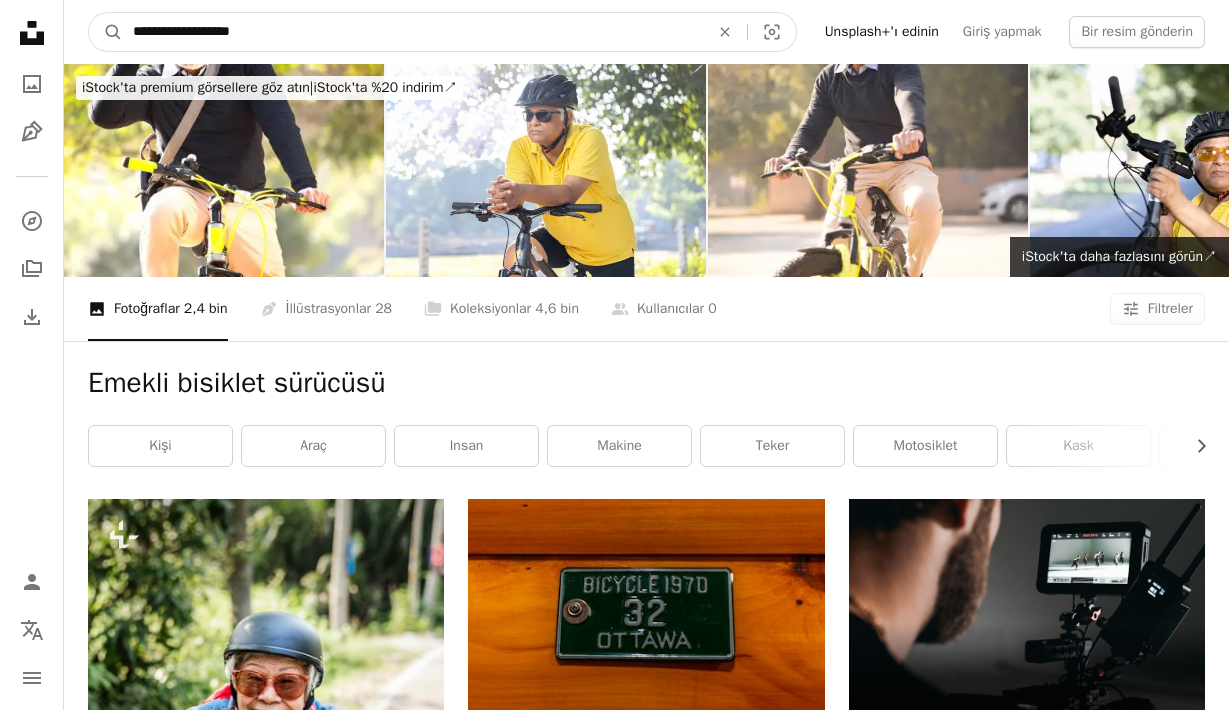 click on "**********" at bounding box center [413, 32] 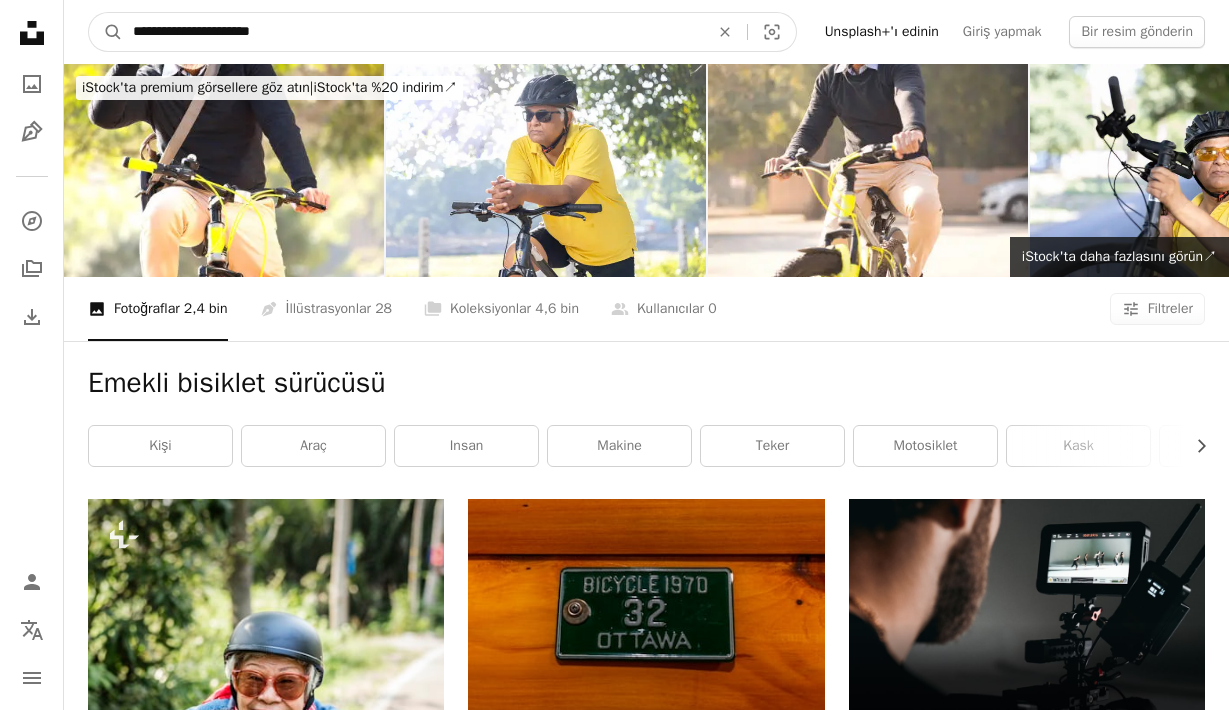 type on "**********" 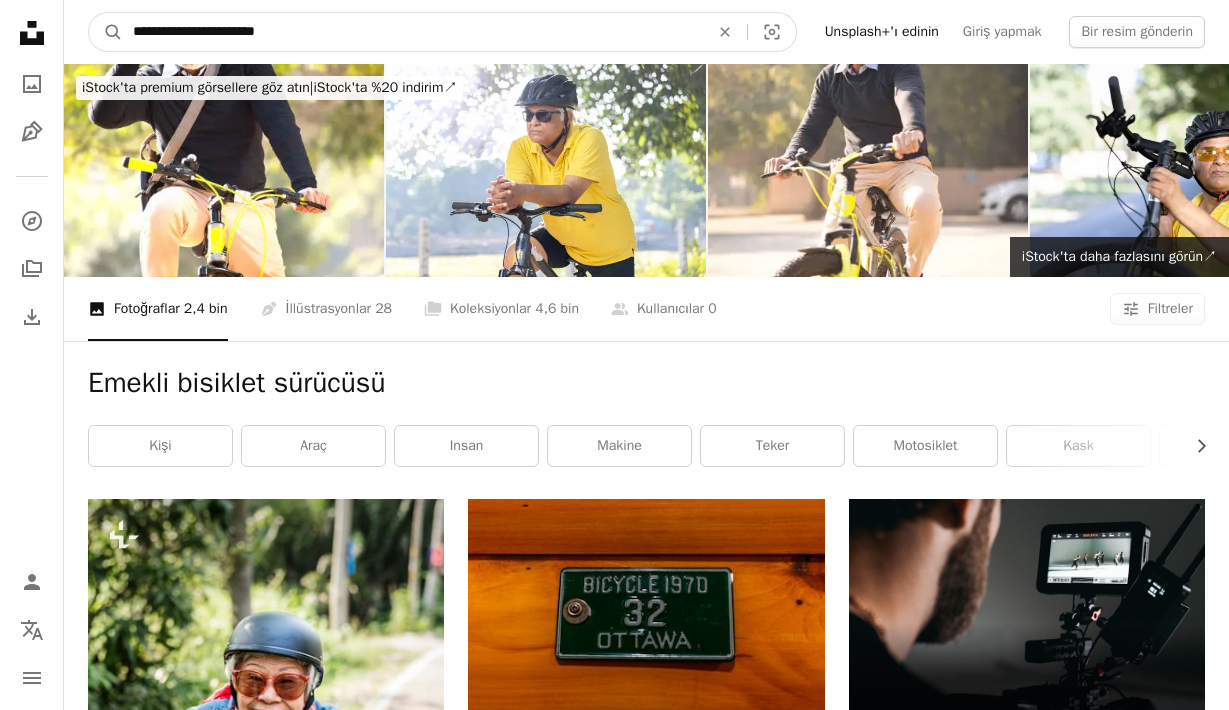 click on "A magnifying glass" at bounding box center [106, 32] 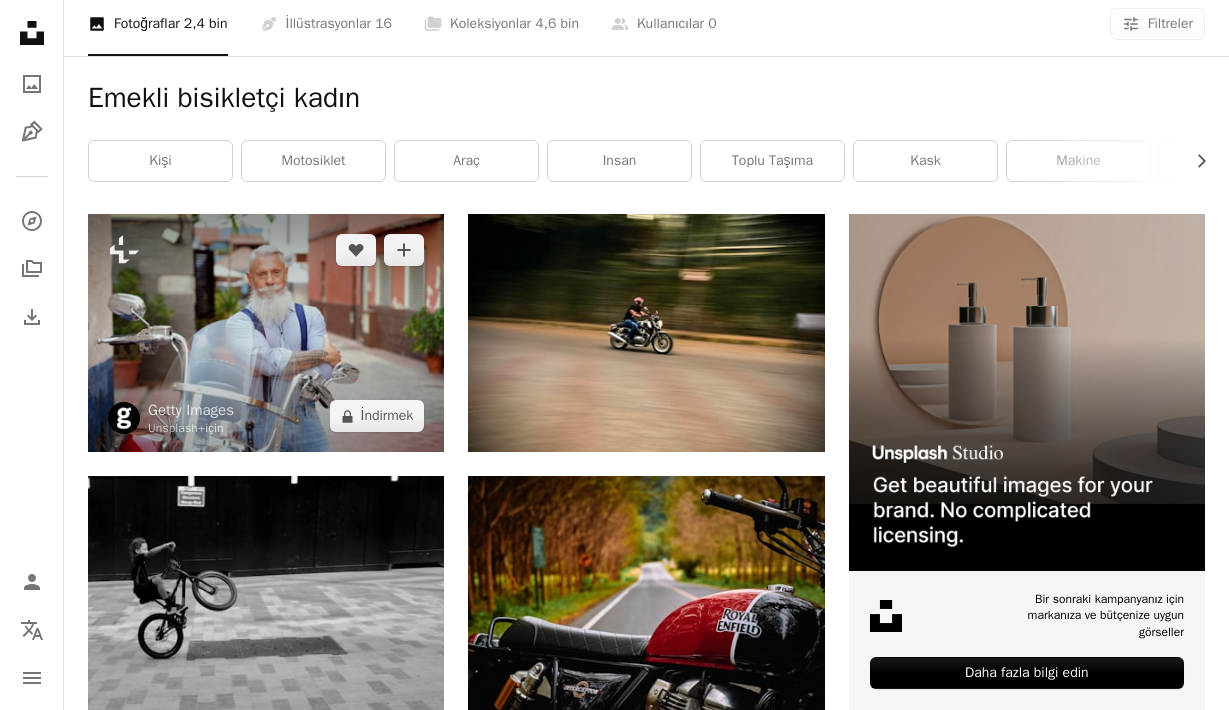 scroll, scrollTop: 0, scrollLeft: 0, axis: both 